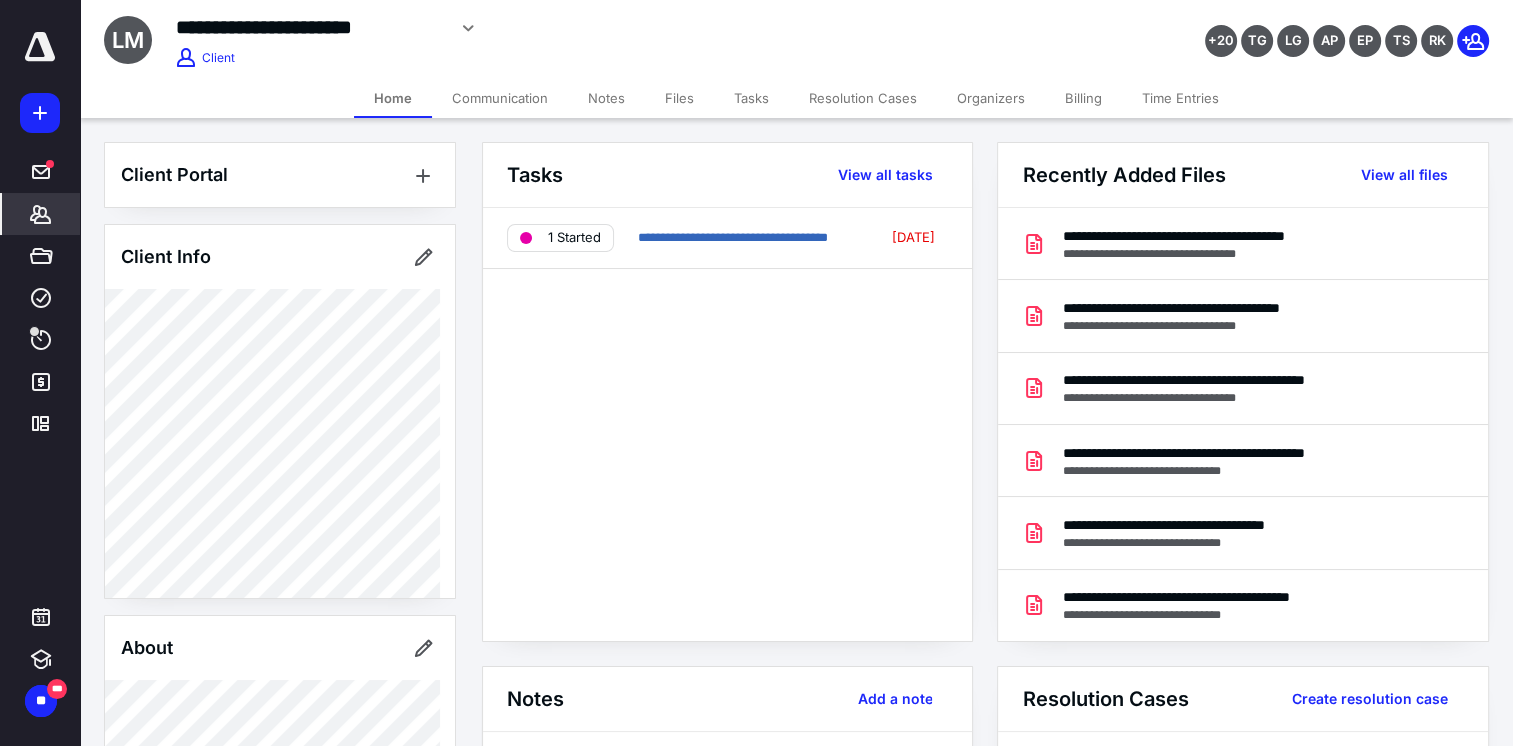 scroll, scrollTop: 0, scrollLeft: 0, axis: both 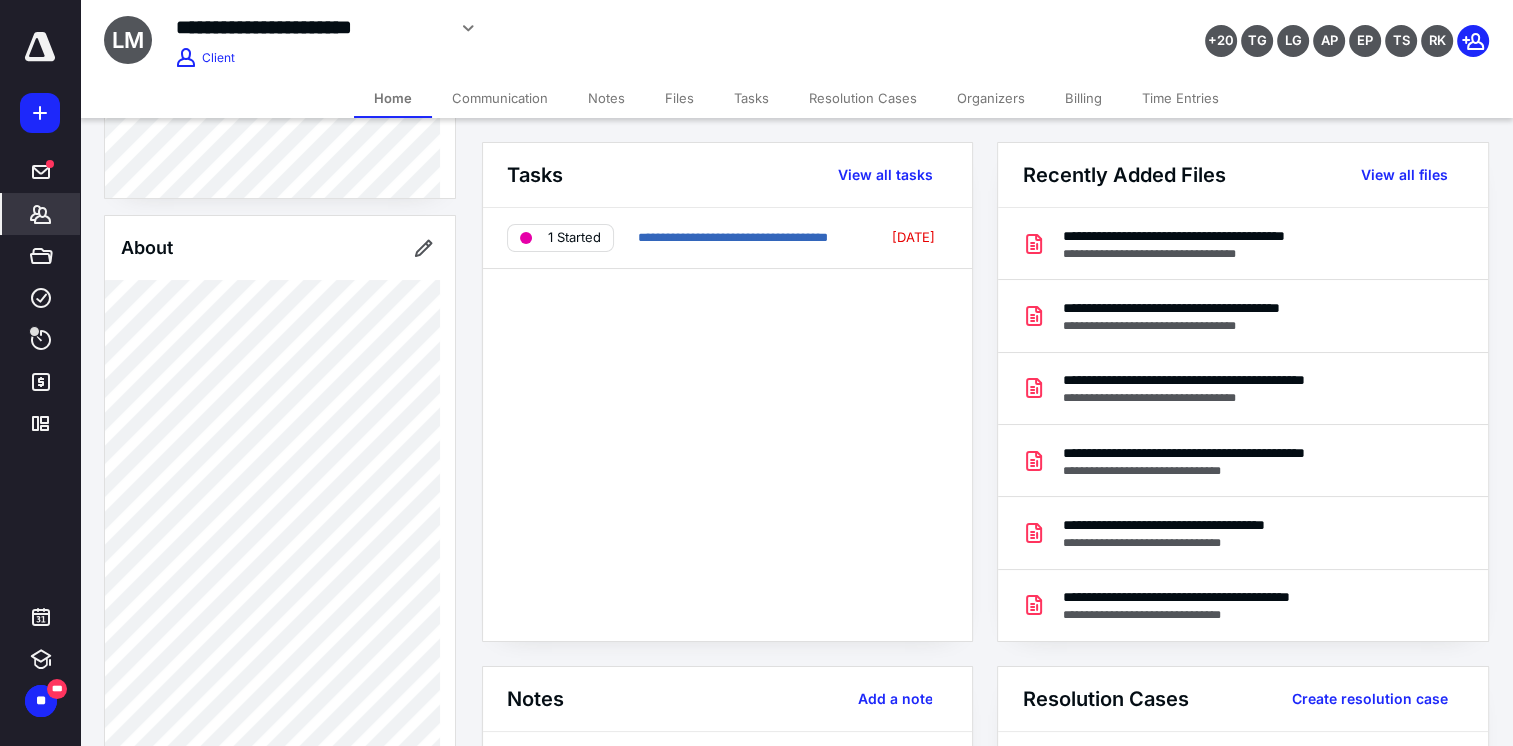 click 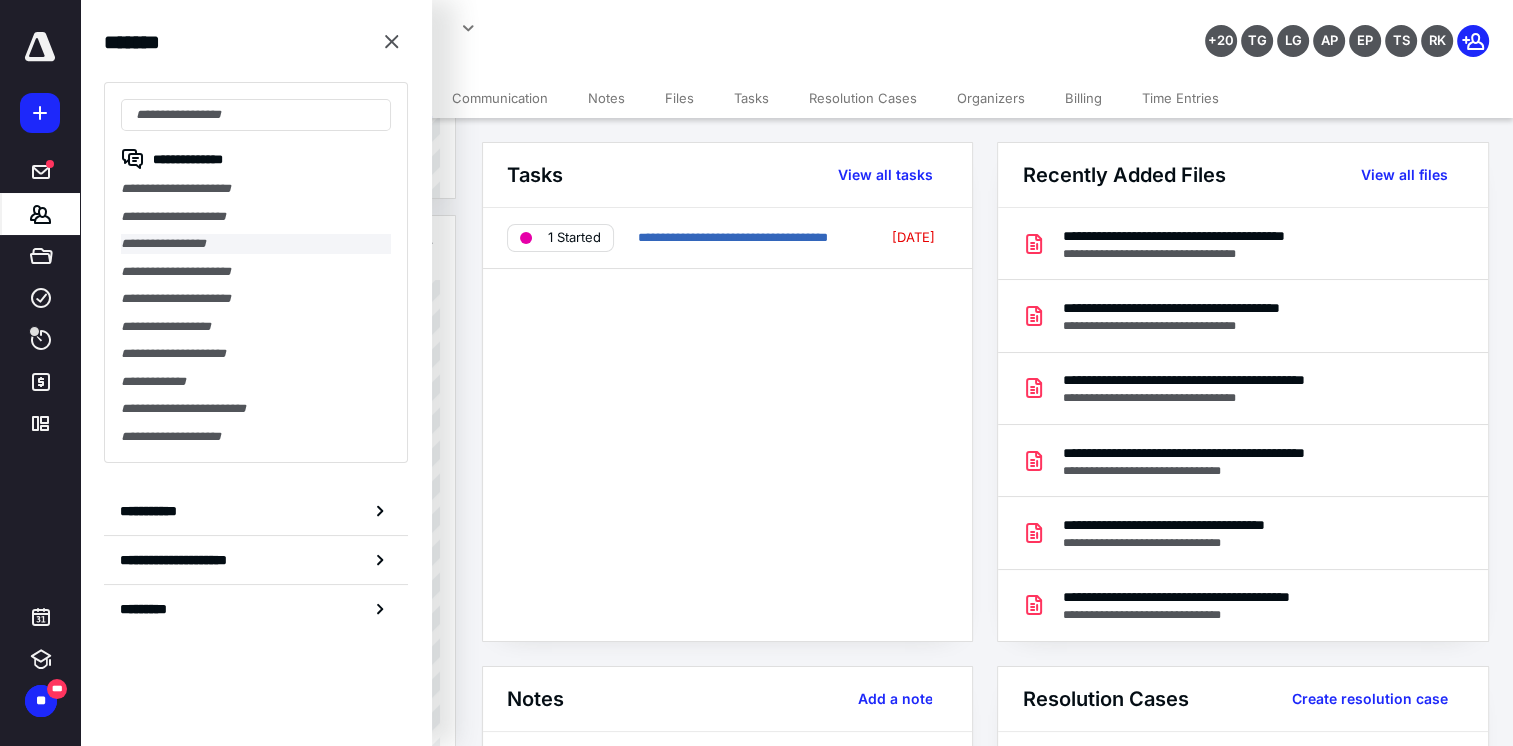 click on "**********" at bounding box center [256, 244] 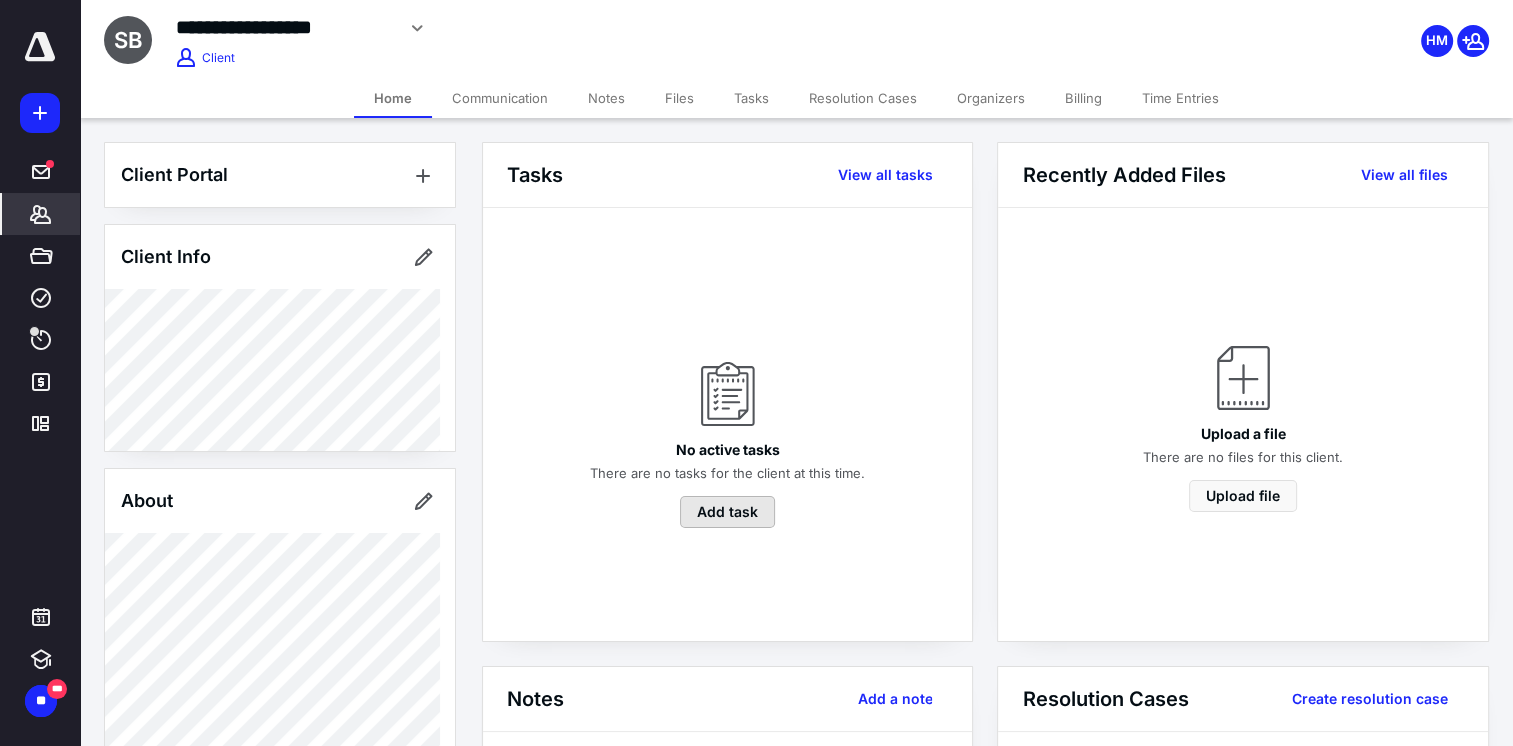 click on "Add task" at bounding box center (727, 512) 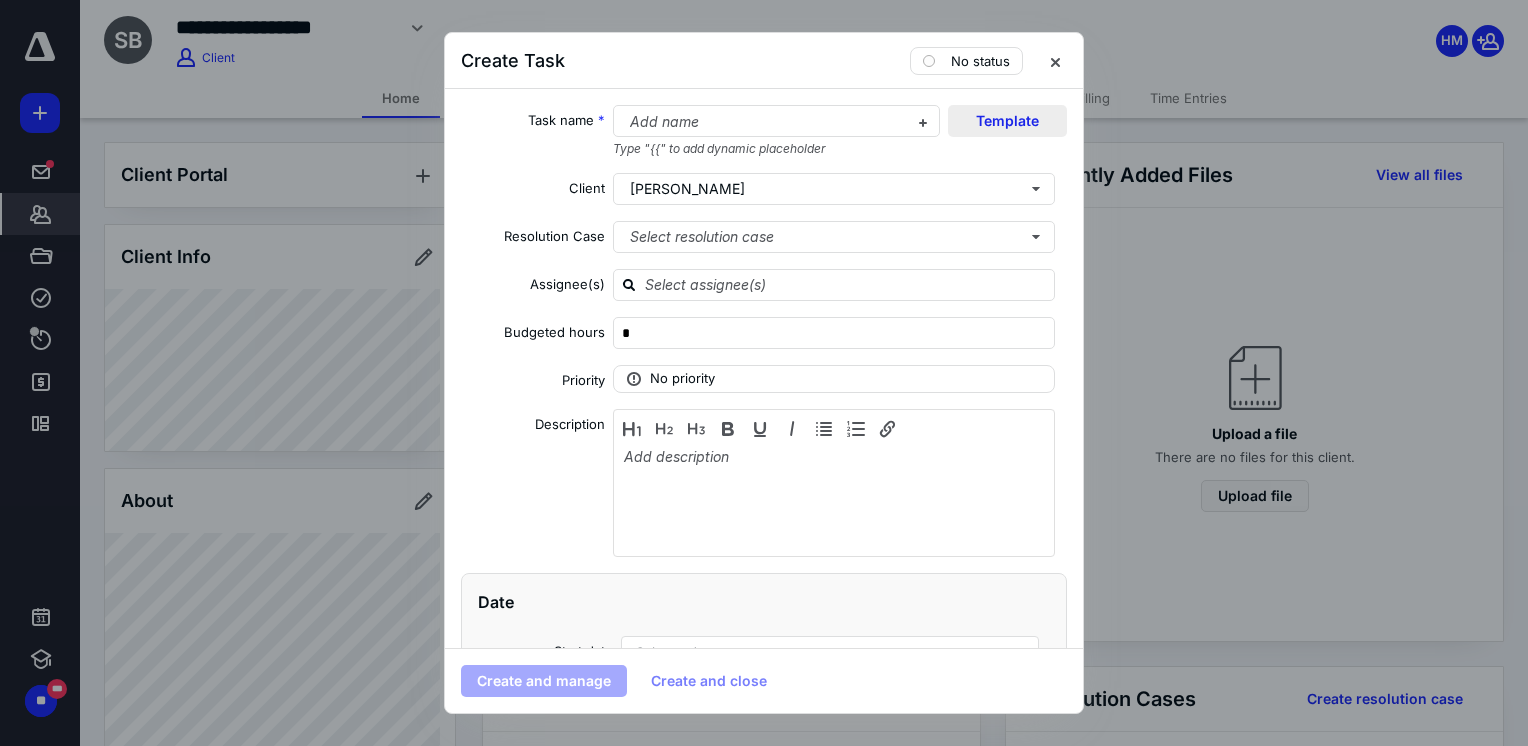 click on "Template" at bounding box center (1007, 121) 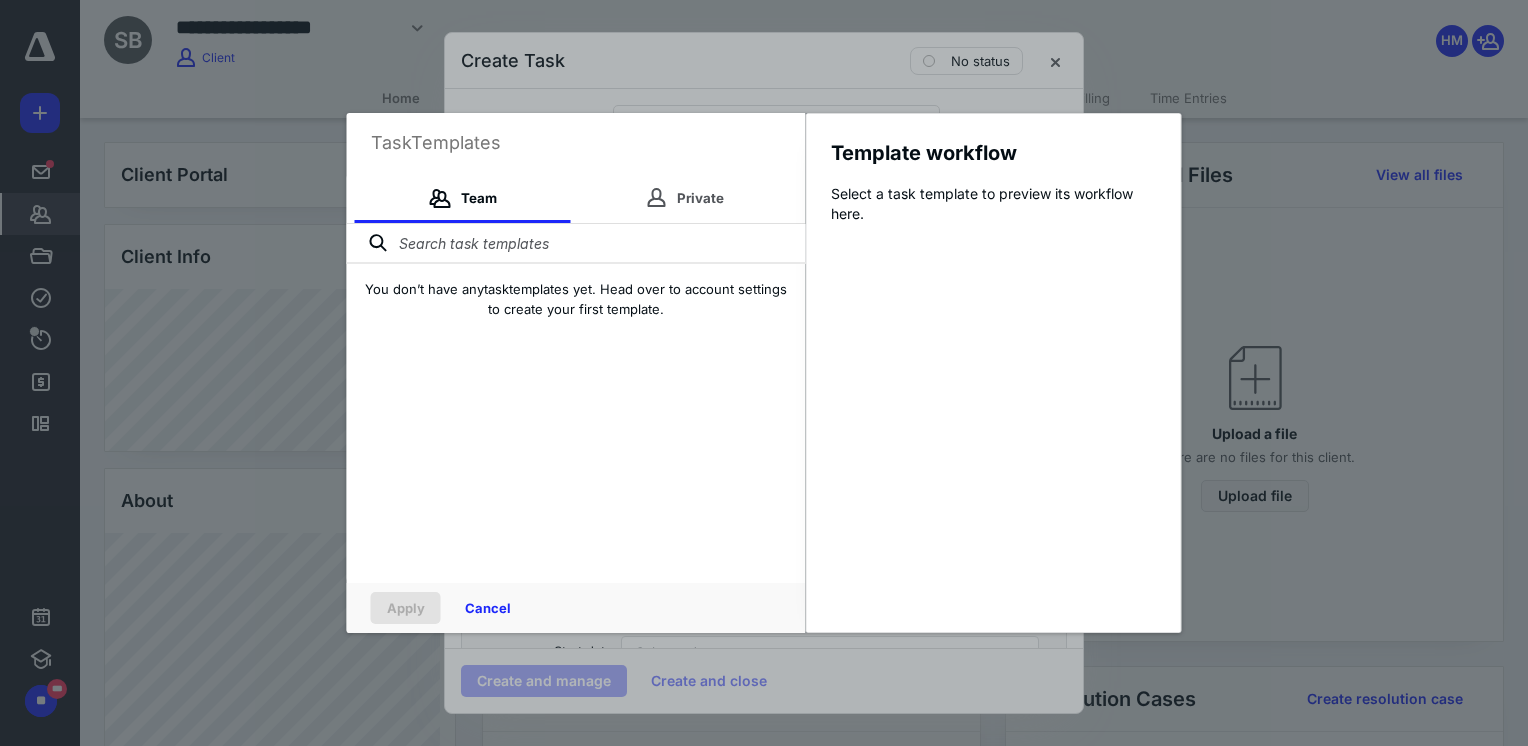 click at bounding box center [576, 244] 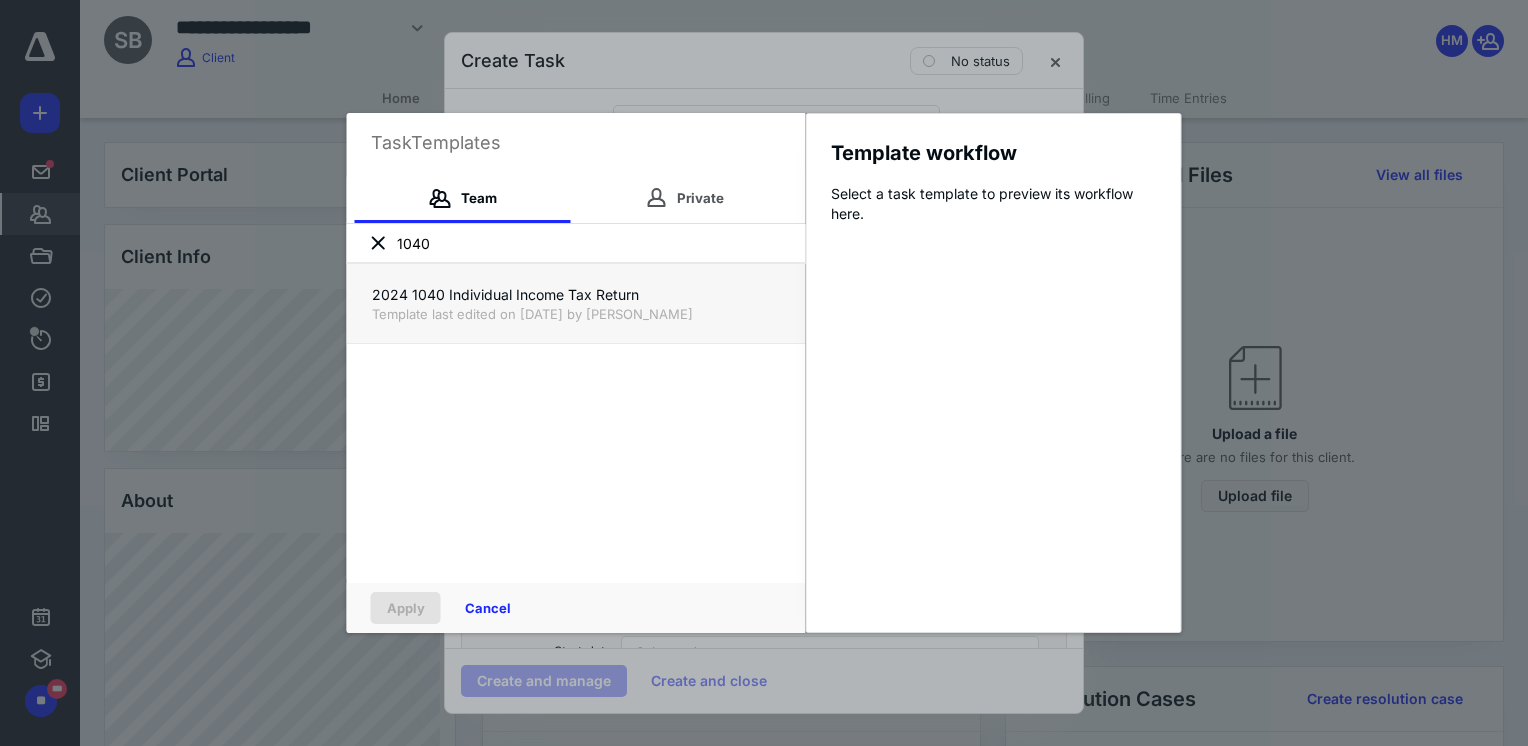 type on "1040" 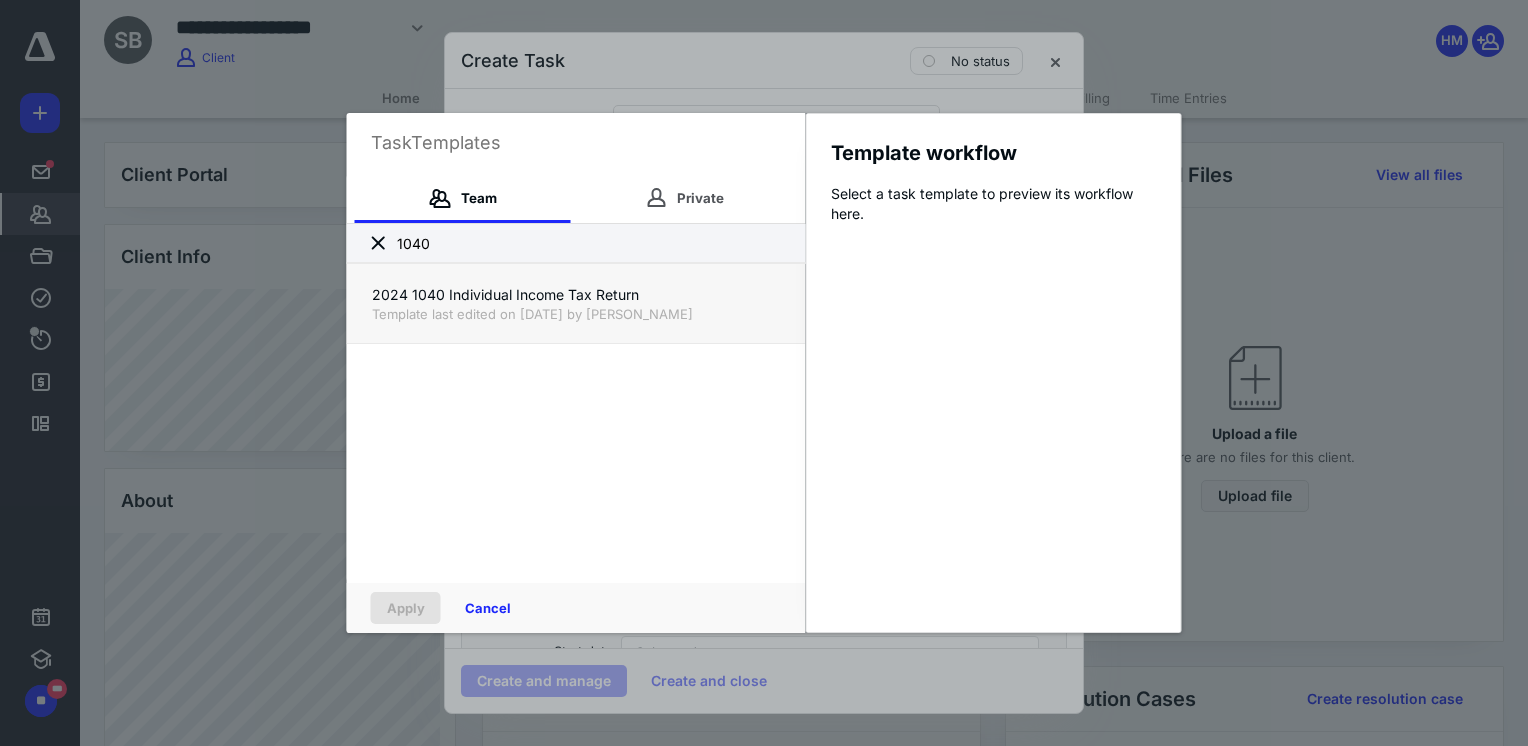 click on "Template last edited on 7/1/2025 by Donna Baker" at bounding box center [576, 314] 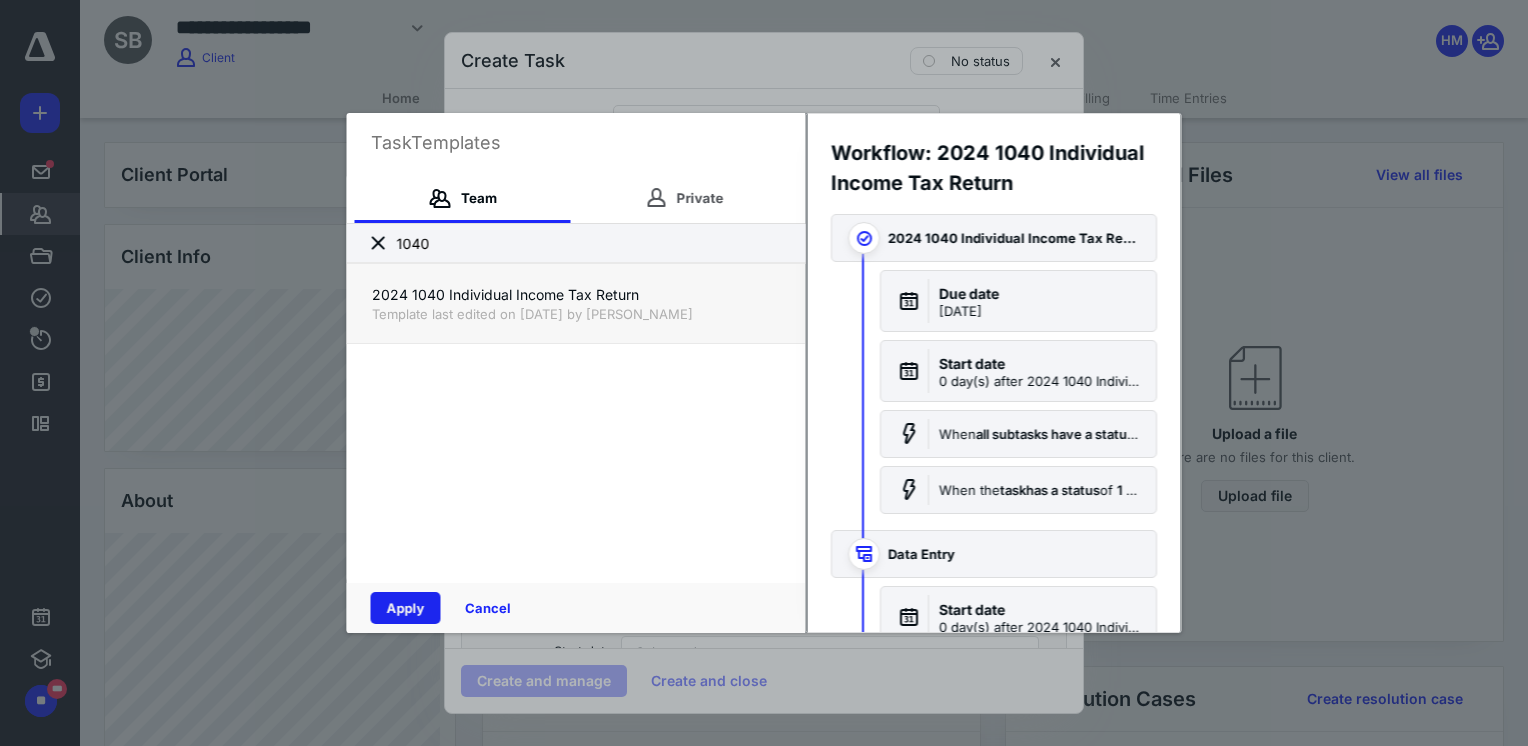 click on "Apply" at bounding box center [406, 608] 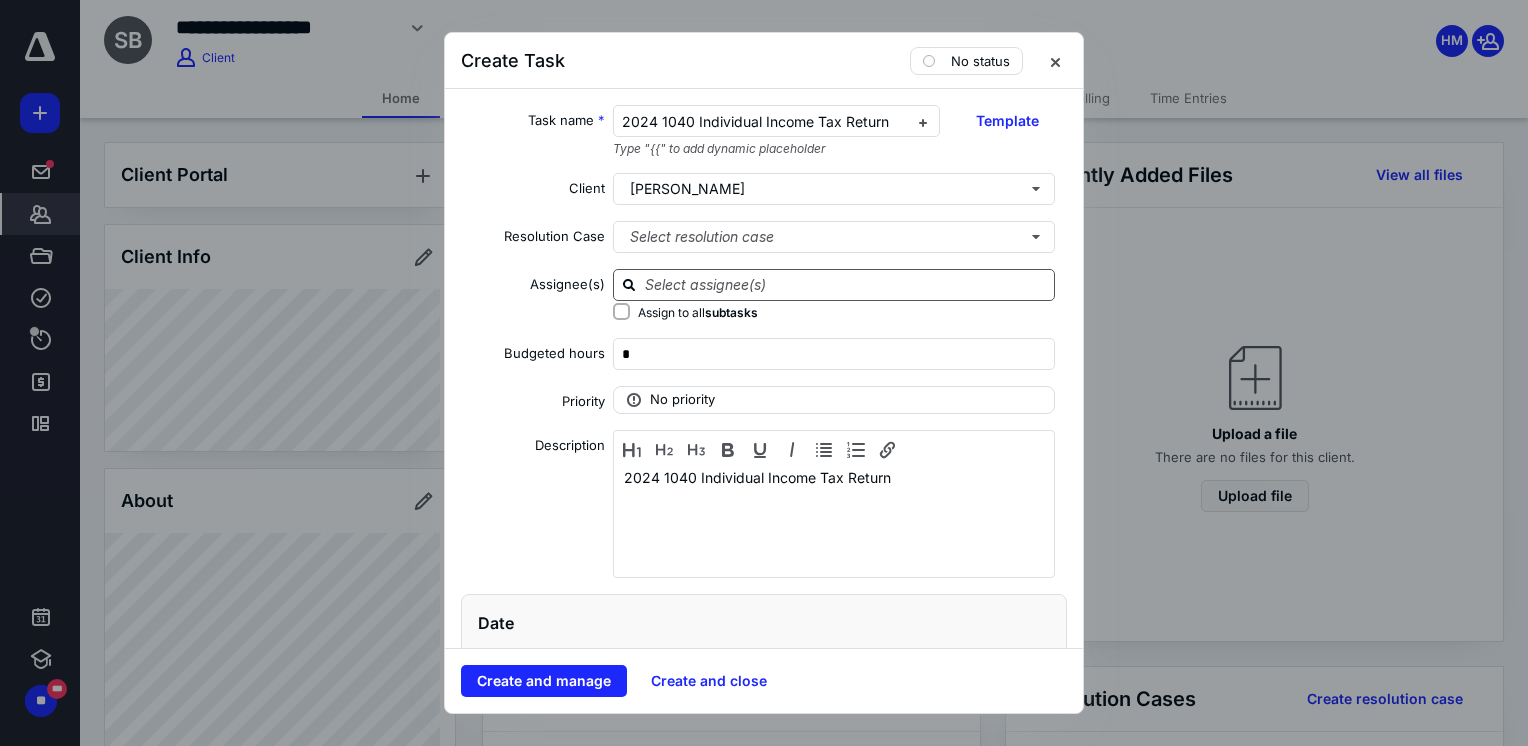 checkbox on "true" 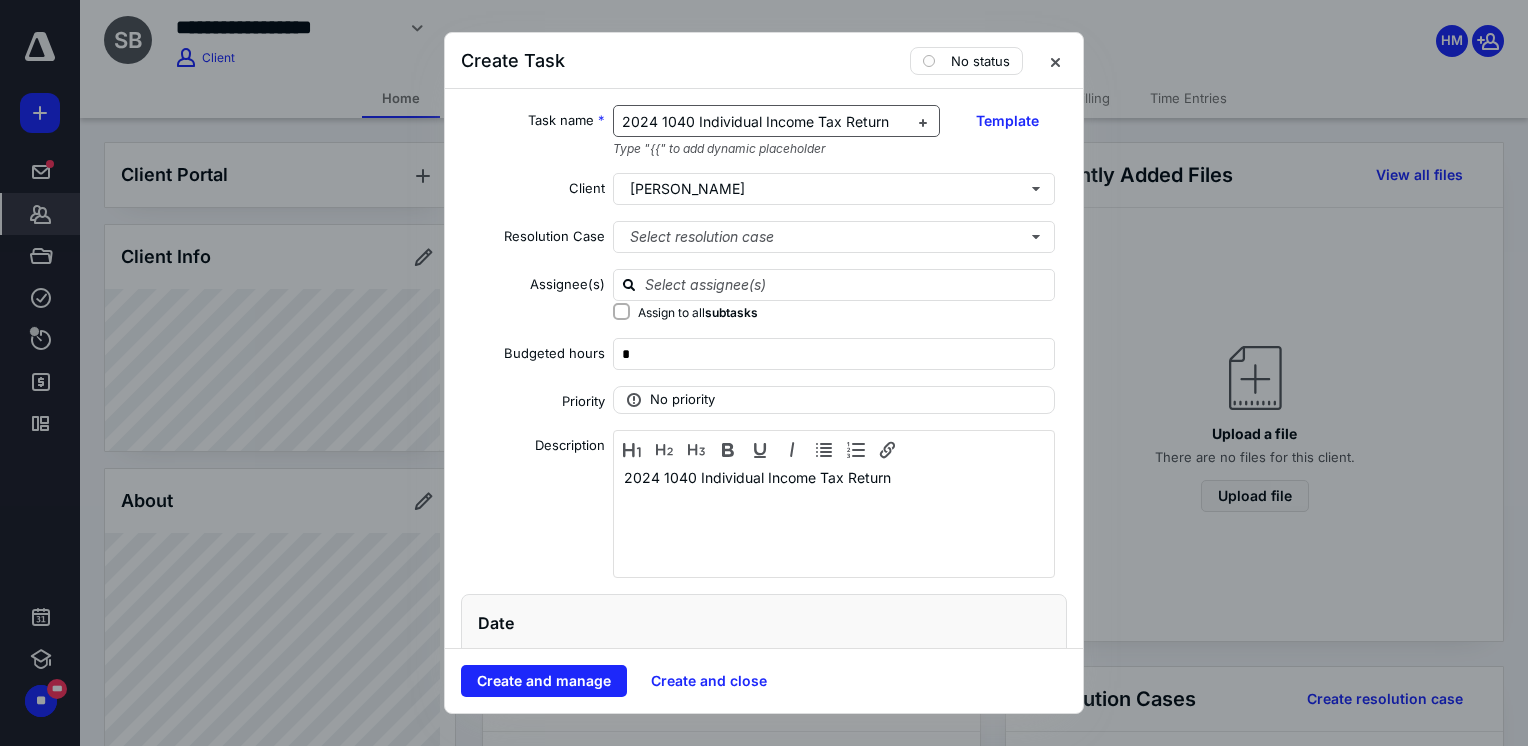 click on "2024 1040 Individual Income Tax Return" at bounding box center (755, 121) 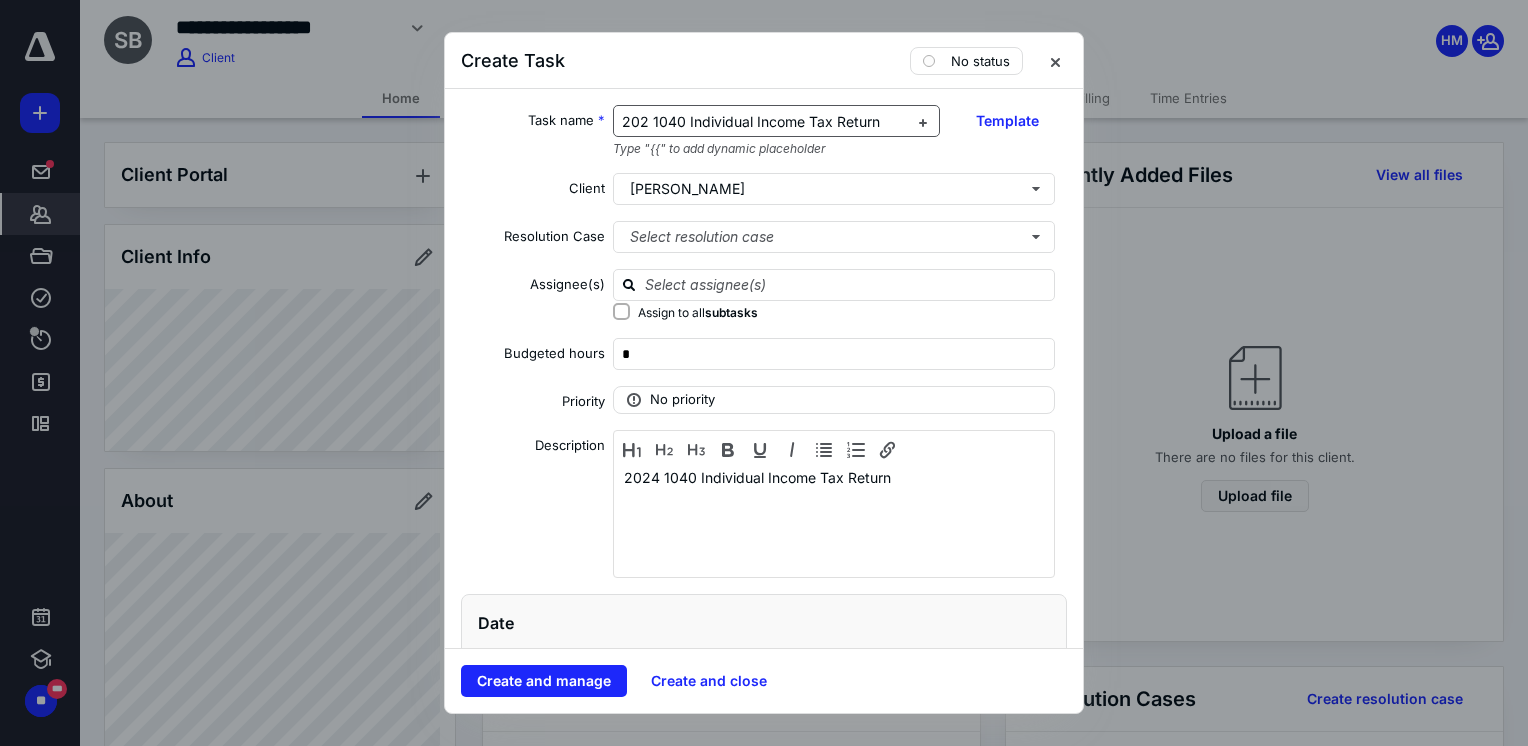 type 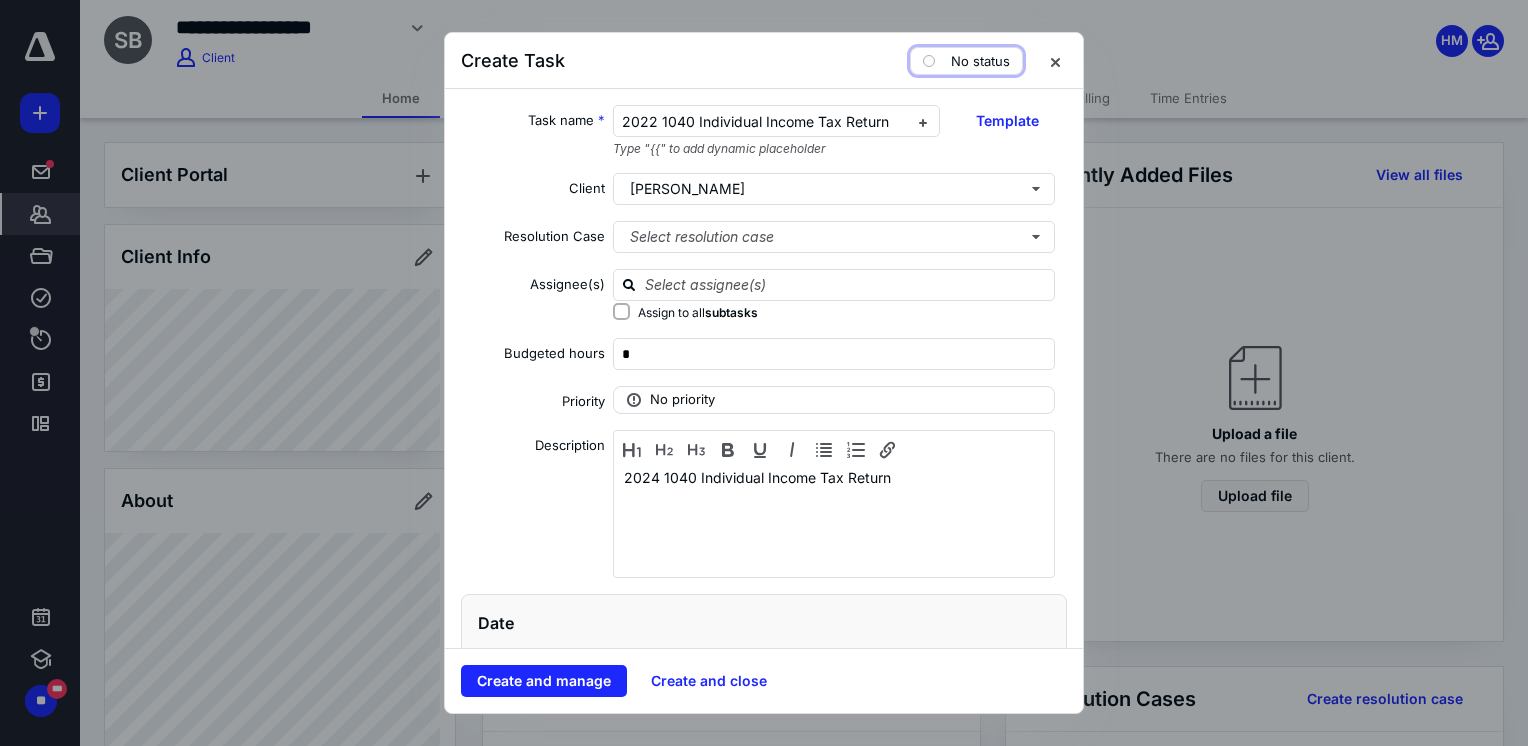 click on "No status" at bounding box center (980, 61) 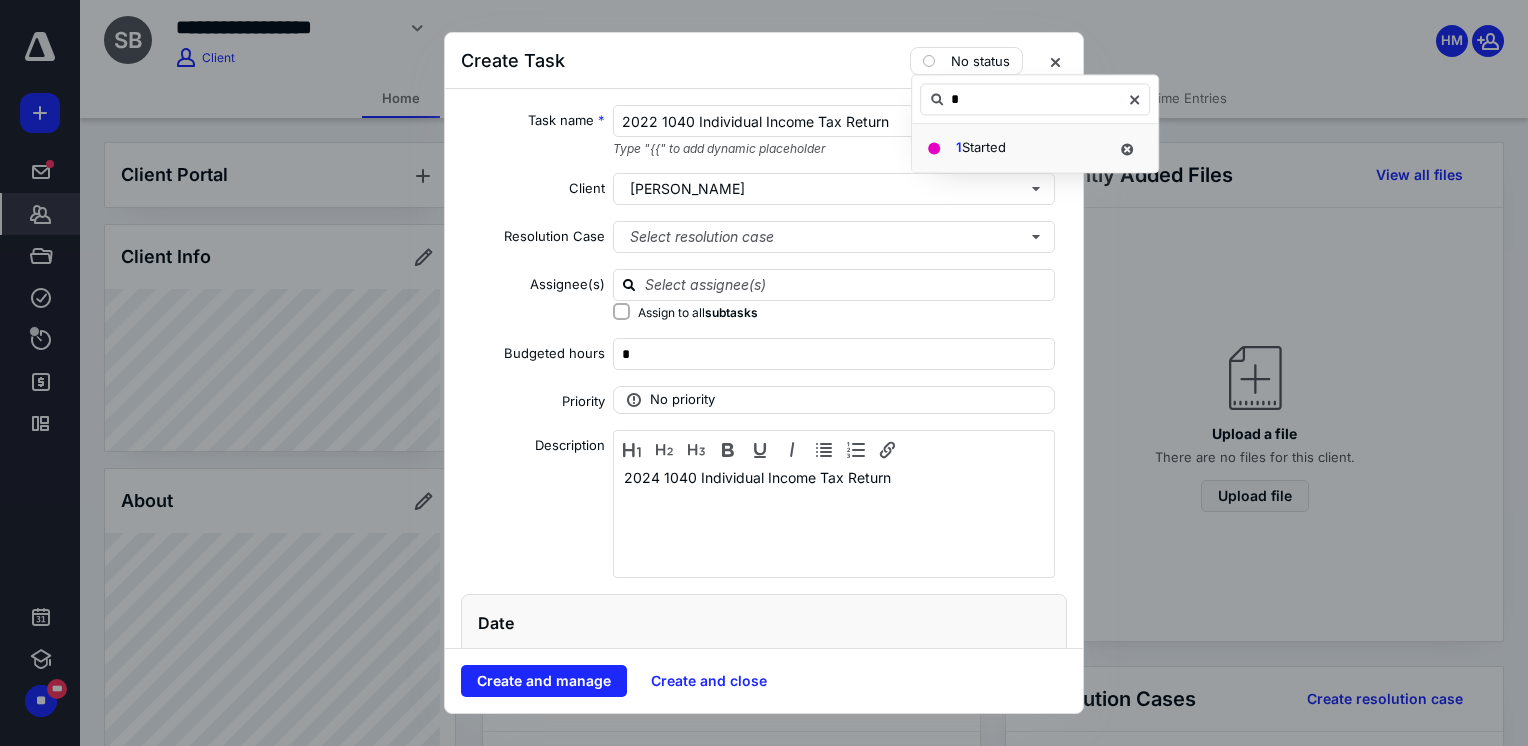type on "*" 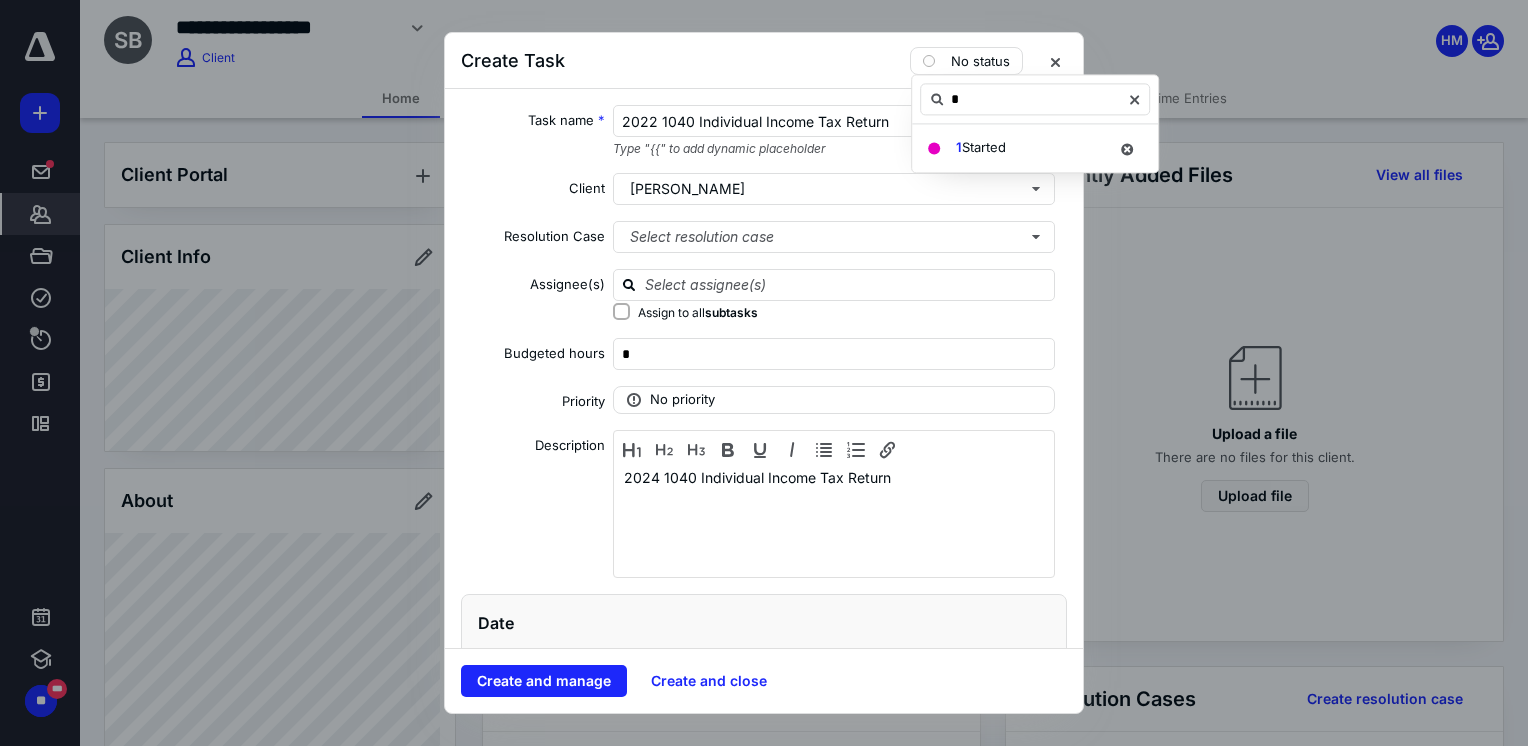 type 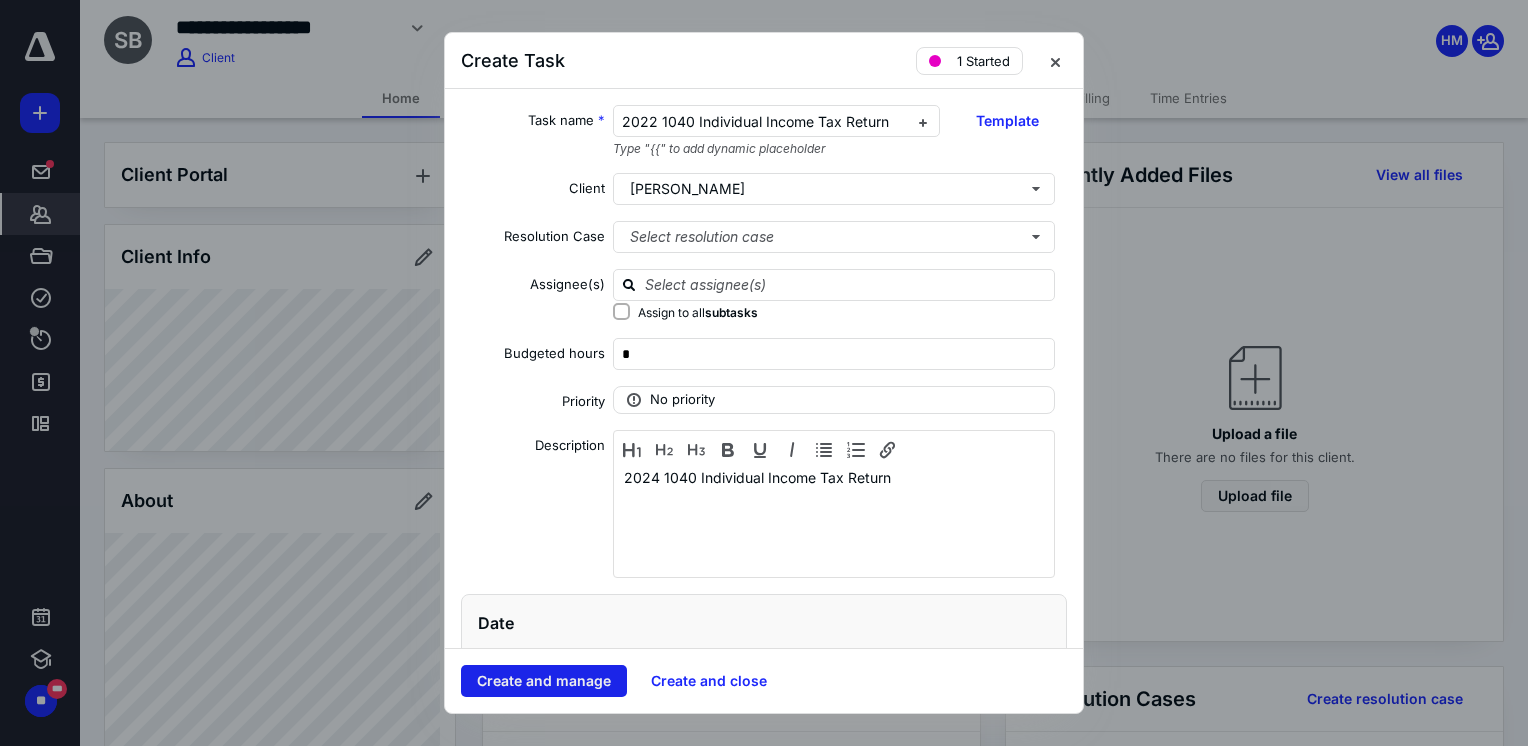 click on "Create and manage" at bounding box center (544, 681) 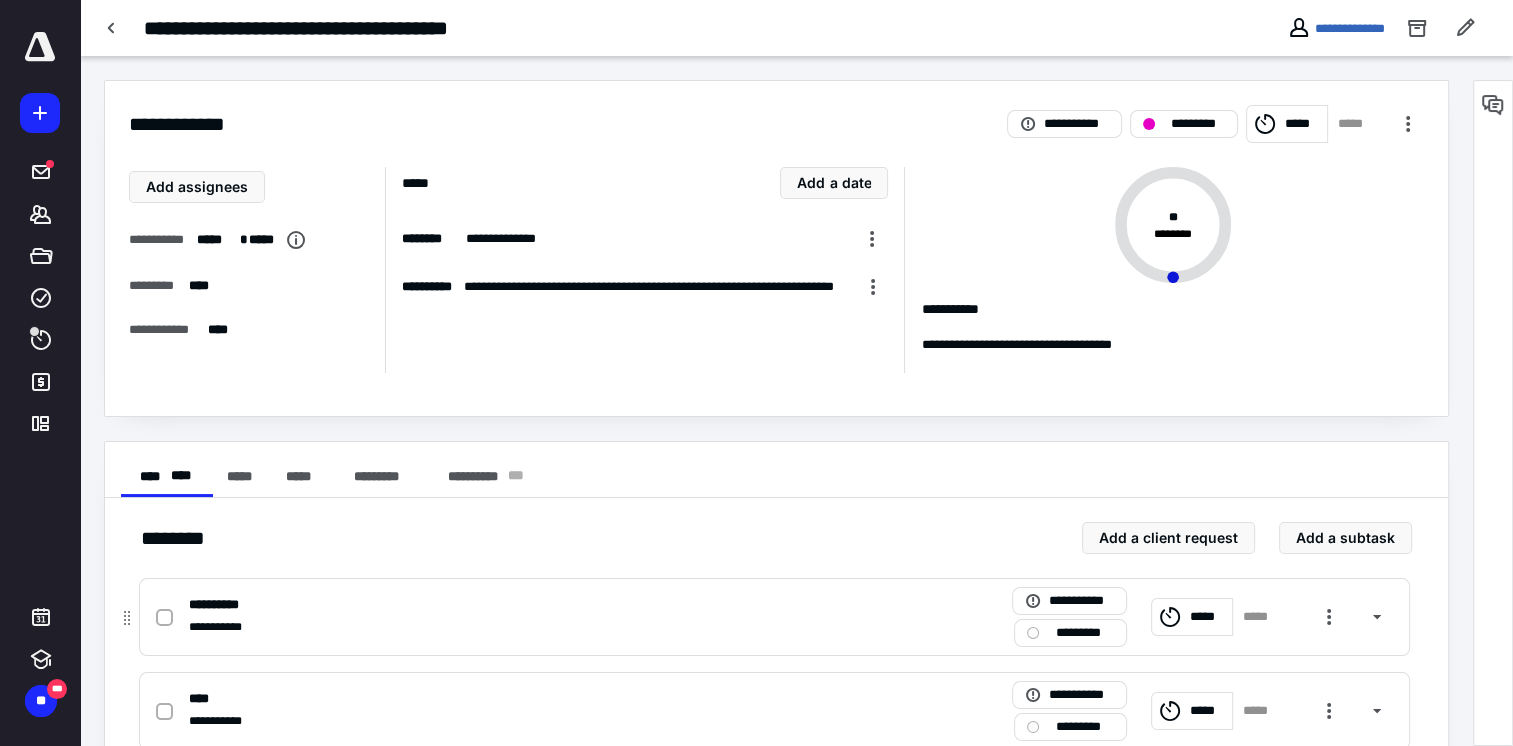 click on "*********" at bounding box center [1084, 633] 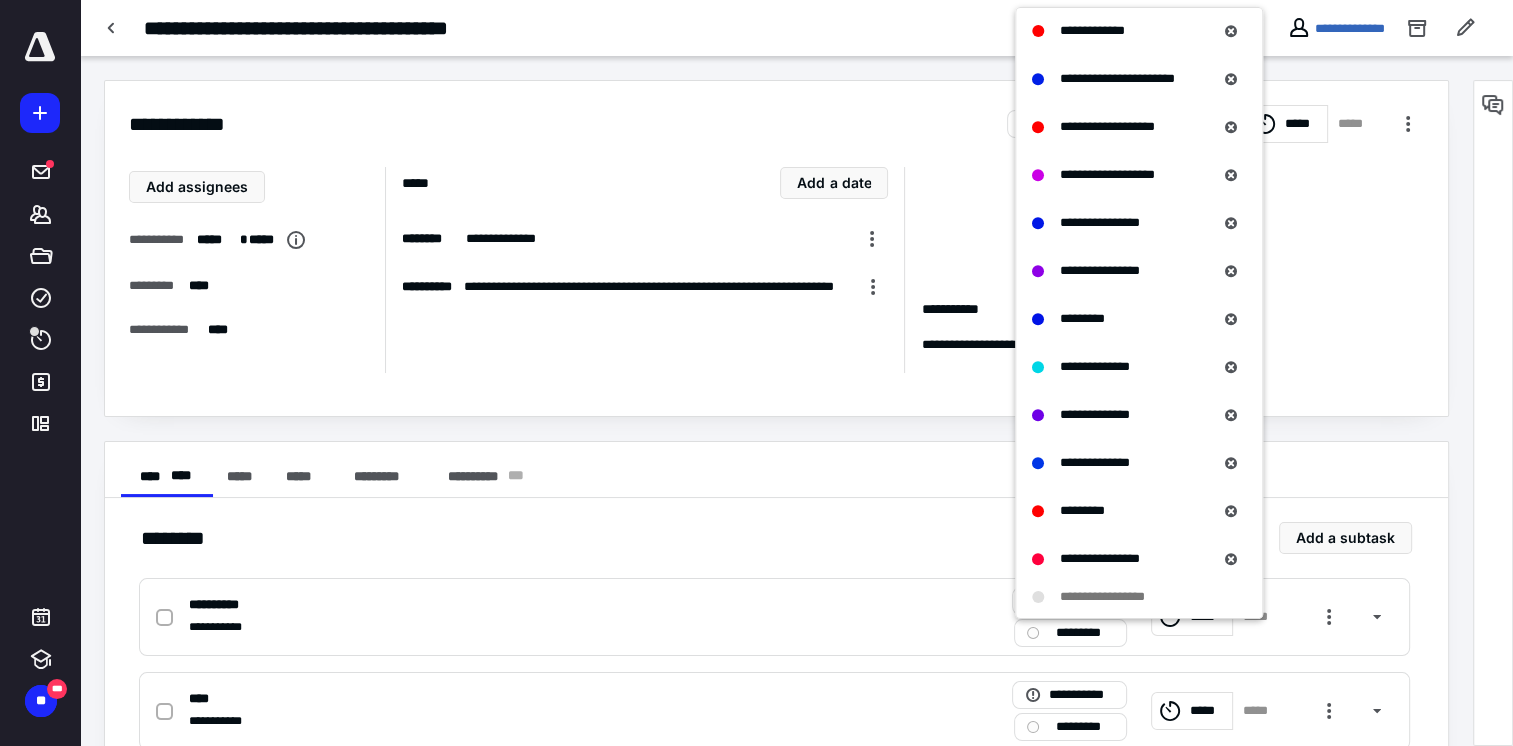 scroll, scrollTop: 1800, scrollLeft: 0, axis: vertical 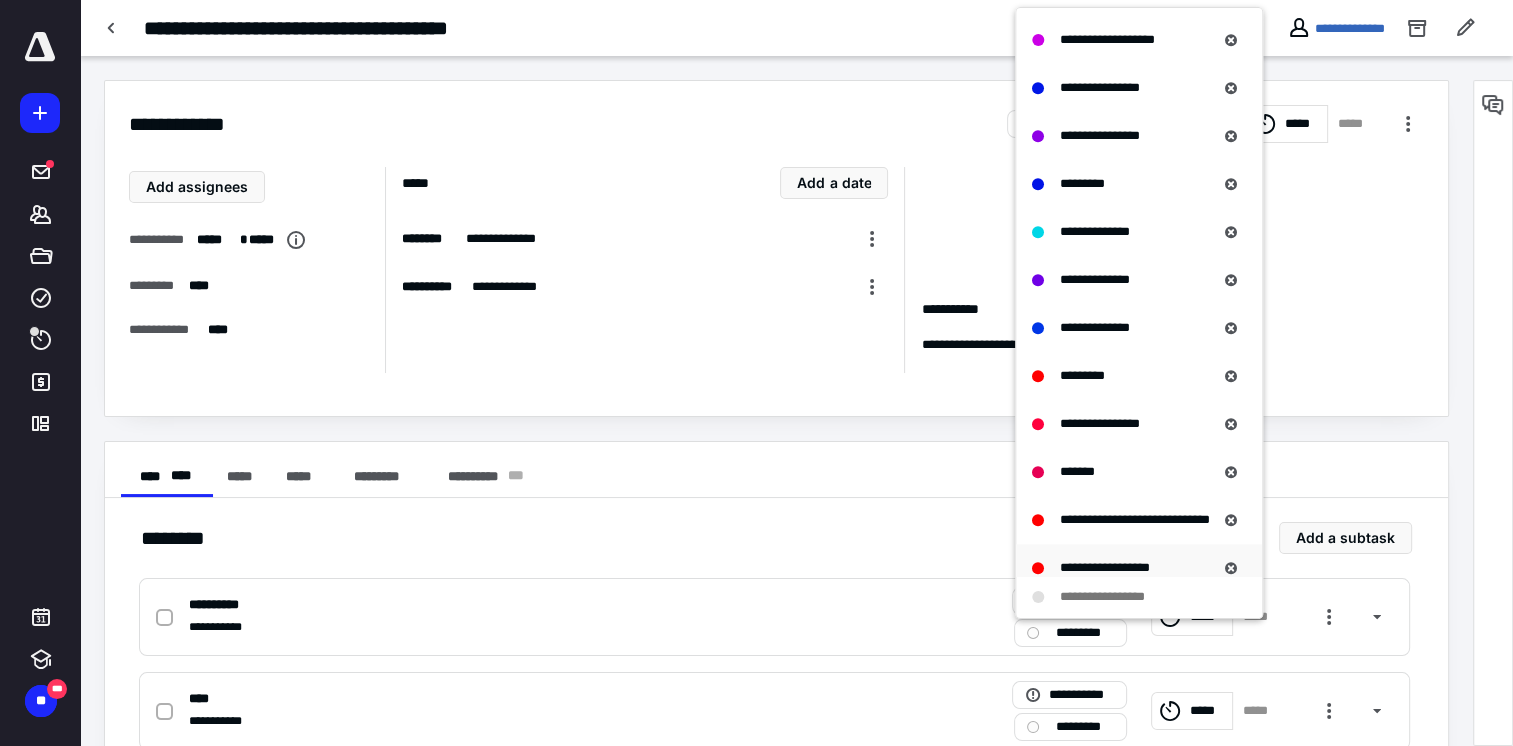 click on "**********" at bounding box center [1105, 567] 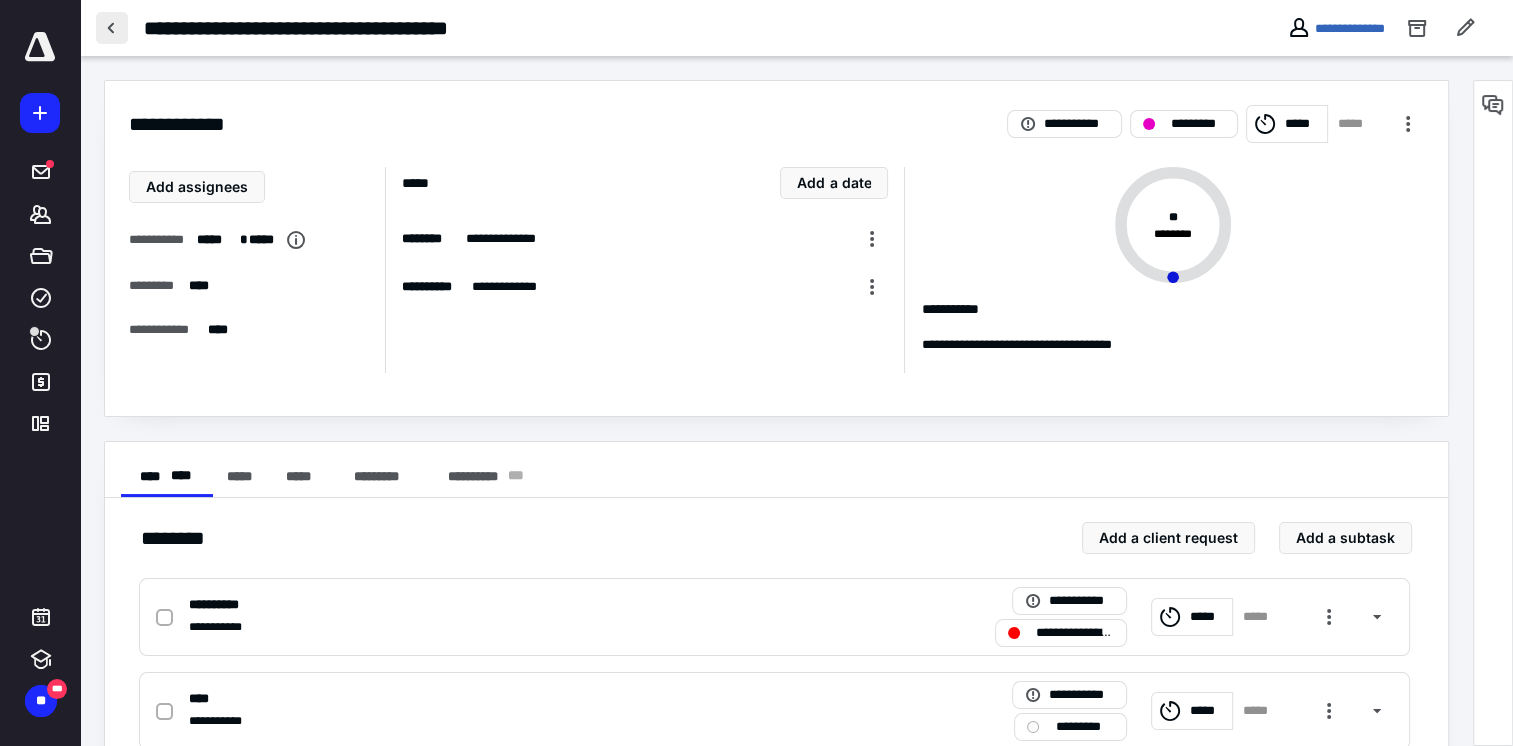 click at bounding box center [112, 28] 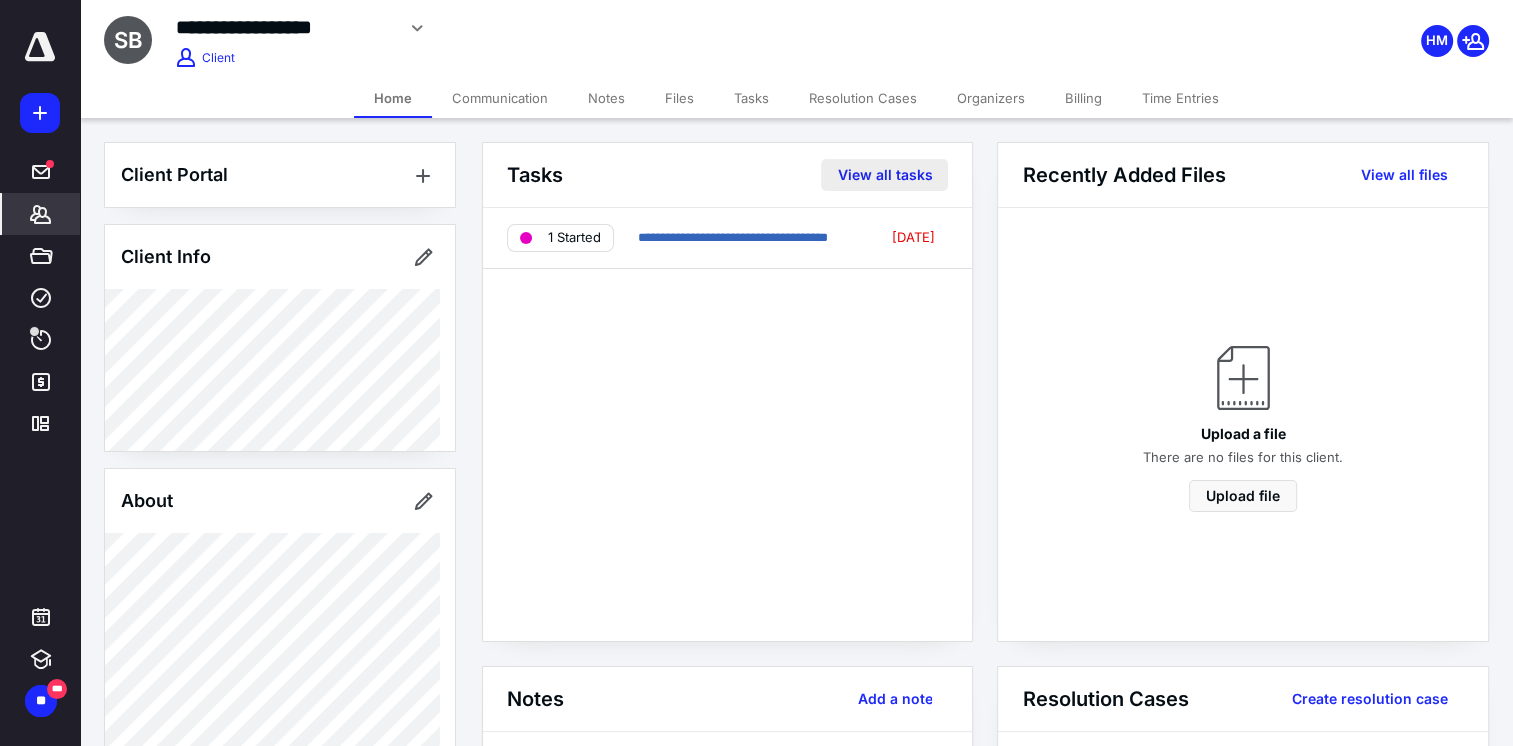 click on "View all tasks" at bounding box center [884, 175] 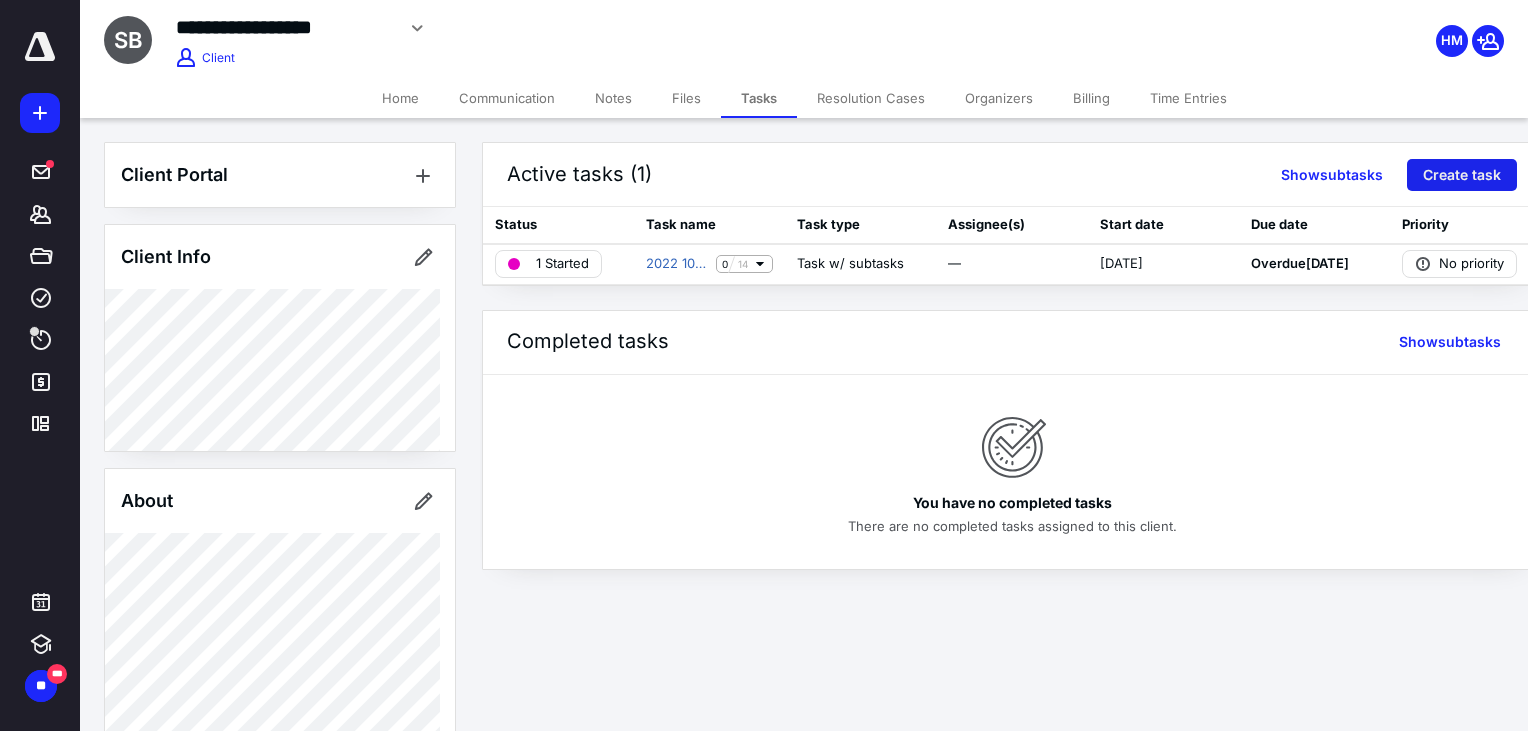 click on "Create task" at bounding box center (1462, 175) 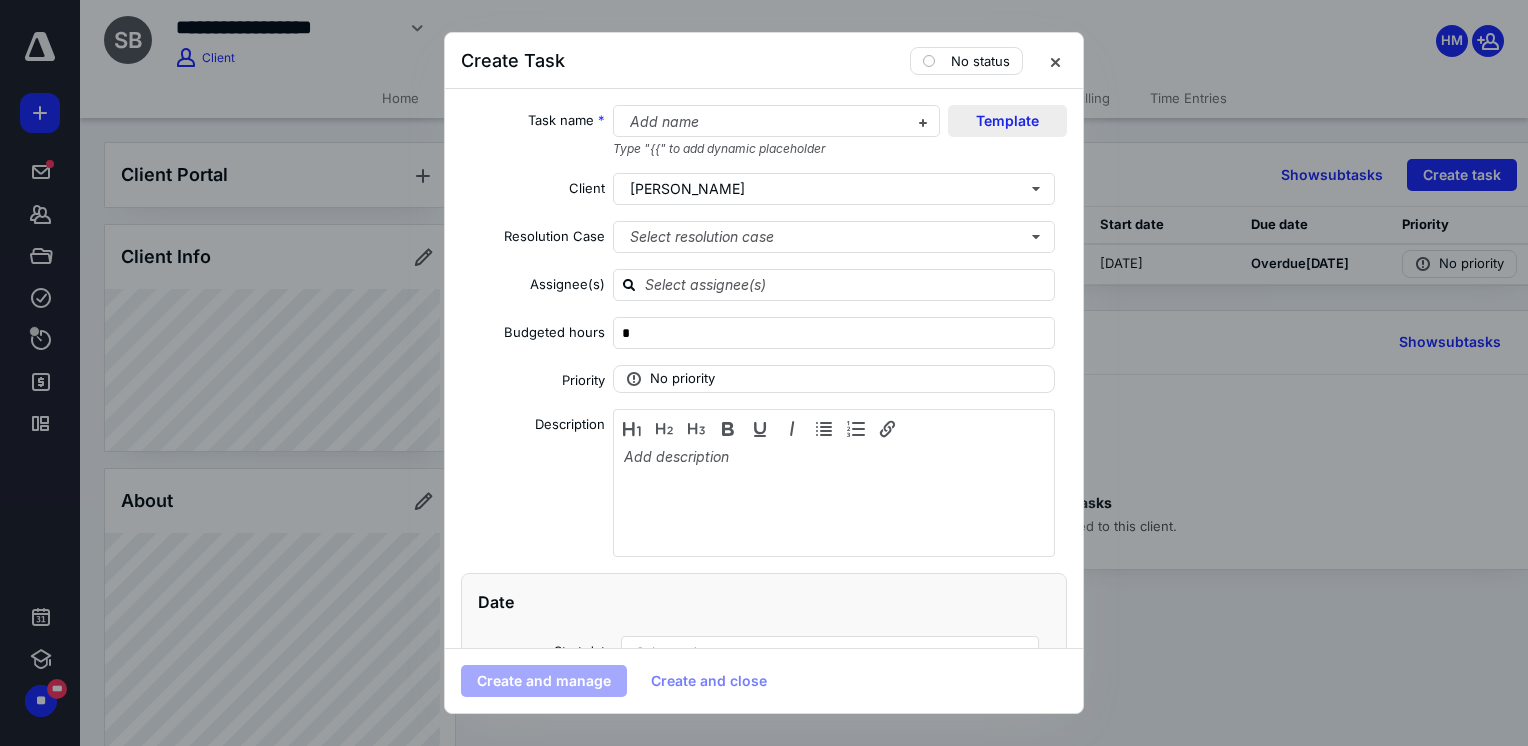 click on "Template" at bounding box center (1007, 121) 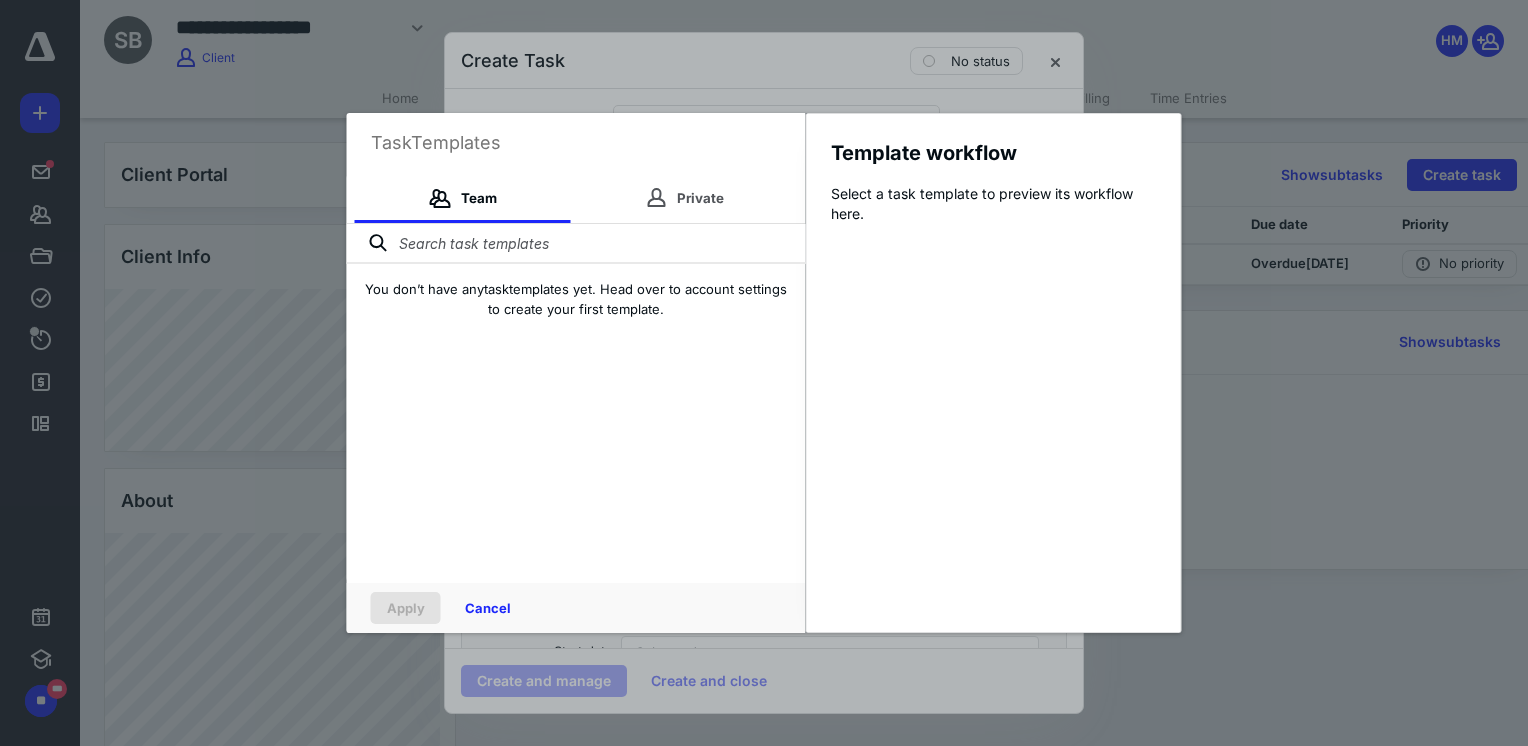 click at bounding box center (576, 244) 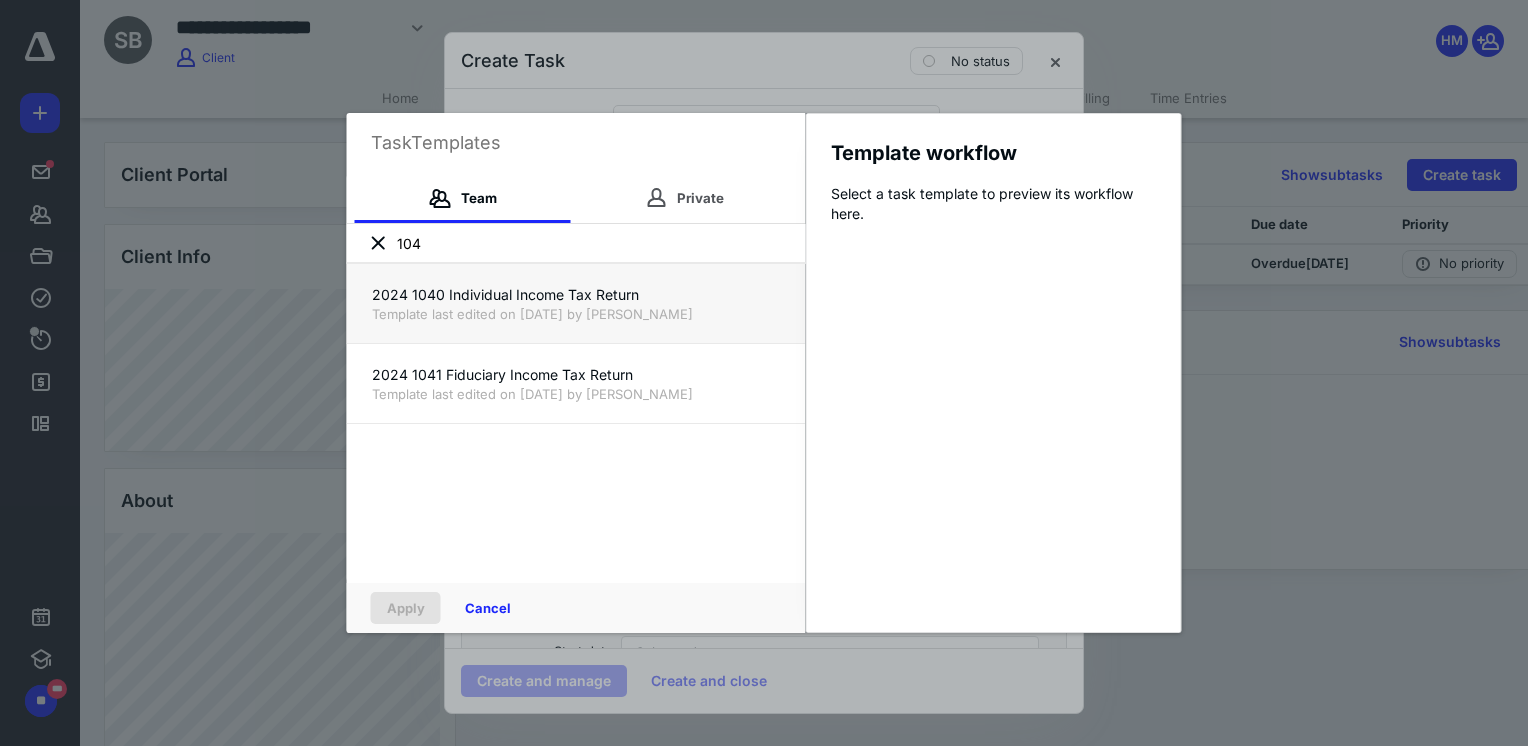 type on "104" 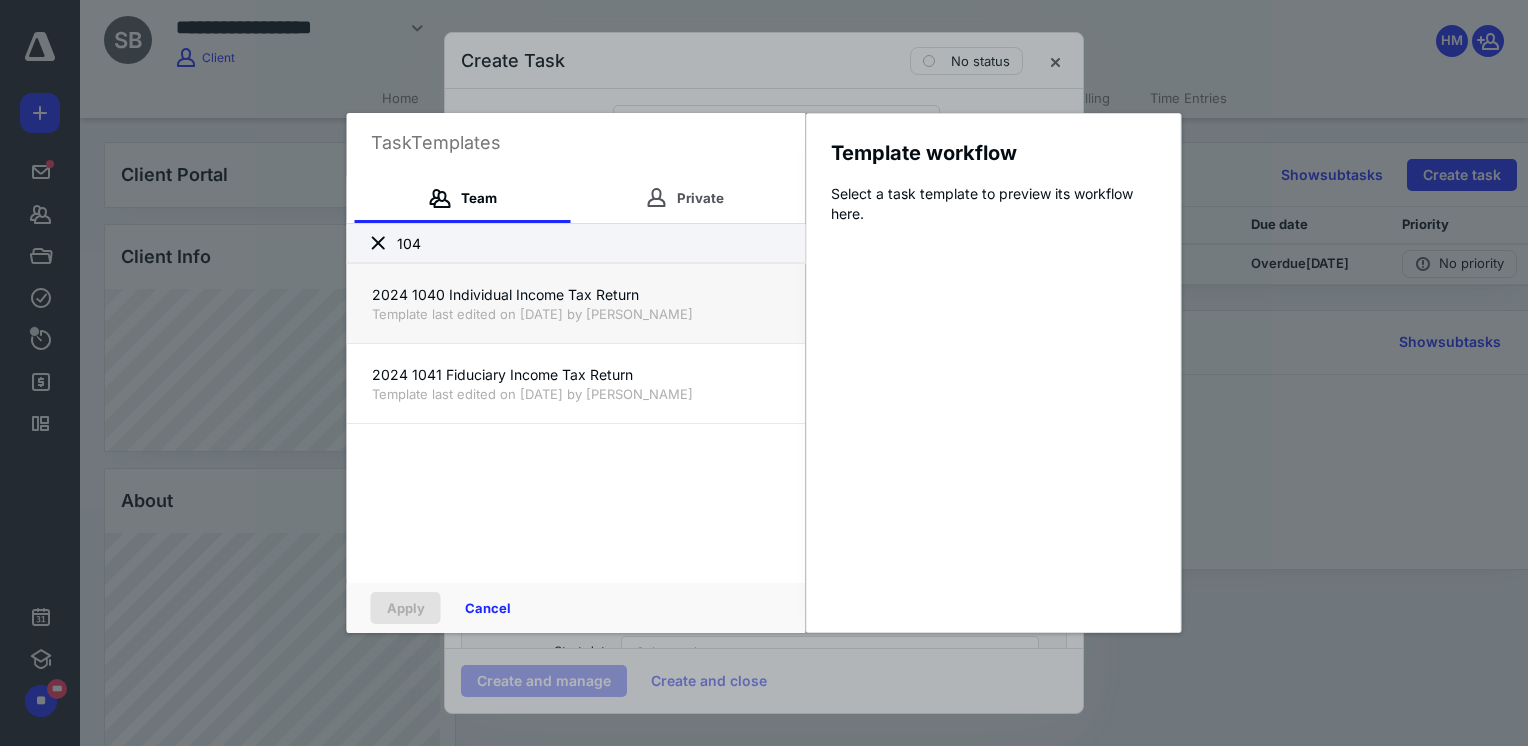 click on "Template last edited on 7/1/2025 by Donna Baker" at bounding box center (576, 314) 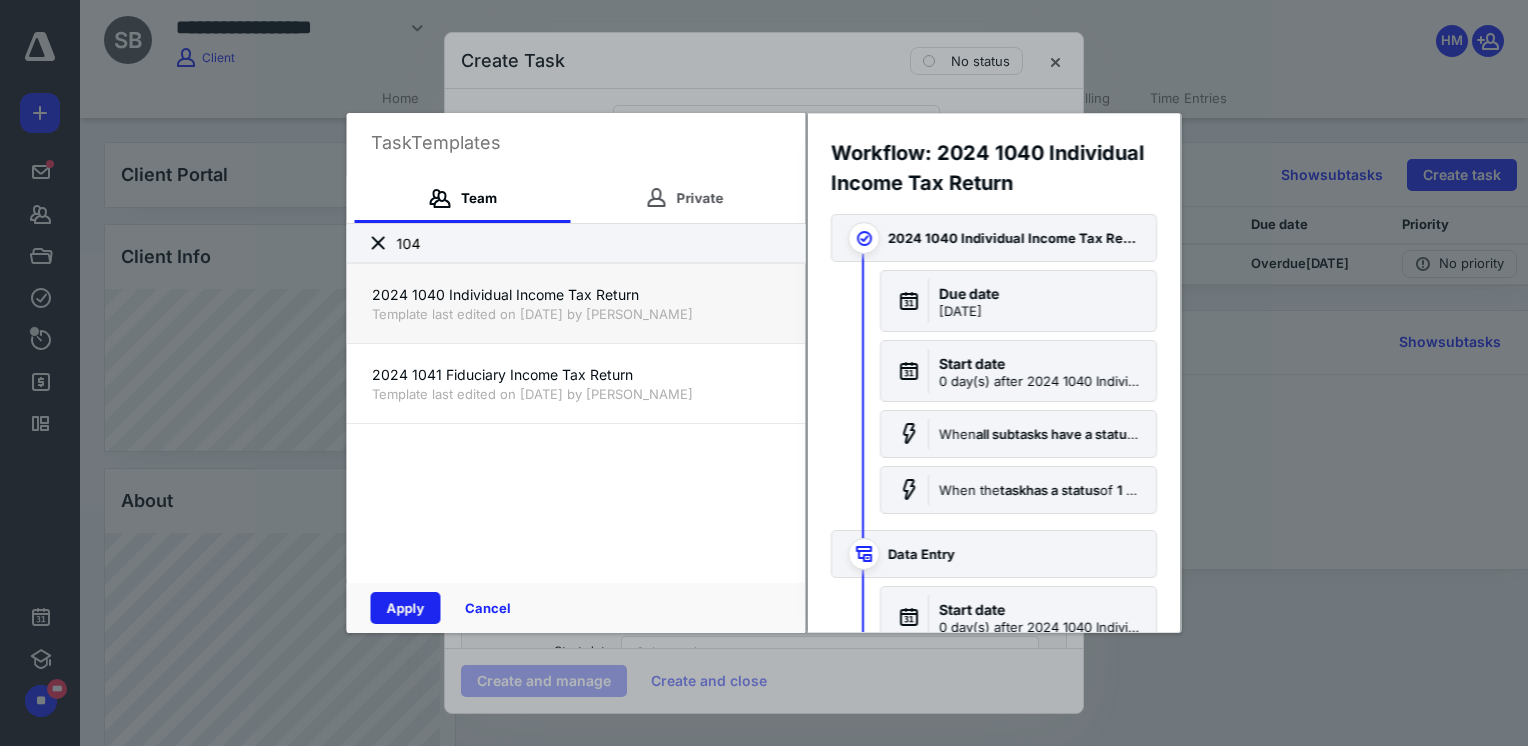 drag, startPoint x: 423, startPoint y: 608, endPoint x: 673, endPoint y: 197, distance: 481.06238 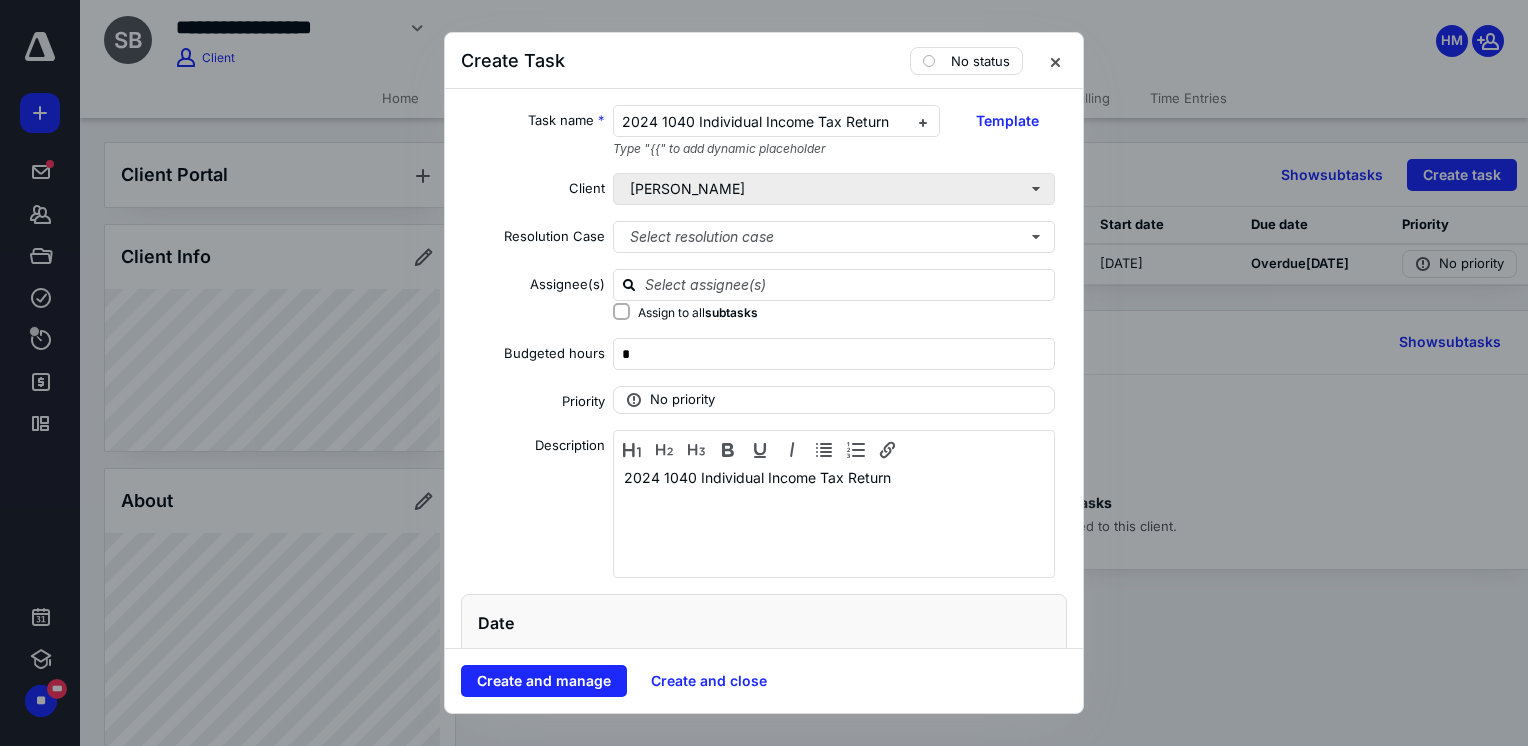 checkbox on "true" 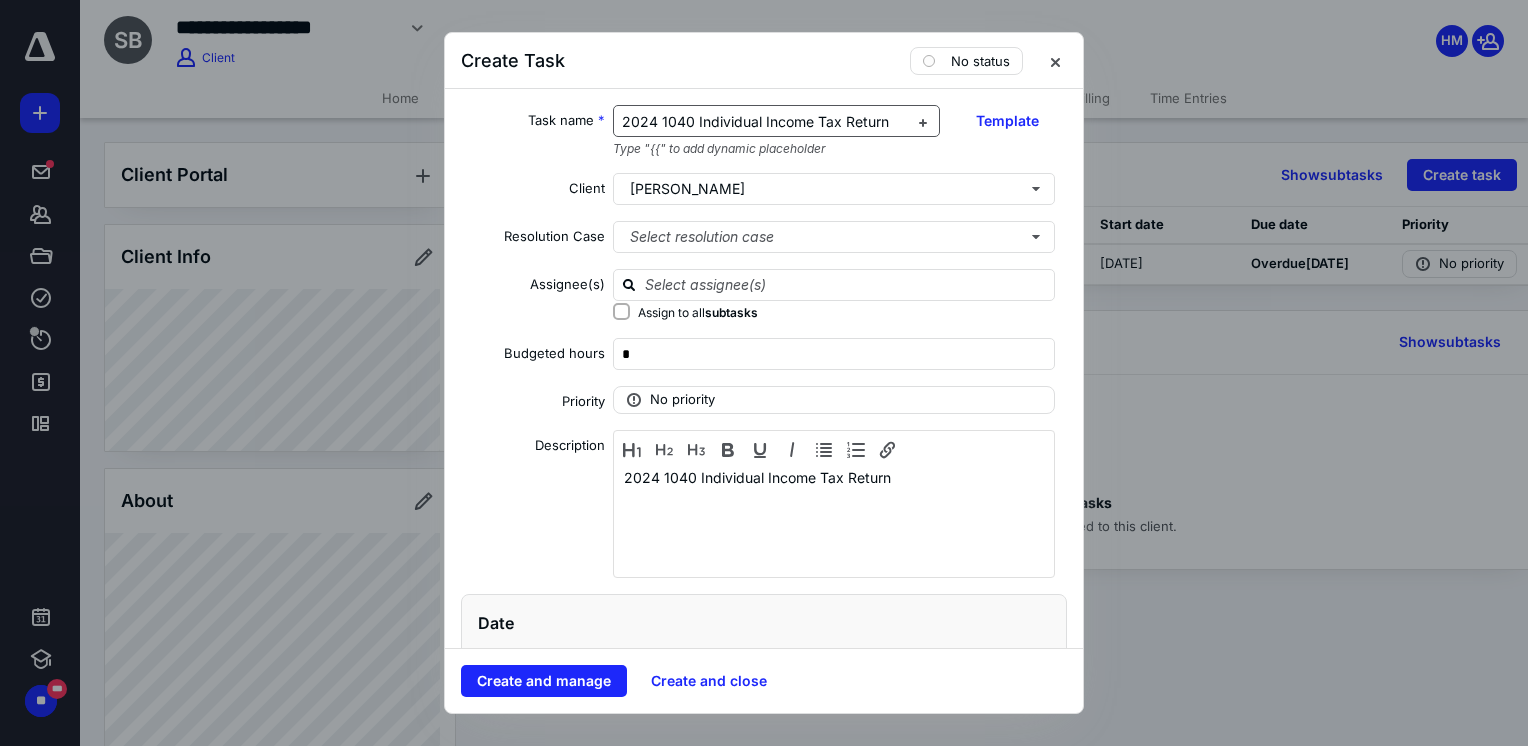 click on "2024 1040 Individual Income Tax Return" at bounding box center [755, 121] 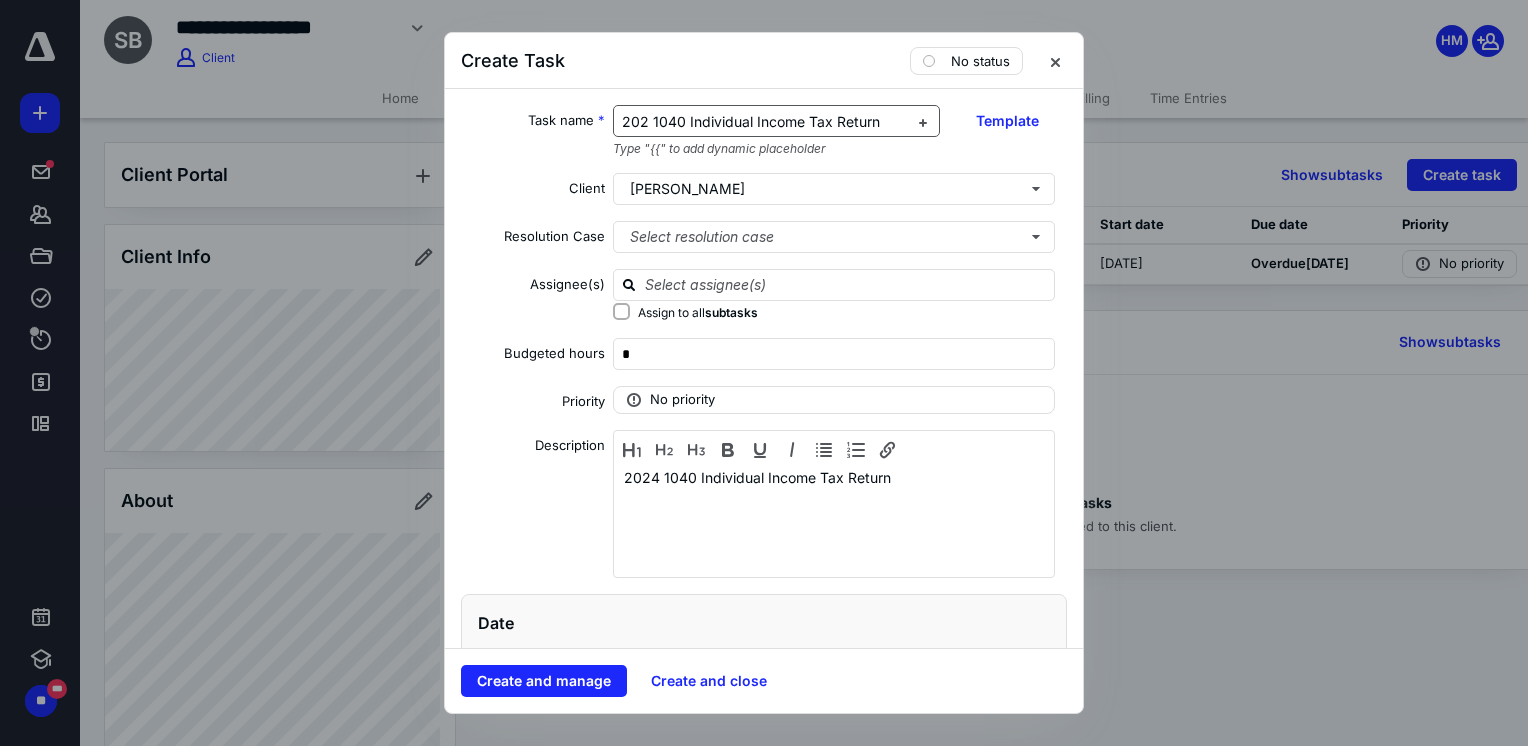 type 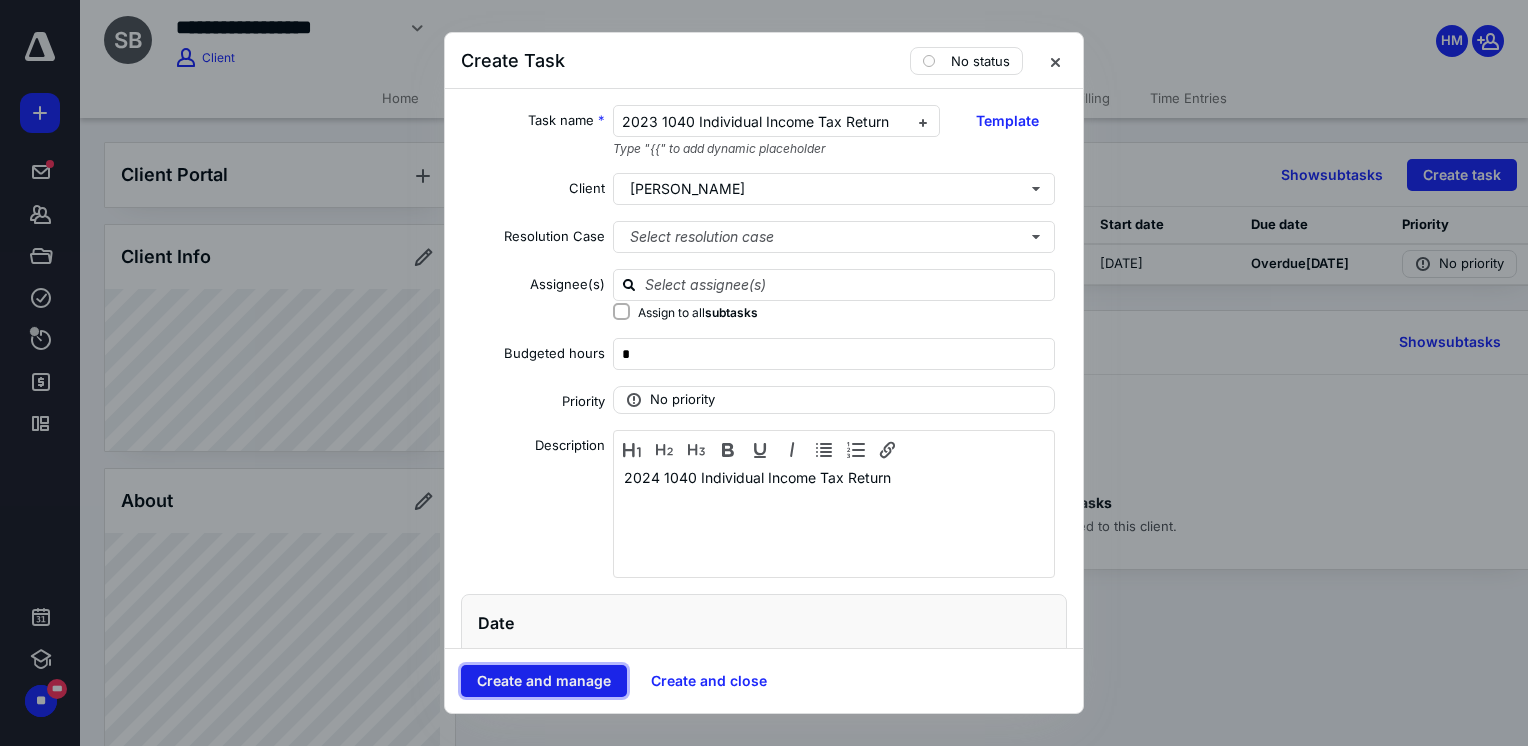 click on "Create and manage" at bounding box center [544, 681] 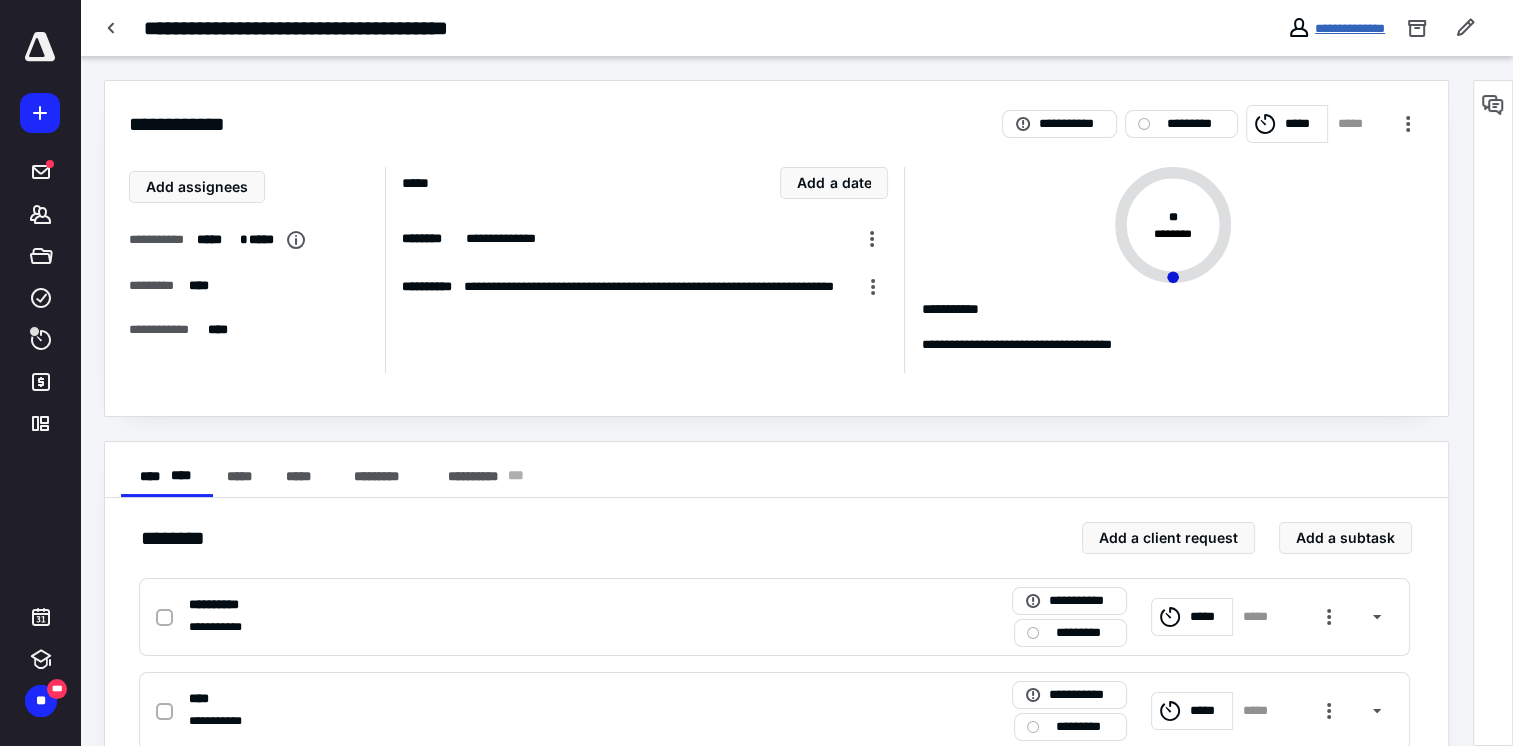 click on "**********" at bounding box center [1350, 28] 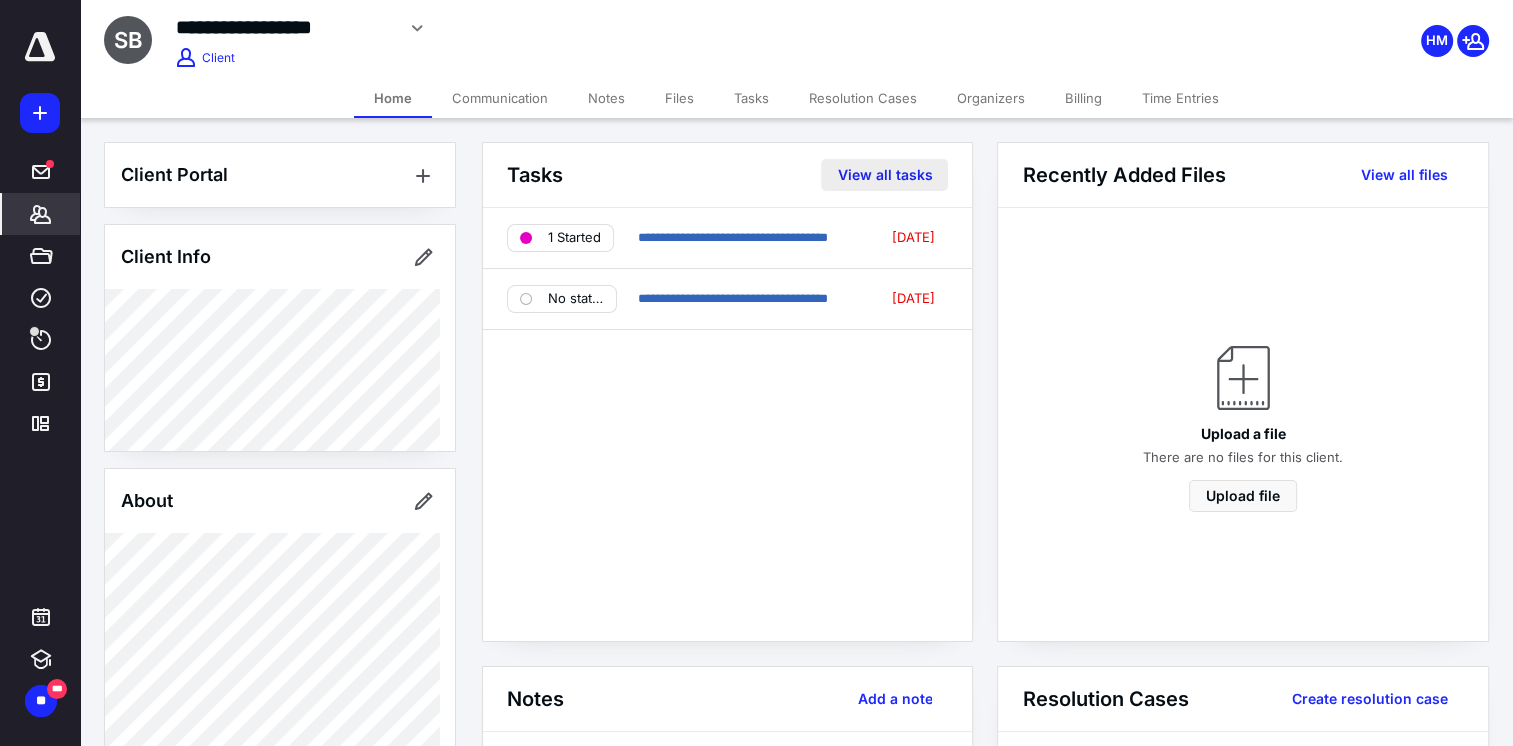 click on "View all tasks" at bounding box center [884, 175] 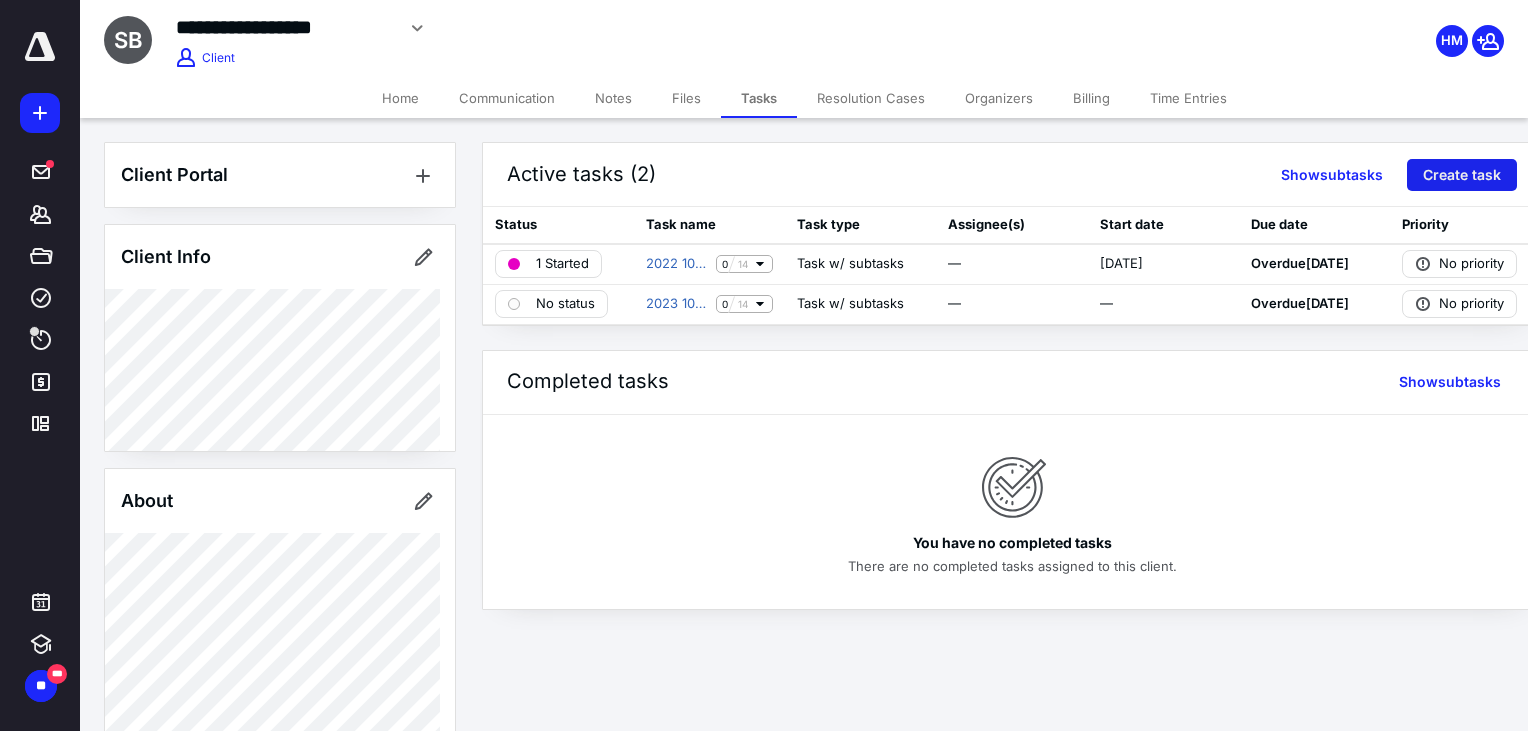 click on "Create task" at bounding box center (1462, 175) 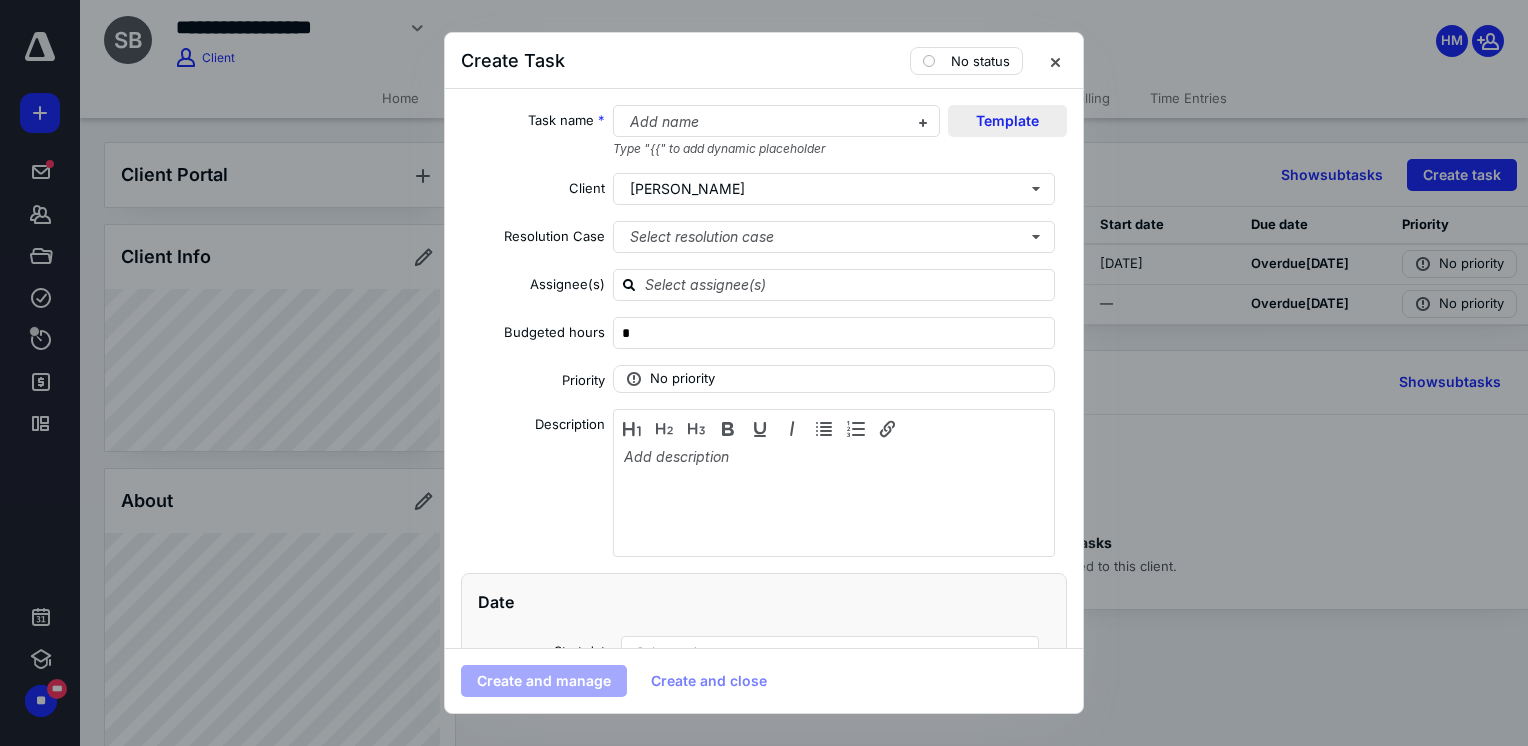 click on "Template" at bounding box center [1007, 121] 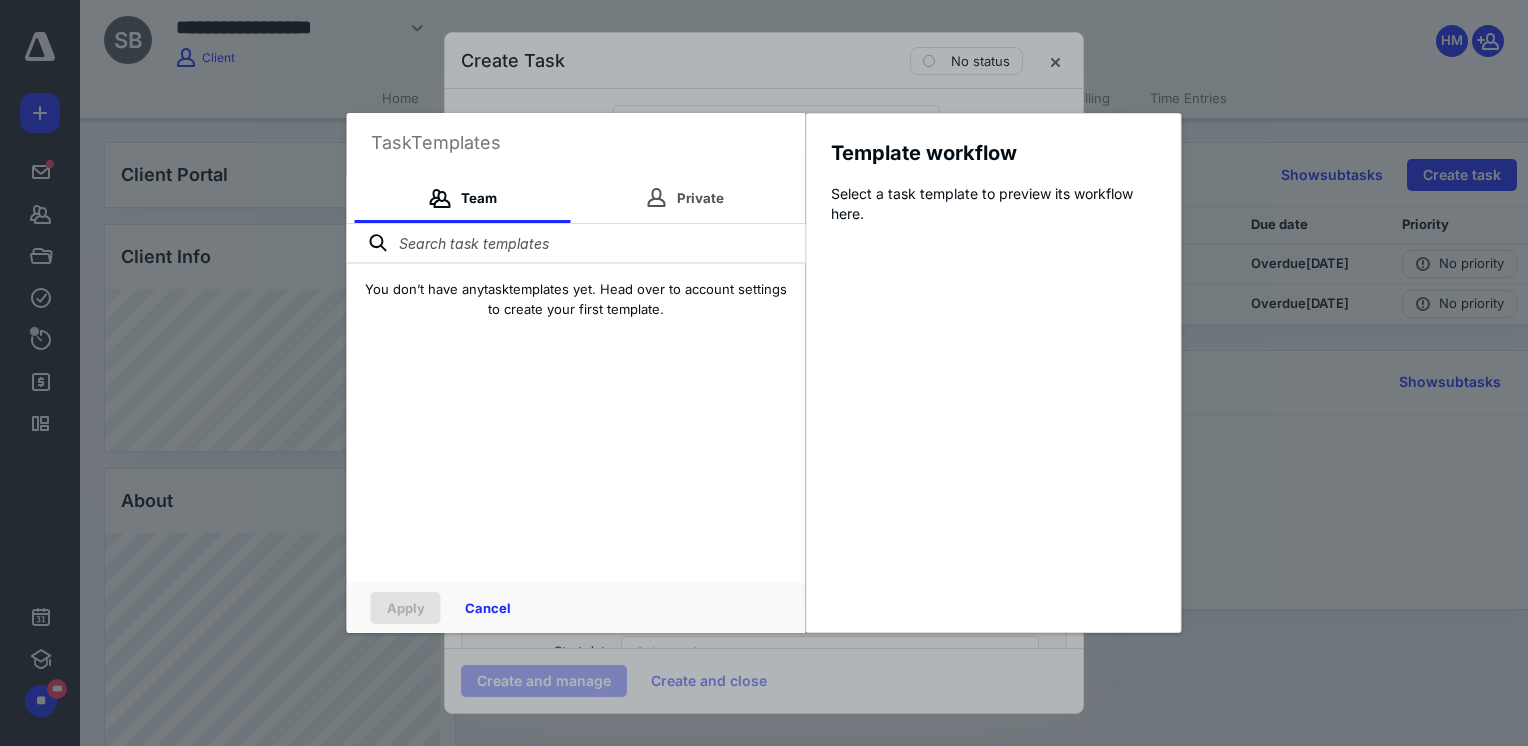 click at bounding box center [576, 244] 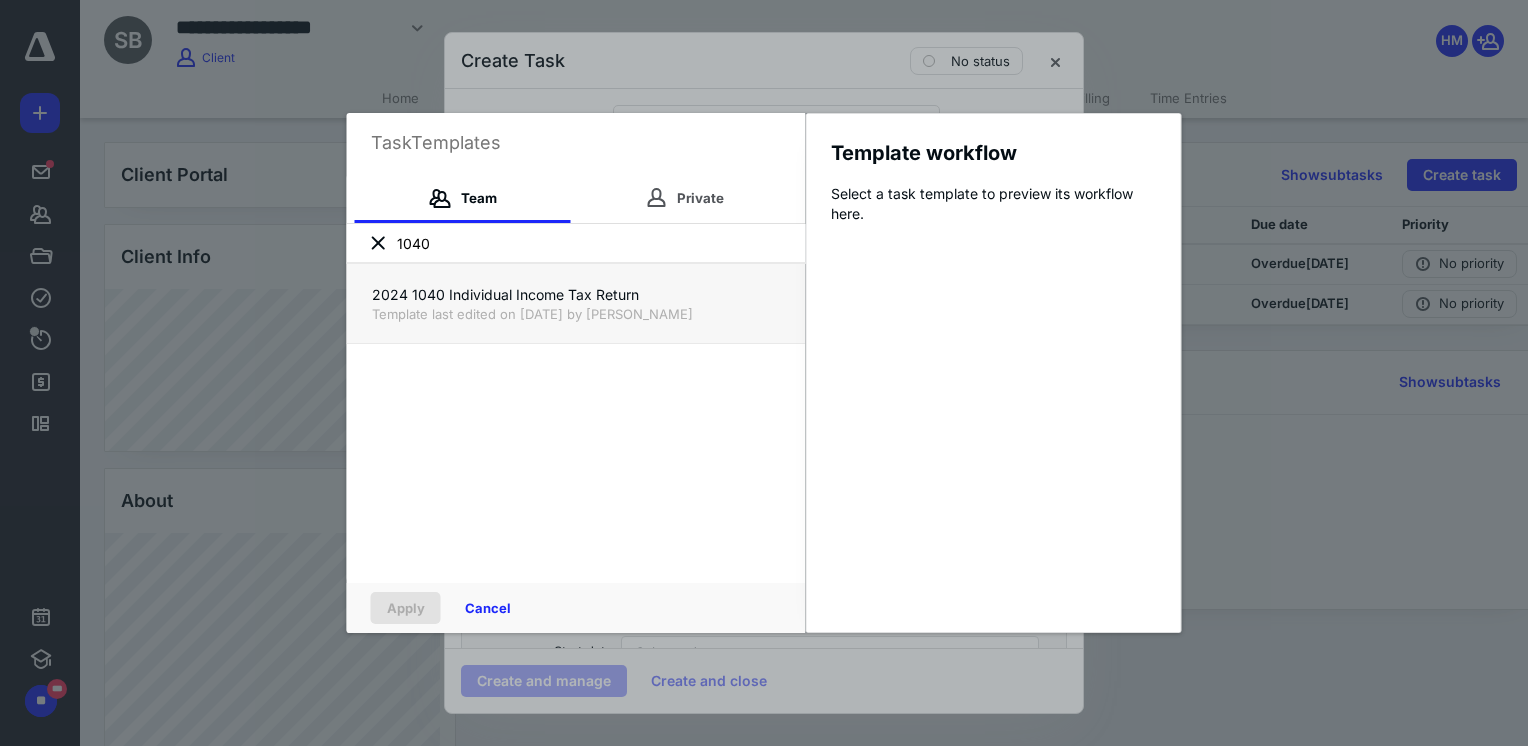 type on "1040" 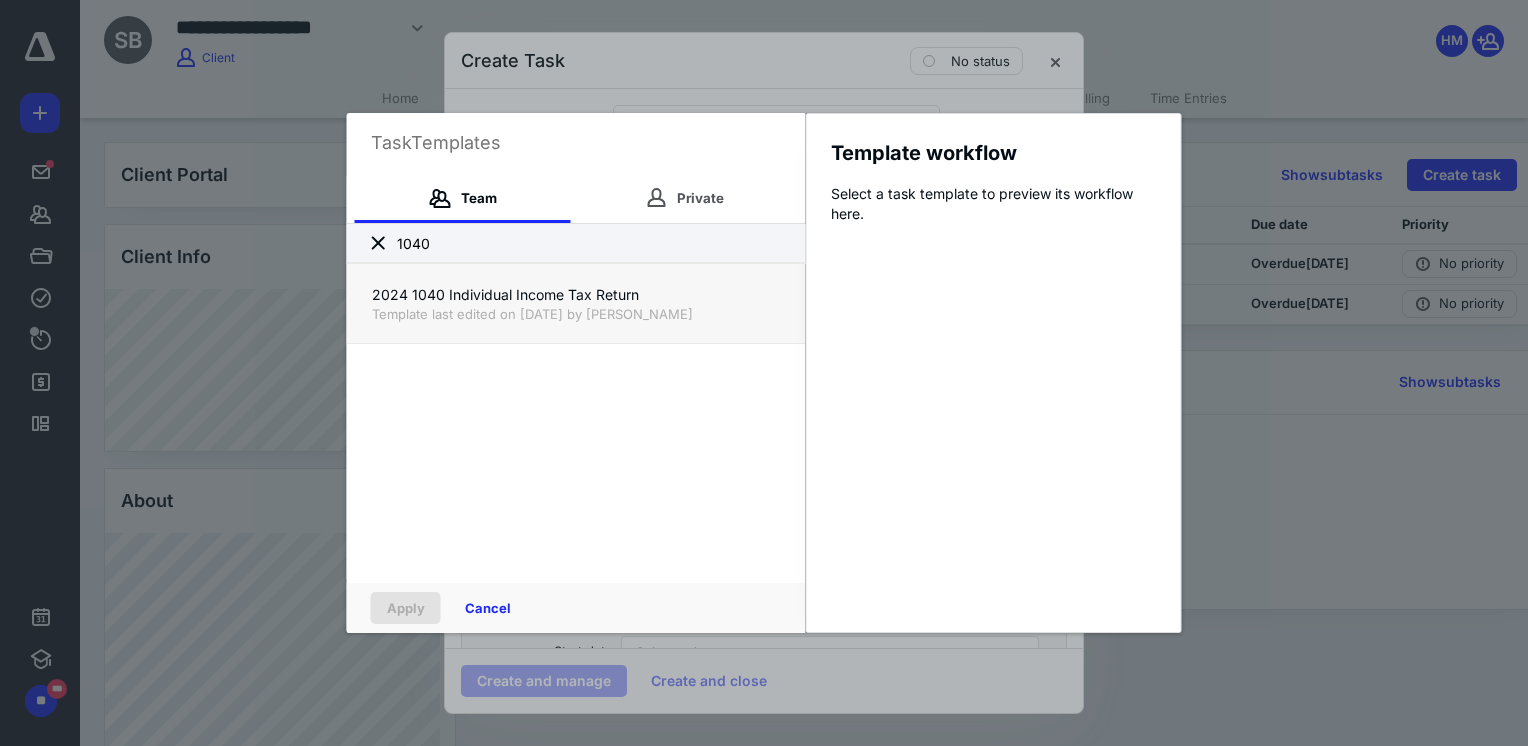 click on "2024 1040 Individual Income Tax Return" at bounding box center [576, 295] 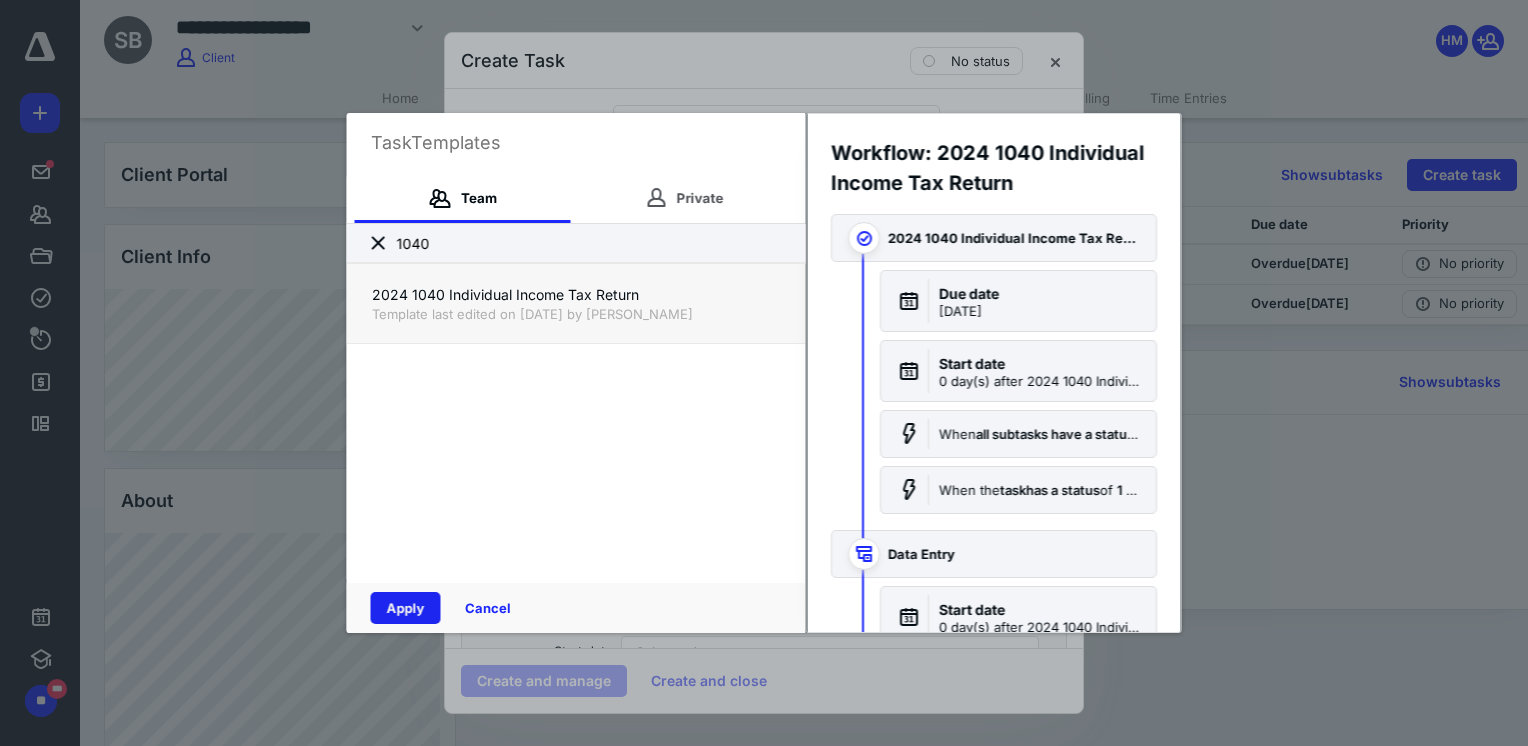 click on "Apply" at bounding box center (406, 608) 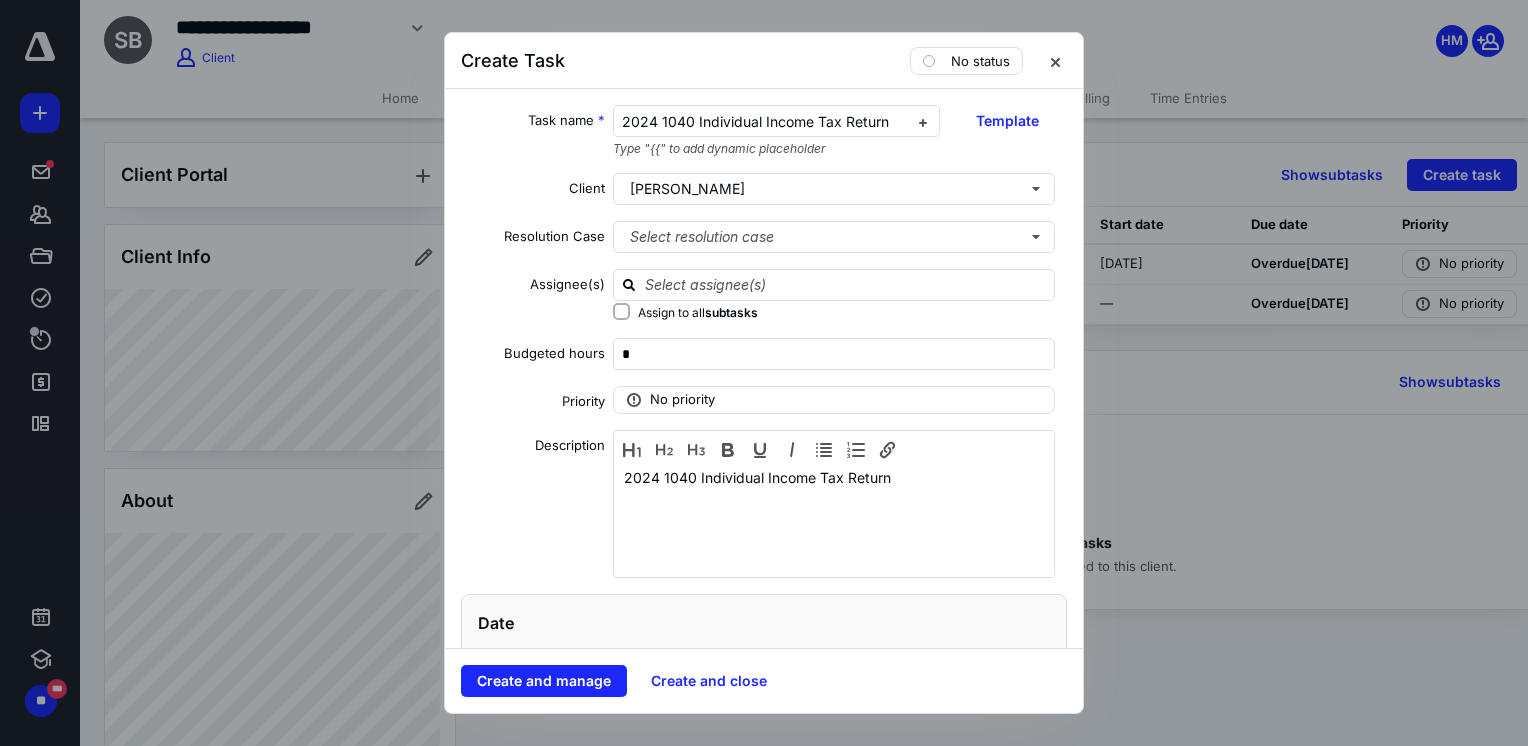checkbox on "true" 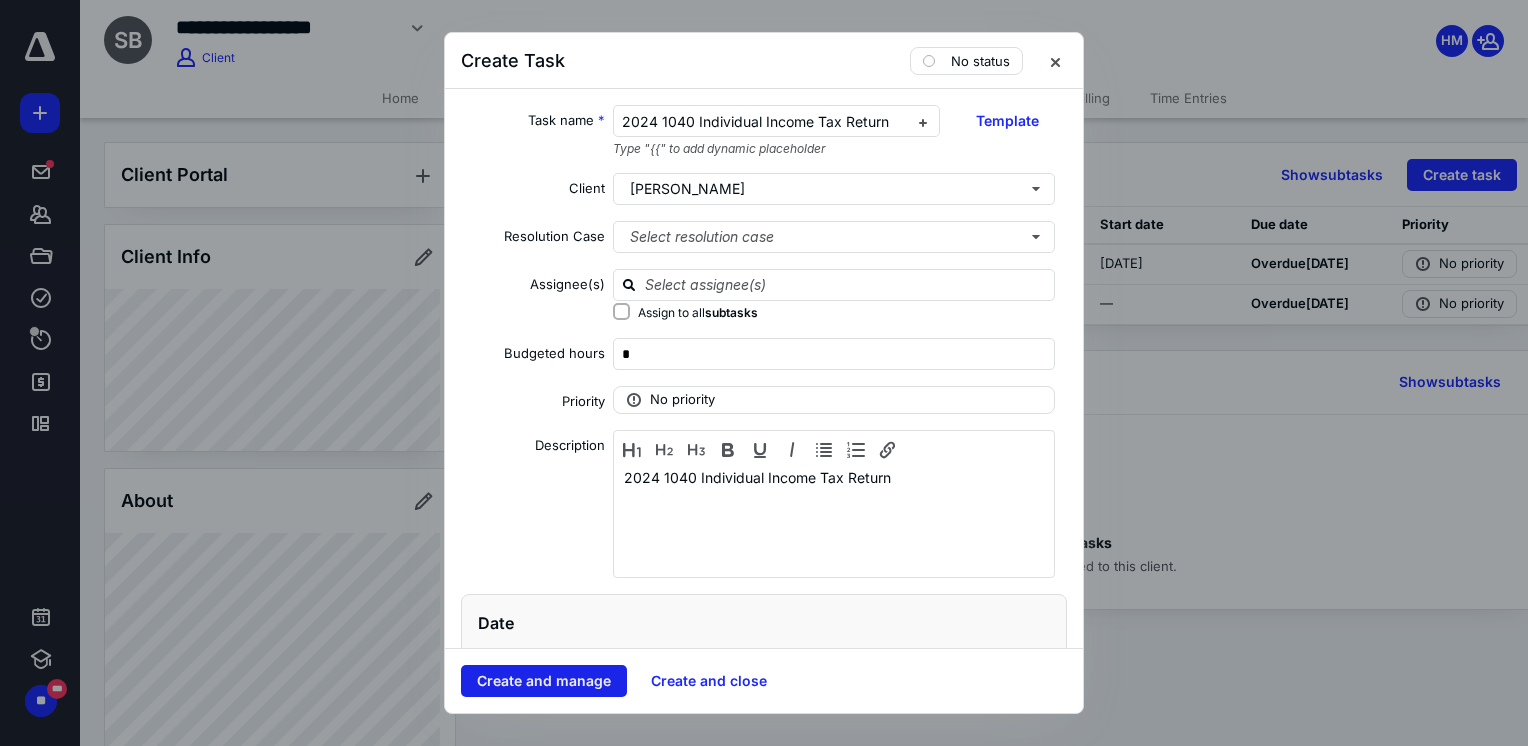 click on "Create and manage" at bounding box center (544, 681) 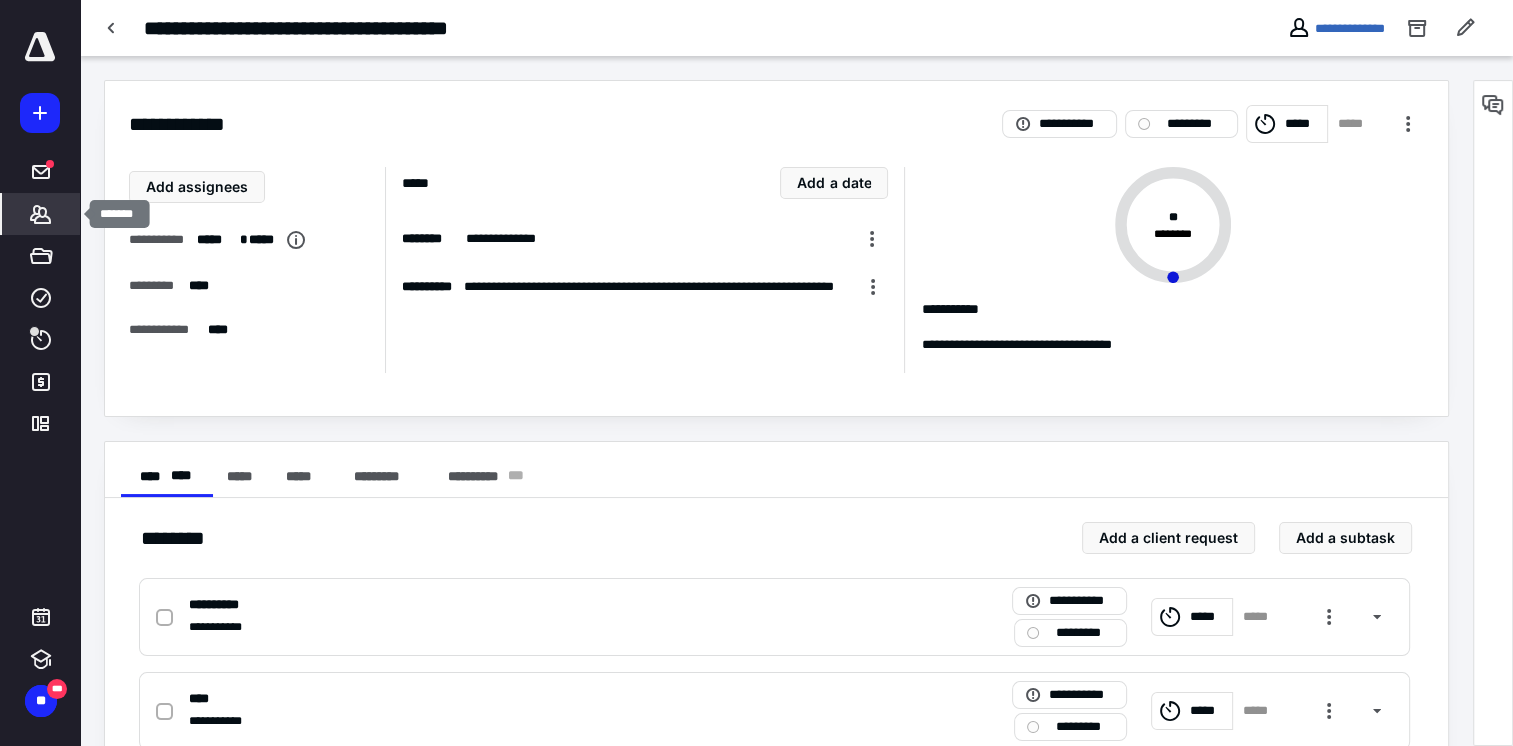 click on "*******" at bounding box center (41, 214) 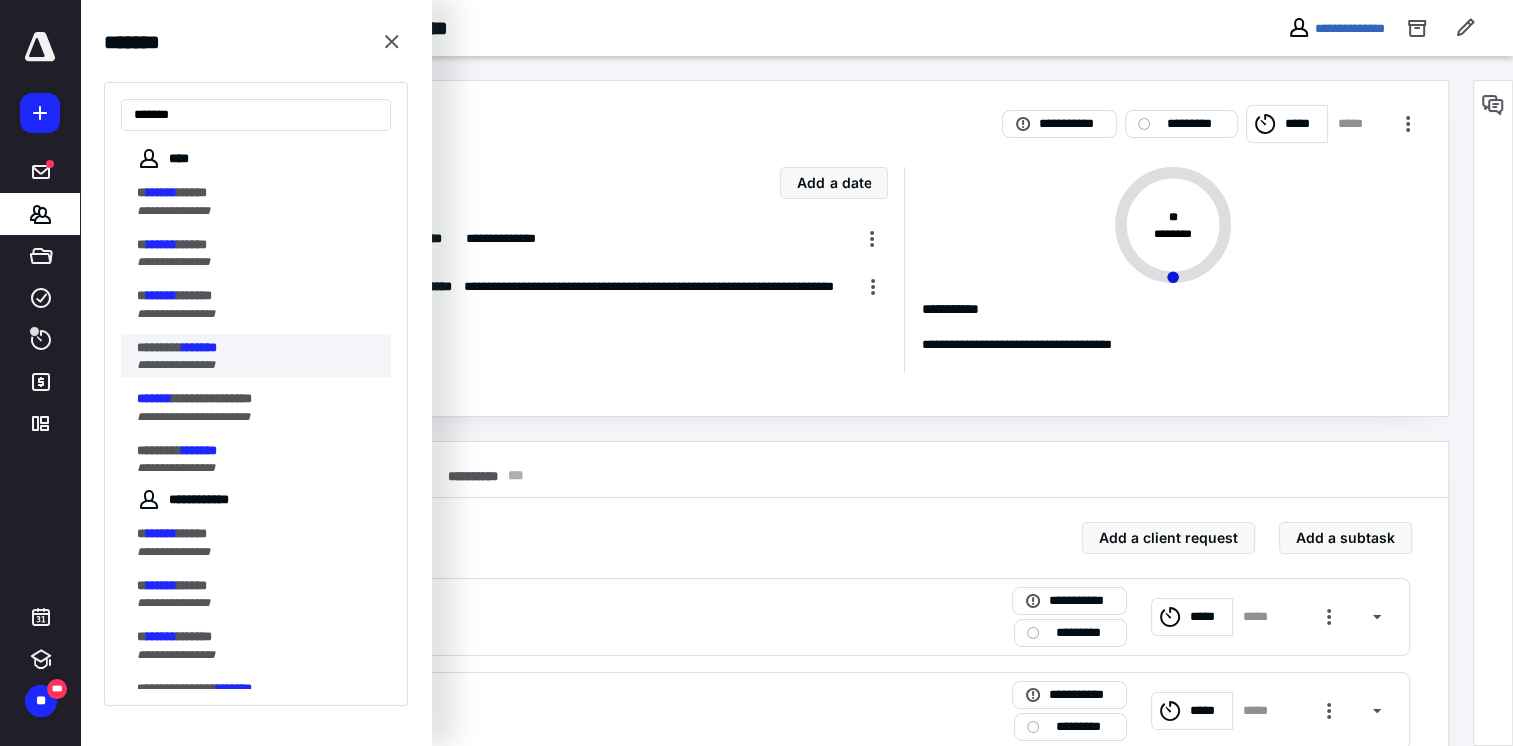 type on "*******" 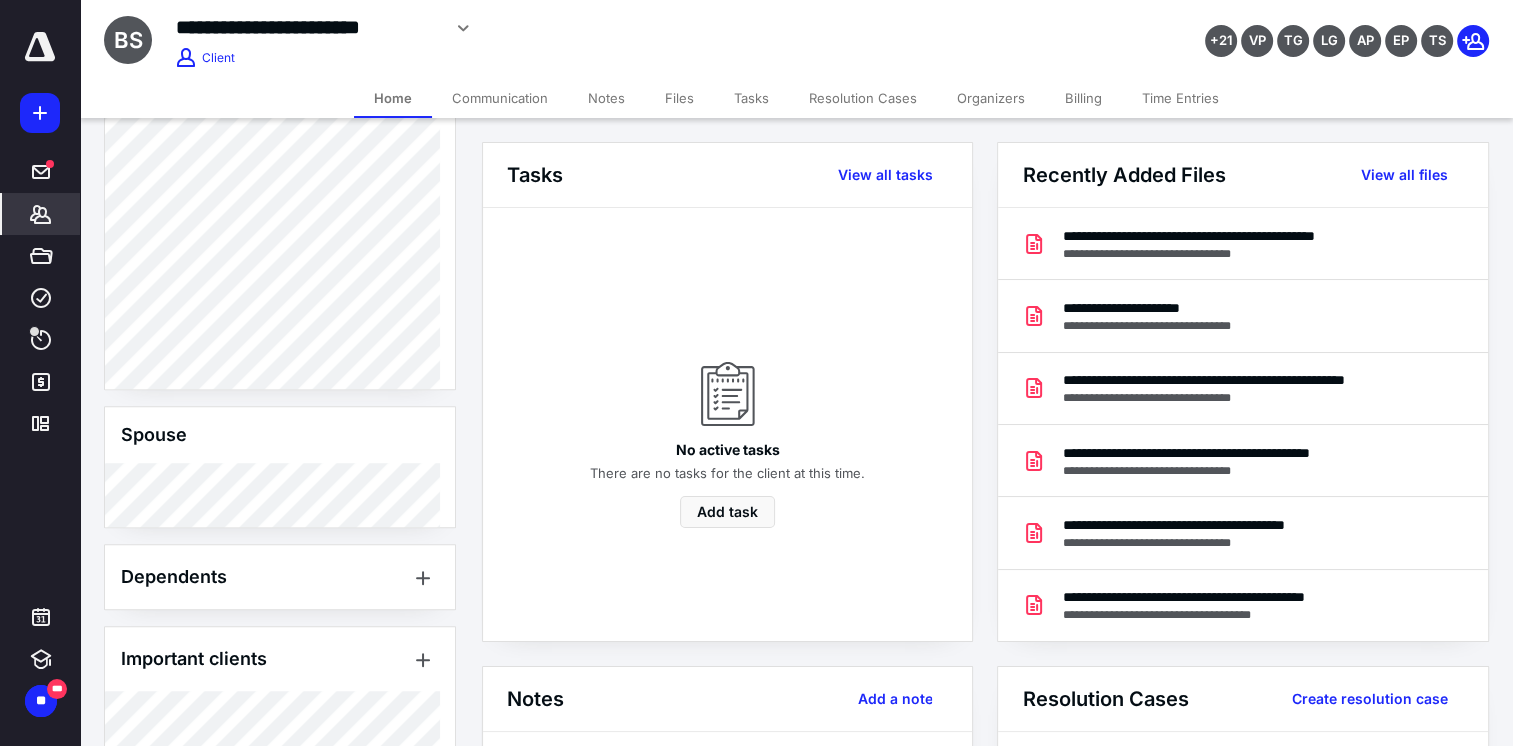 scroll, scrollTop: 1736, scrollLeft: 0, axis: vertical 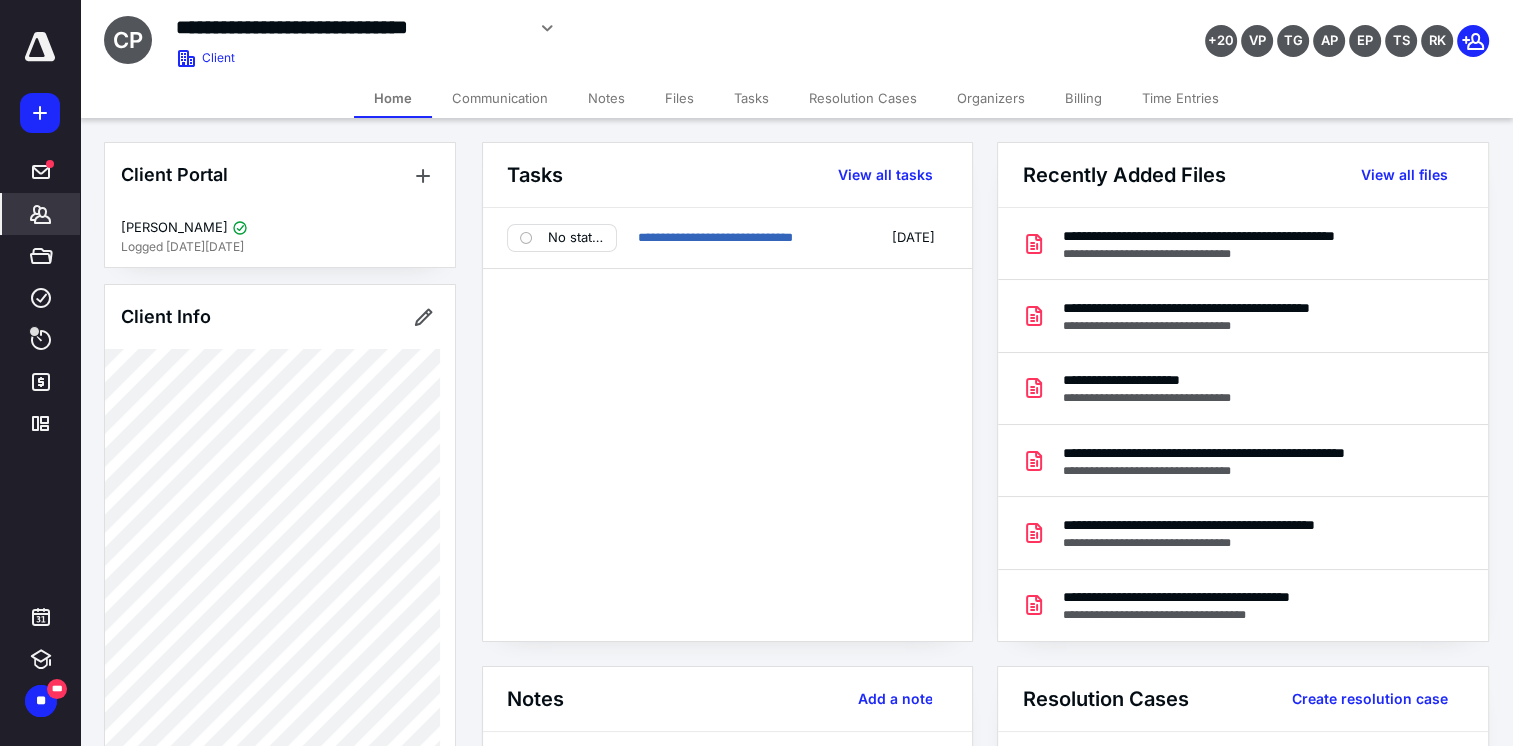 click on "Files" at bounding box center [679, 98] 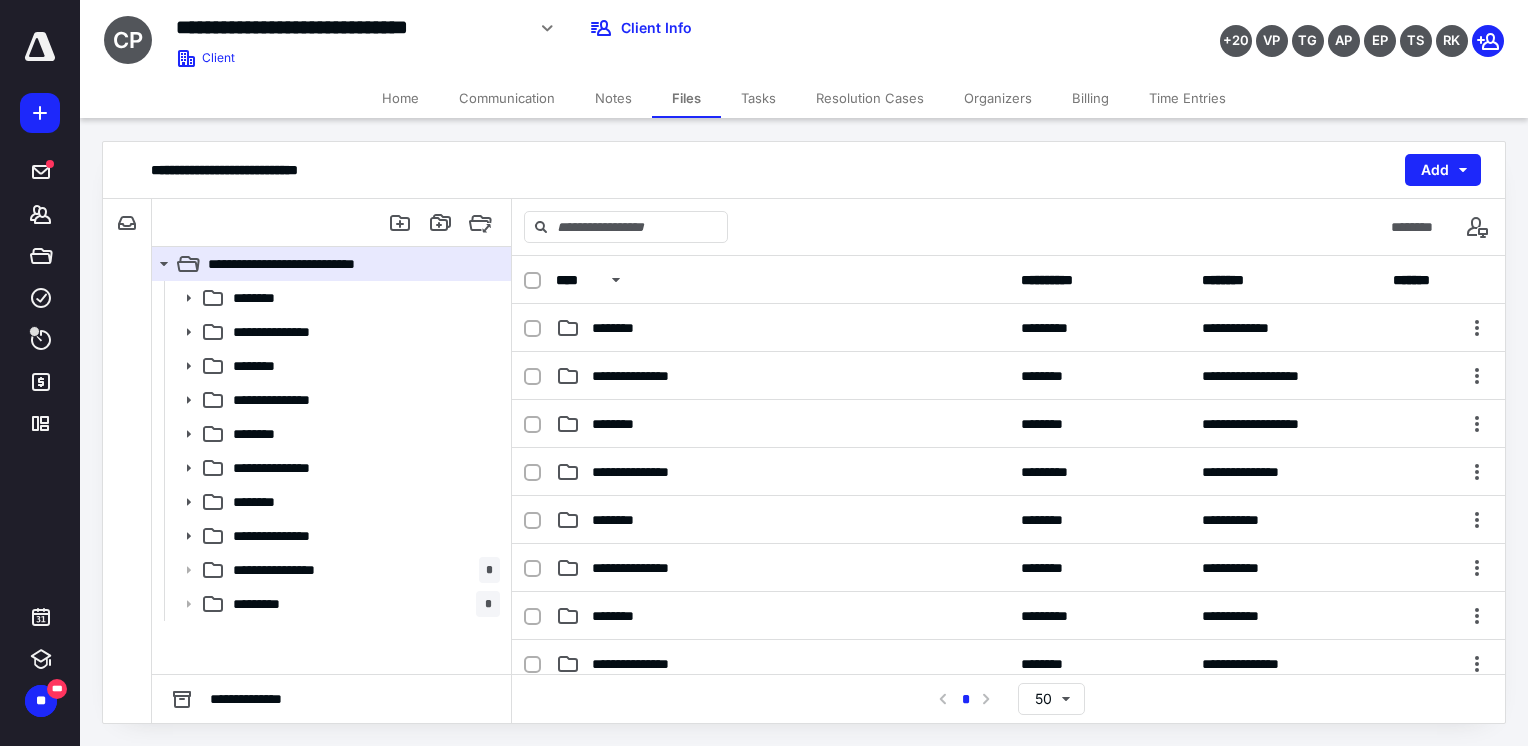 click on "Tasks" at bounding box center [758, 98] 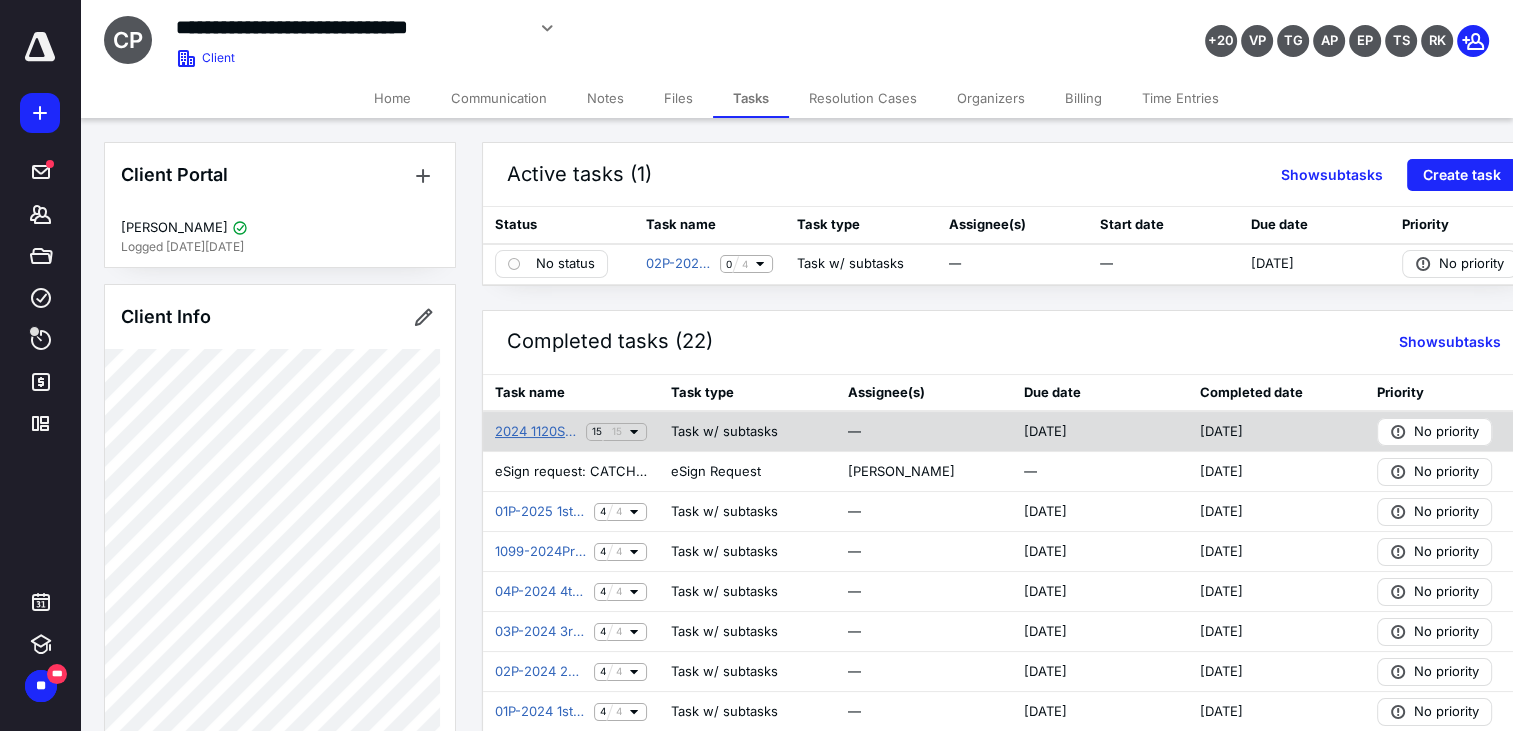 click on "2024 1120S Corporate Tax Return" at bounding box center (536, 432) 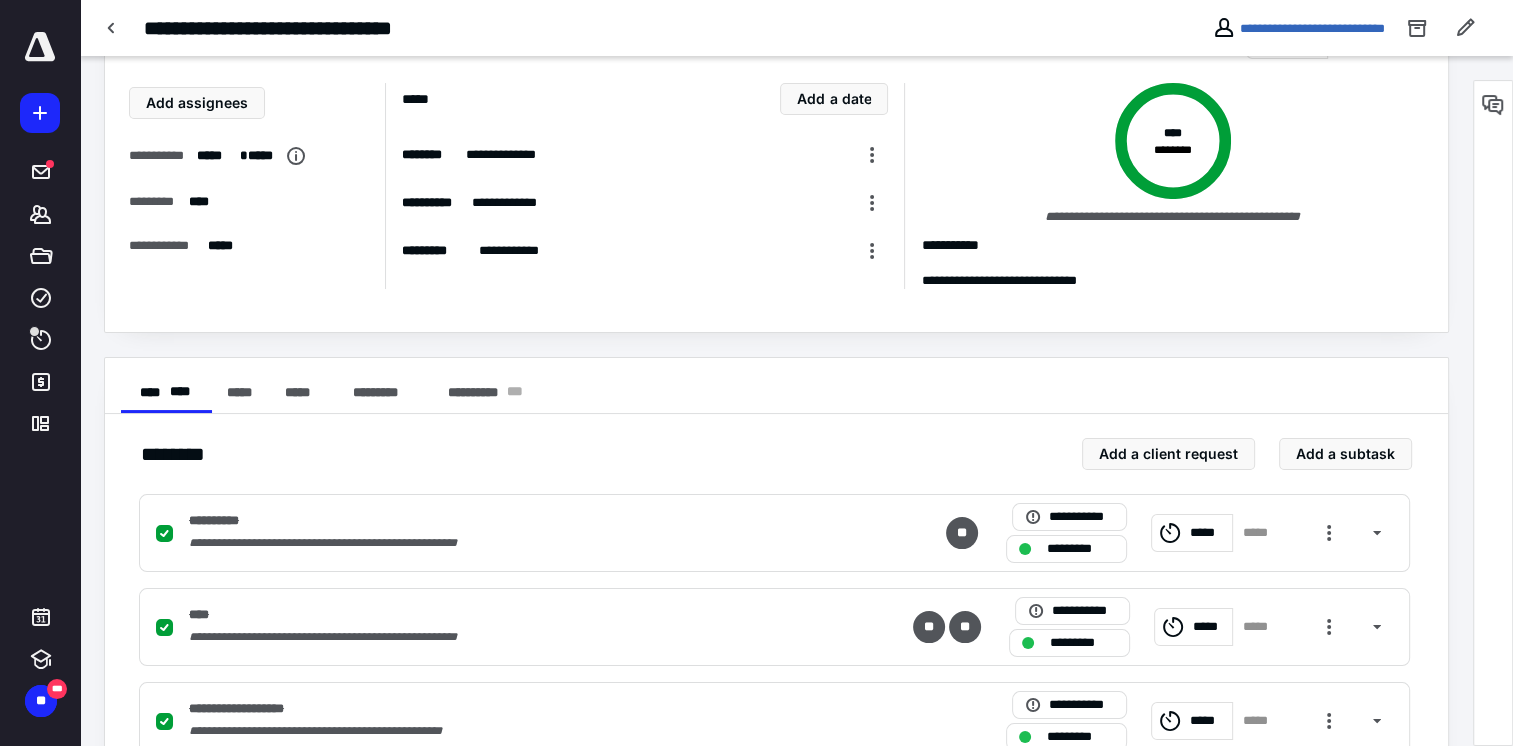 scroll, scrollTop: 200, scrollLeft: 0, axis: vertical 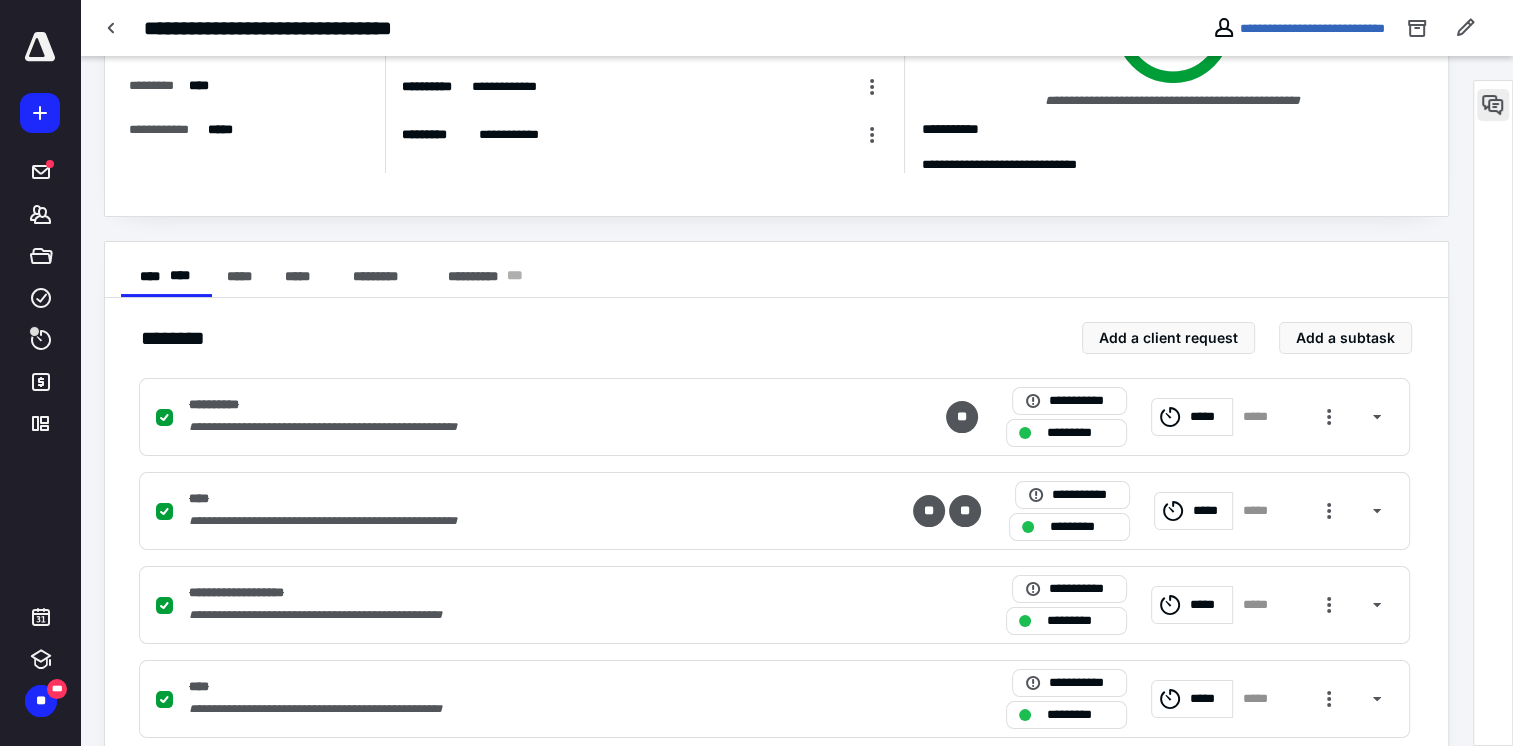 click at bounding box center [1493, 105] 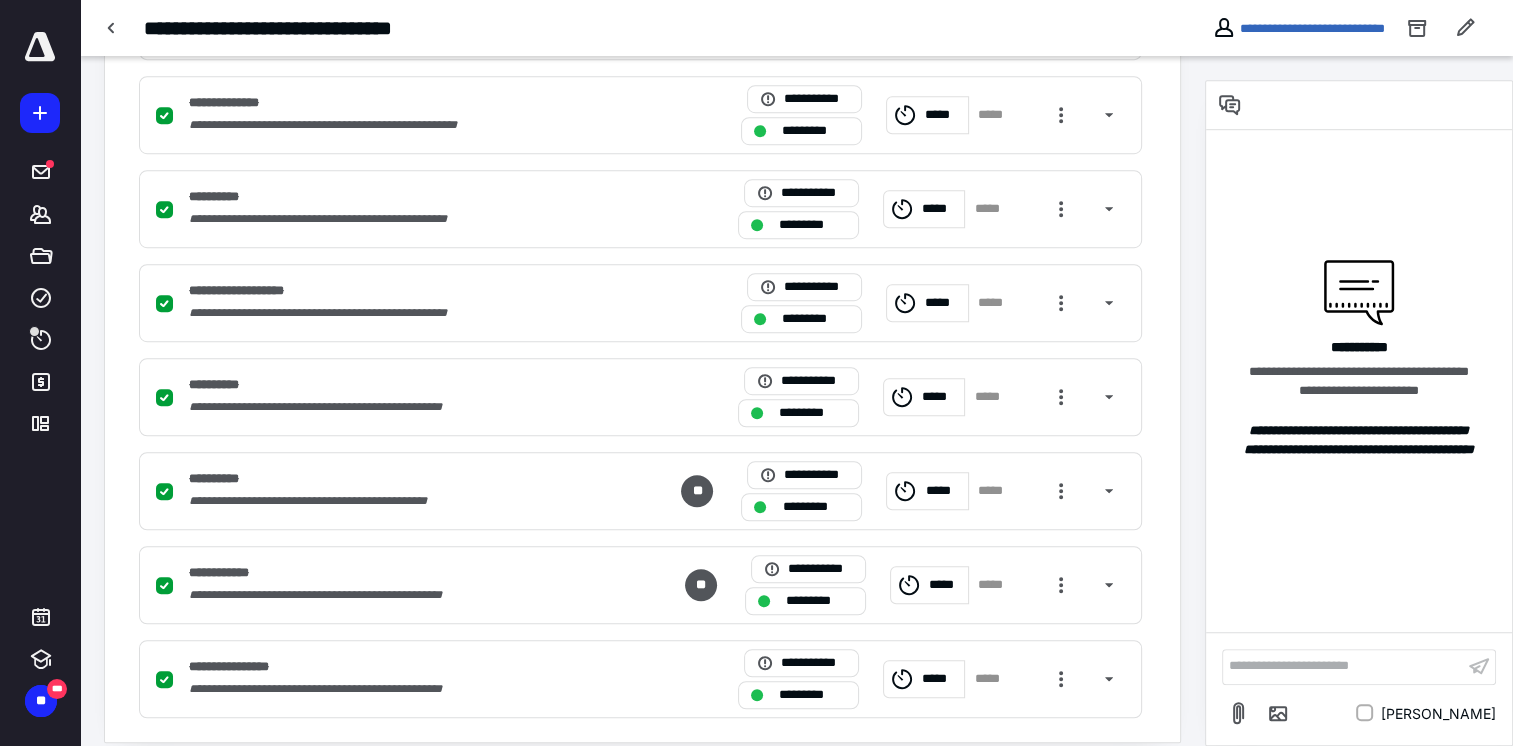 scroll, scrollTop: 1274, scrollLeft: 0, axis: vertical 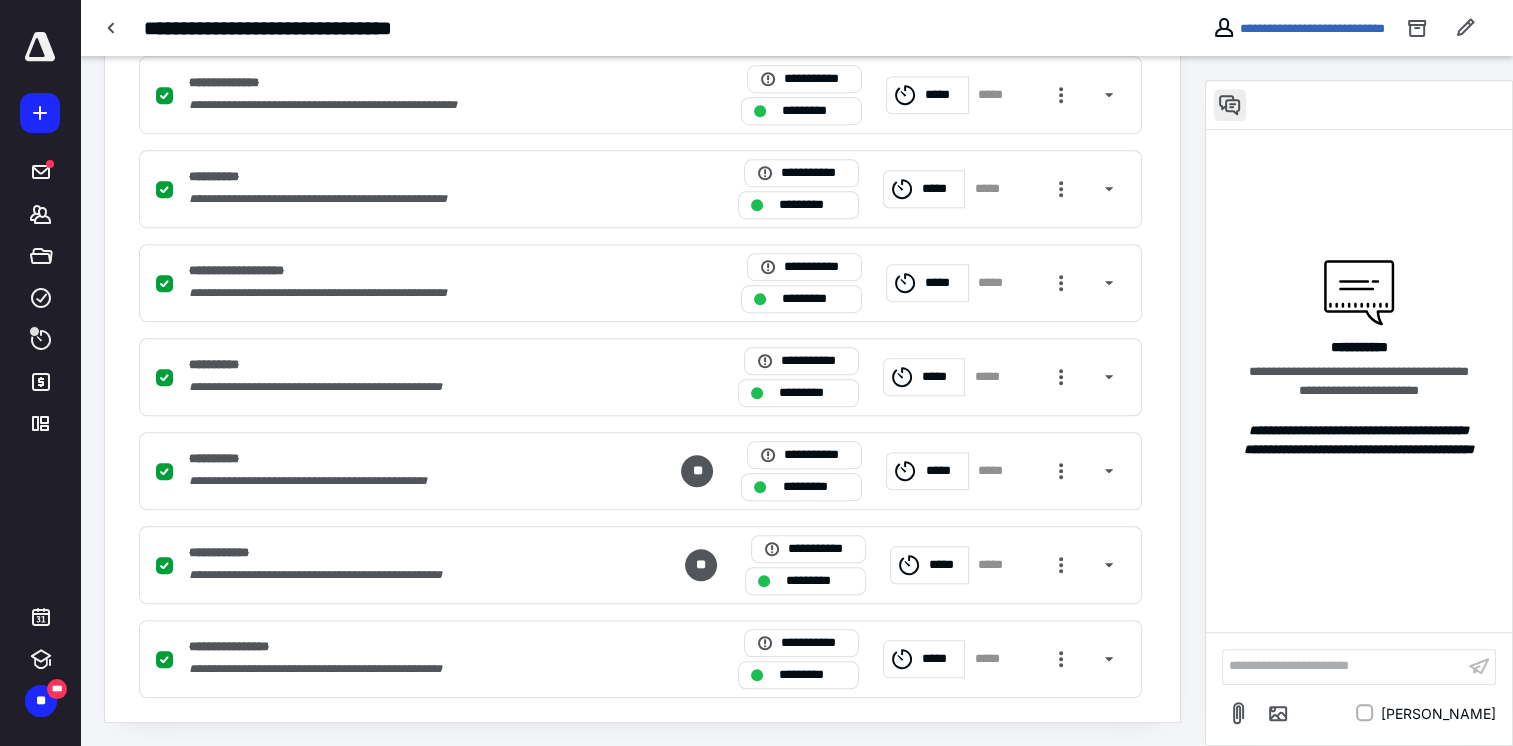 click at bounding box center (1230, 105) 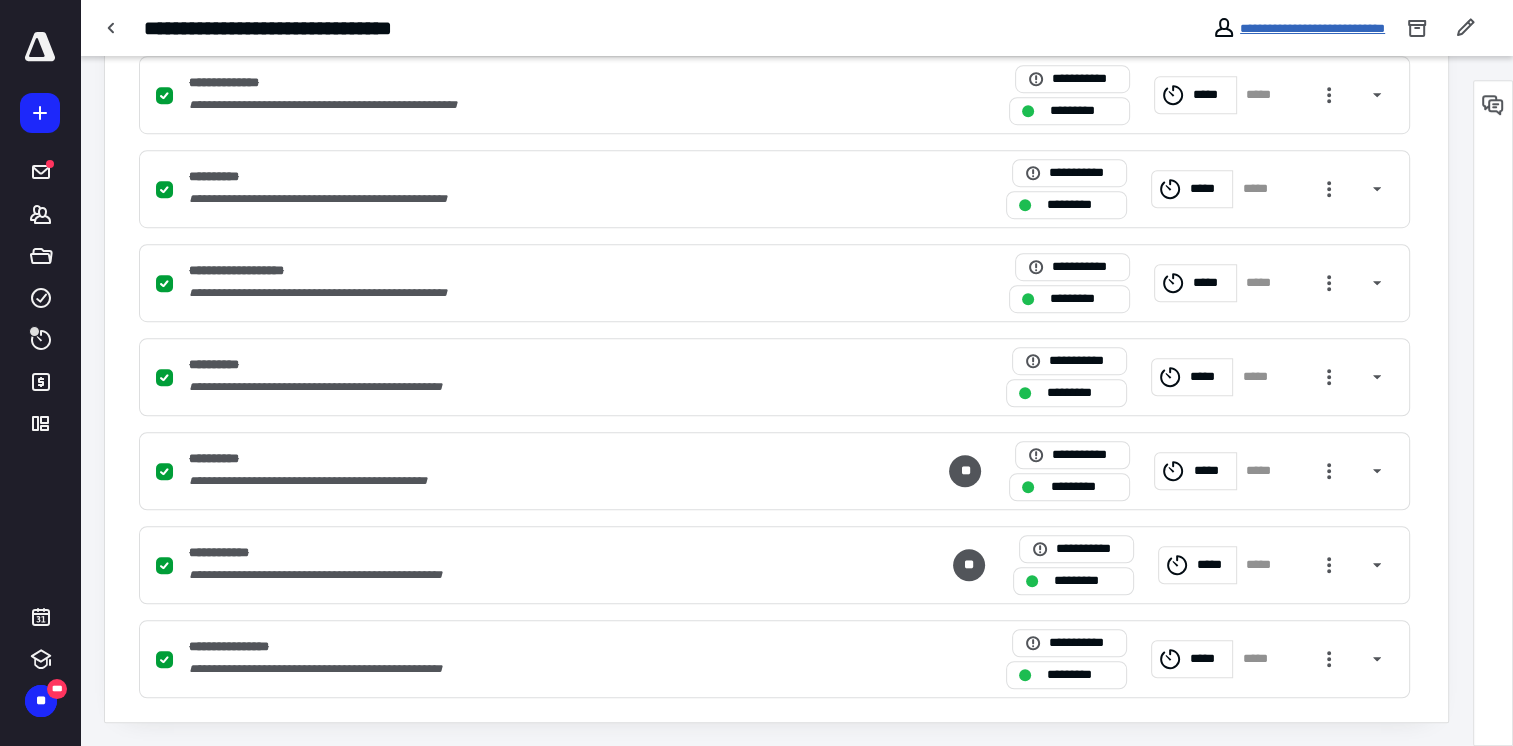 click on "**********" at bounding box center [1312, 28] 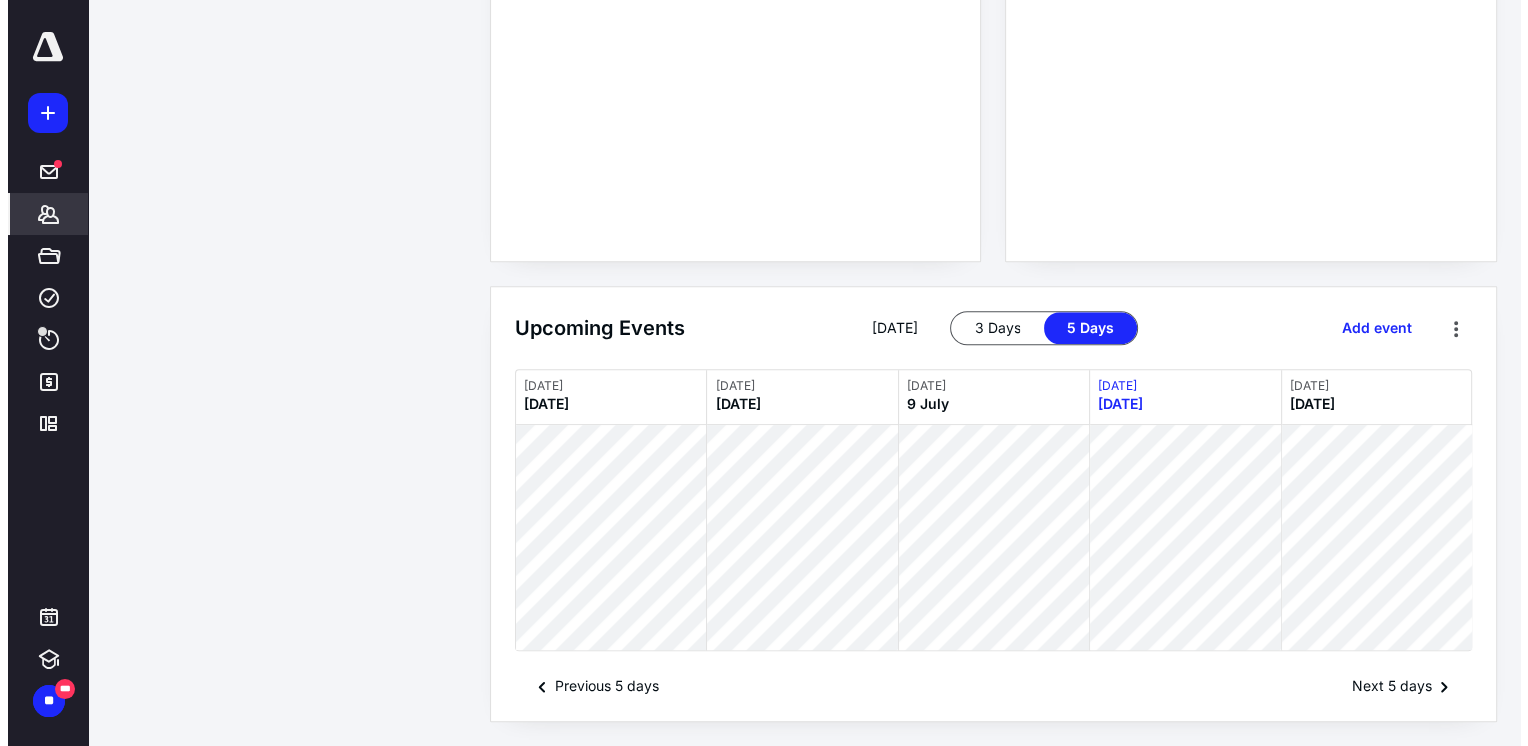 scroll, scrollTop: 0, scrollLeft: 0, axis: both 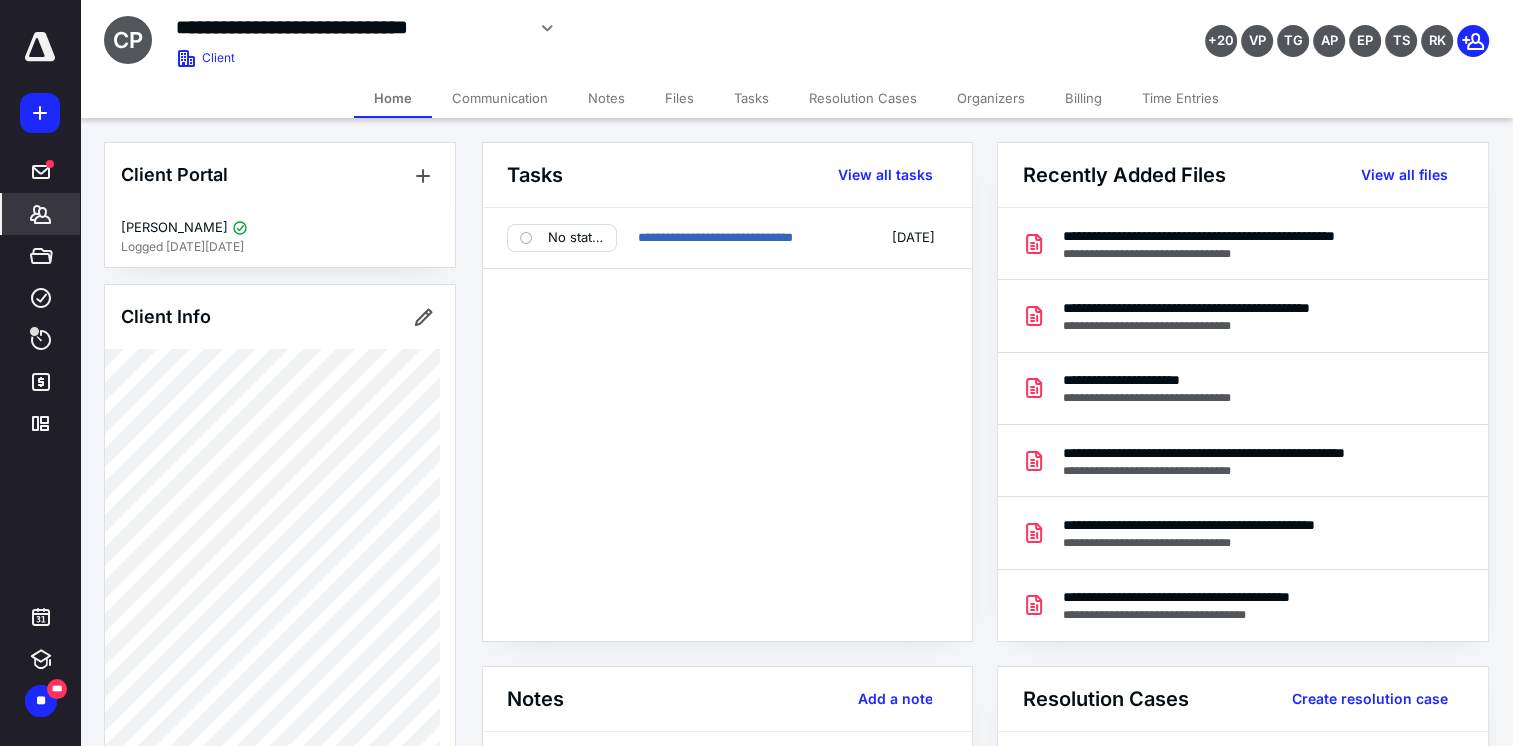 click on "Files" at bounding box center (679, 98) 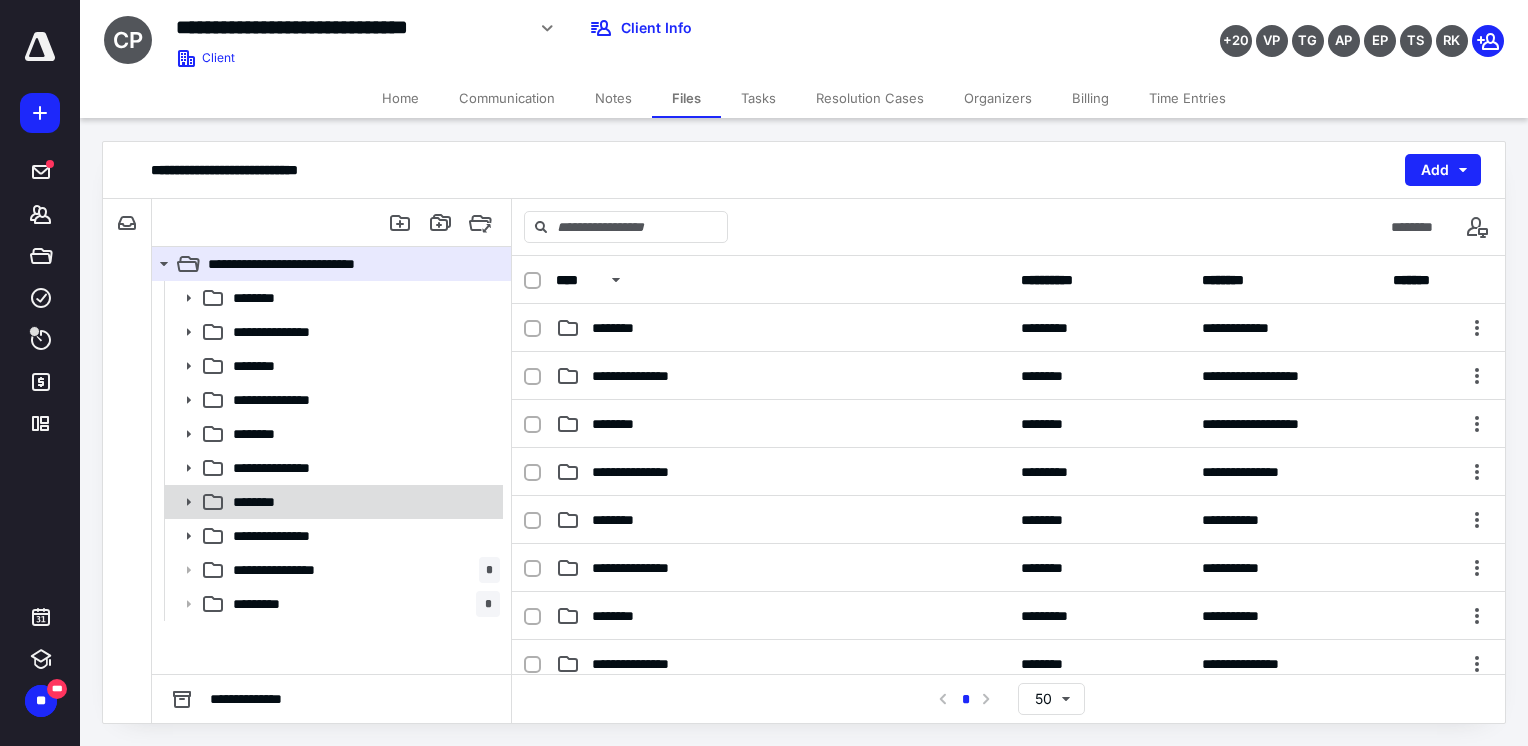 click 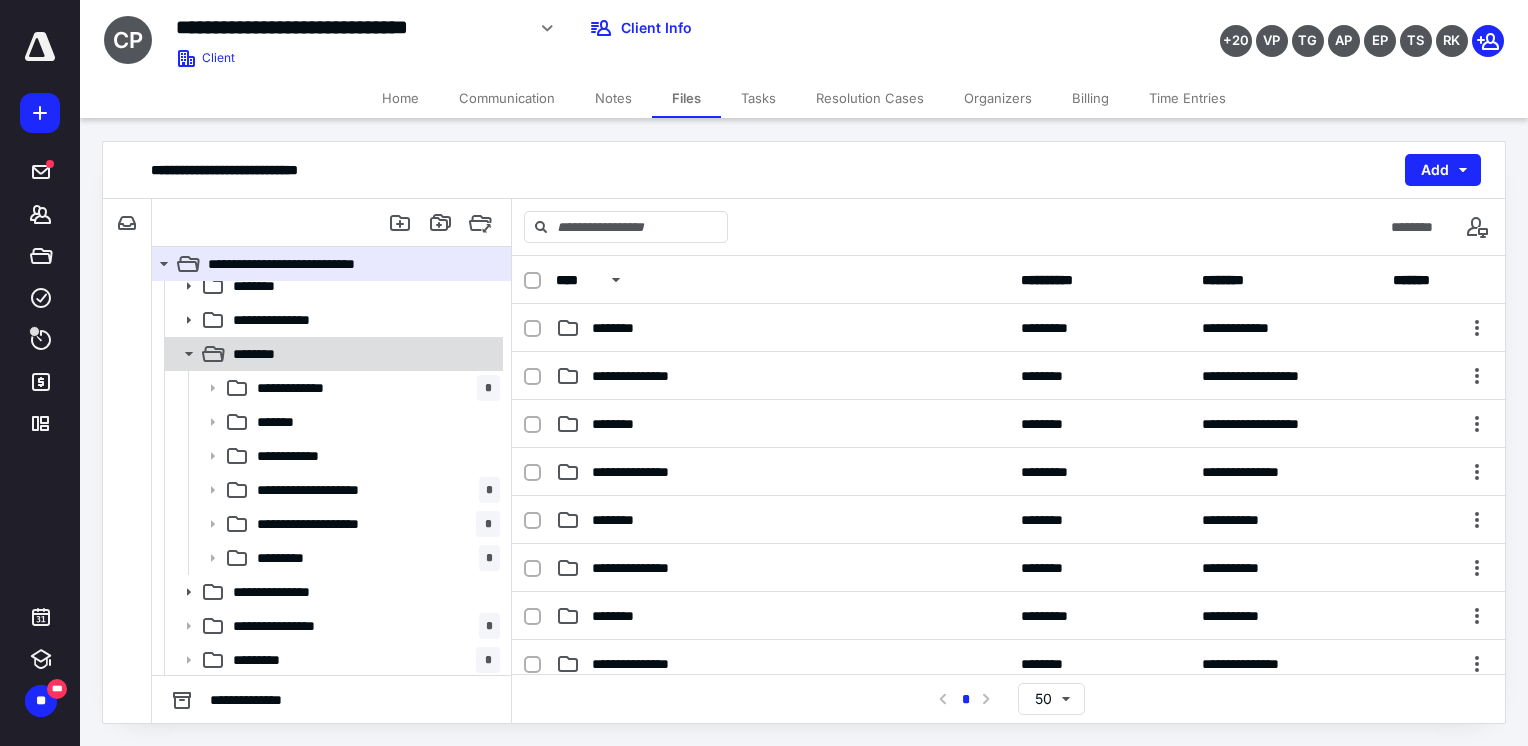 scroll, scrollTop: 149, scrollLeft: 0, axis: vertical 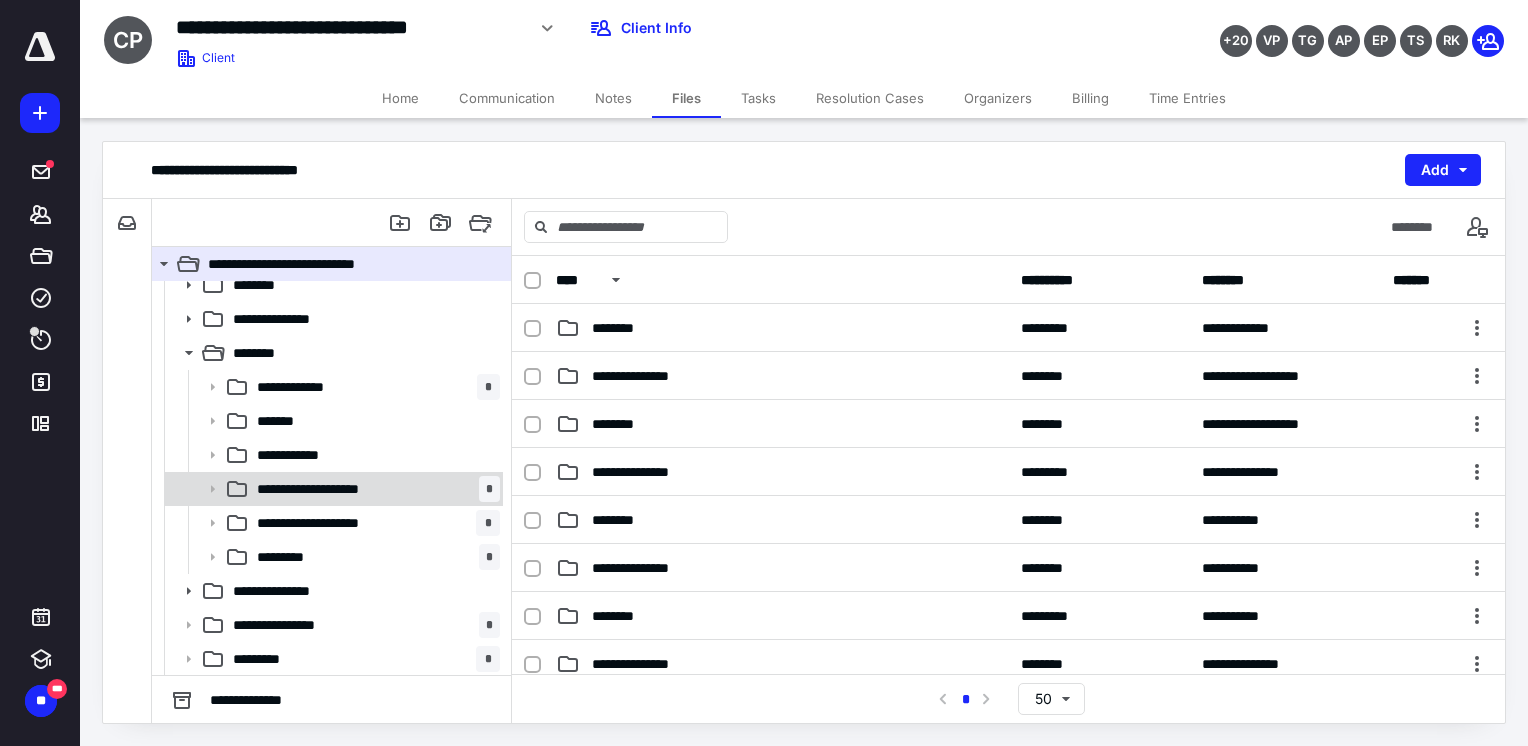 click at bounding box center [206, 489] 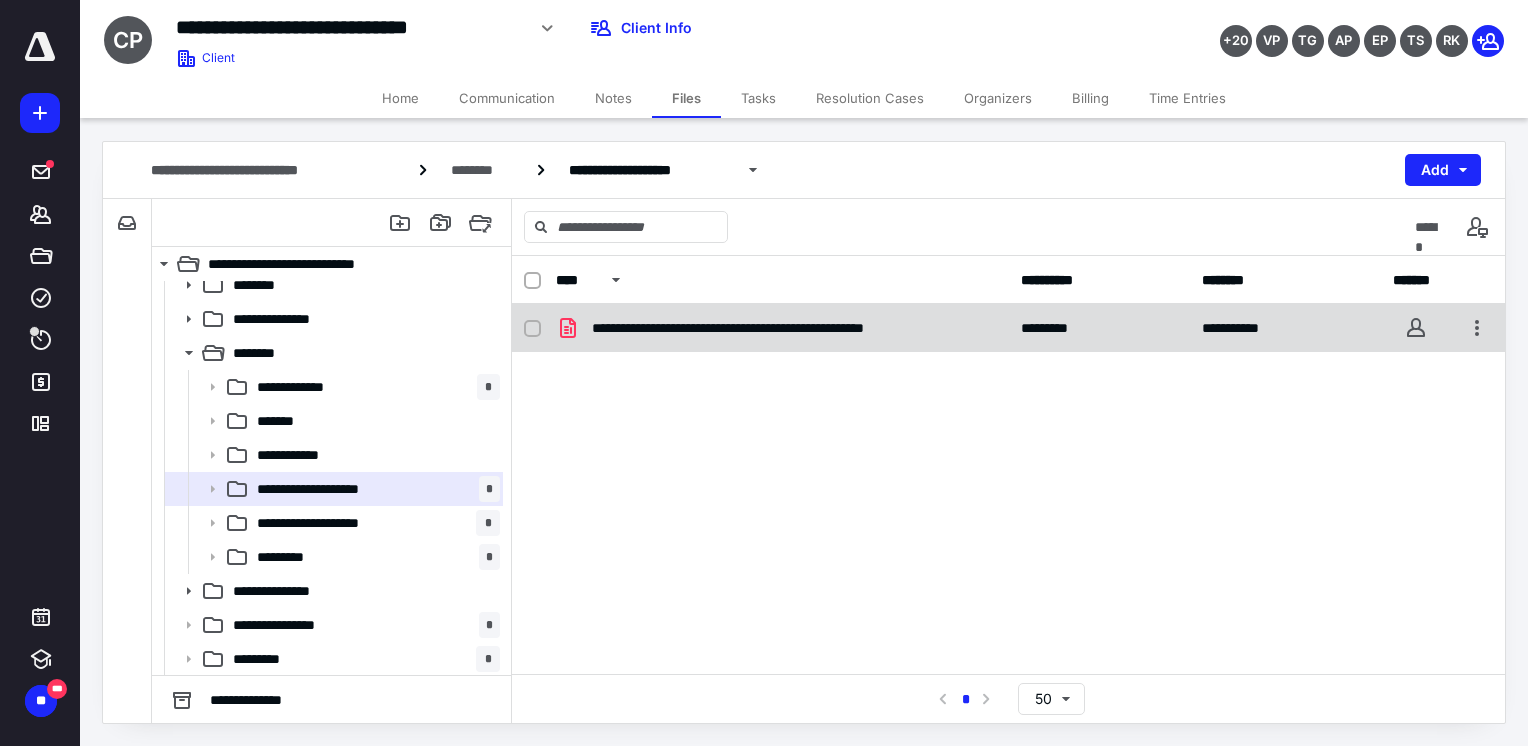 click on "**********" at bounding box center (794, 328) 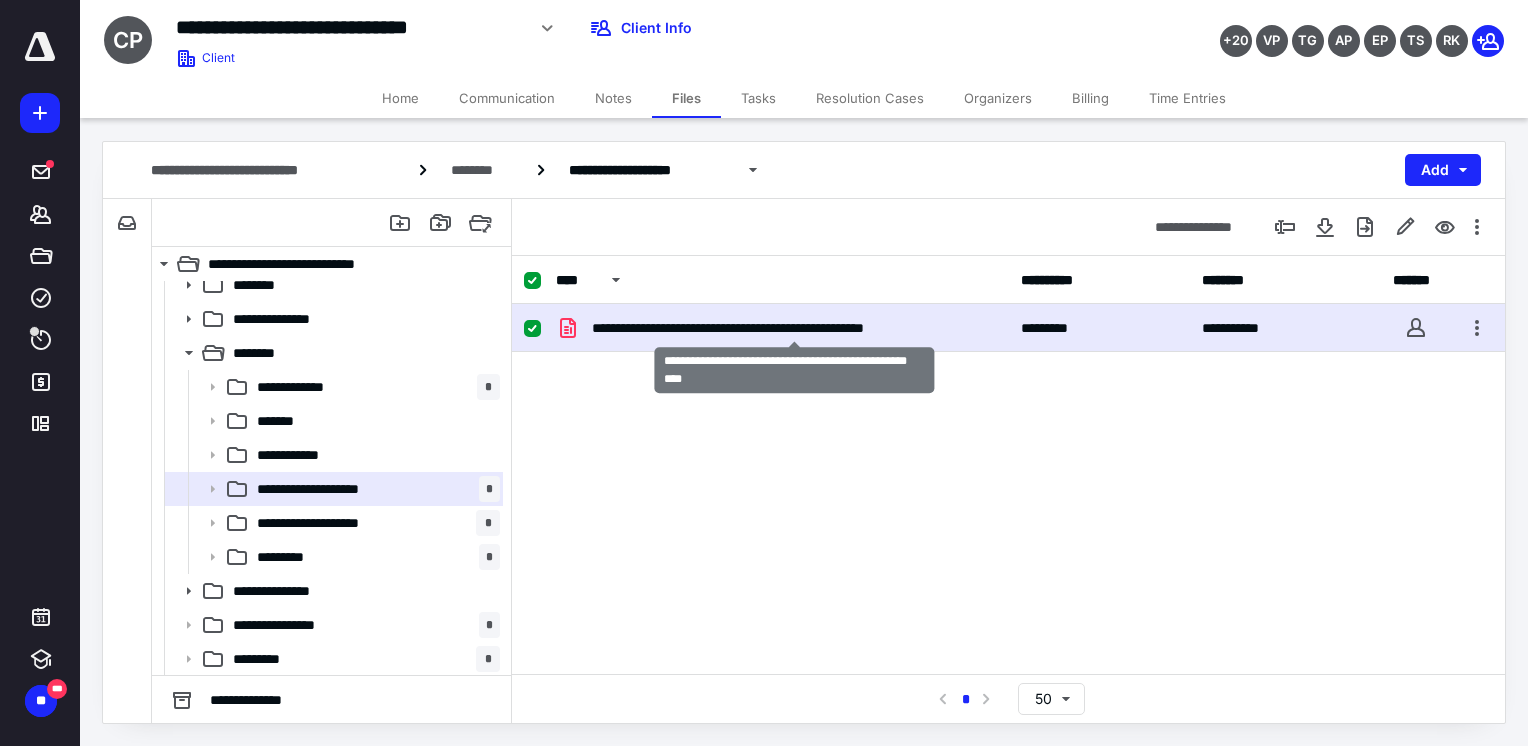 click on "**********" at bounding box center (794, 328) 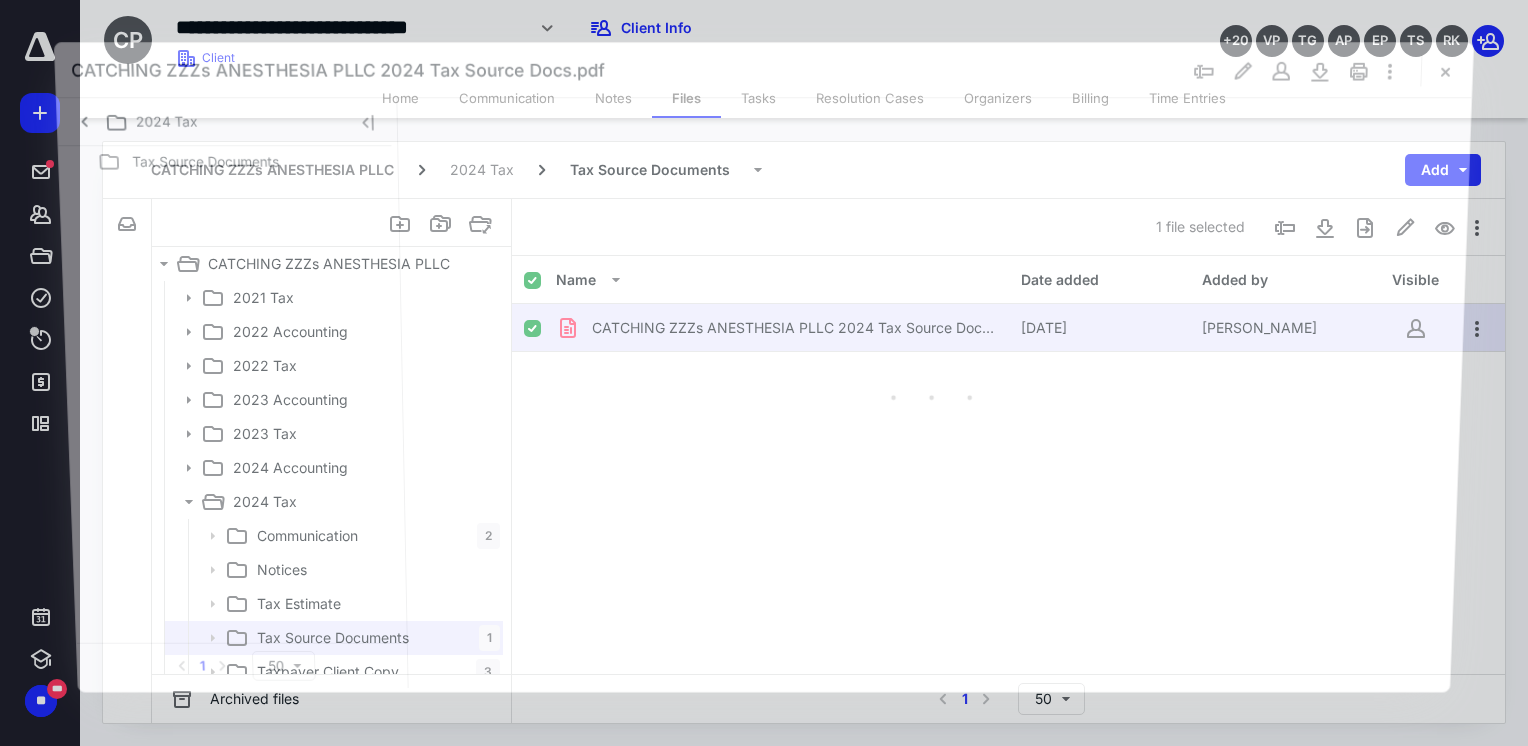 scroll, scrollTop: 149, scrollLeft: 0, axis: vertical 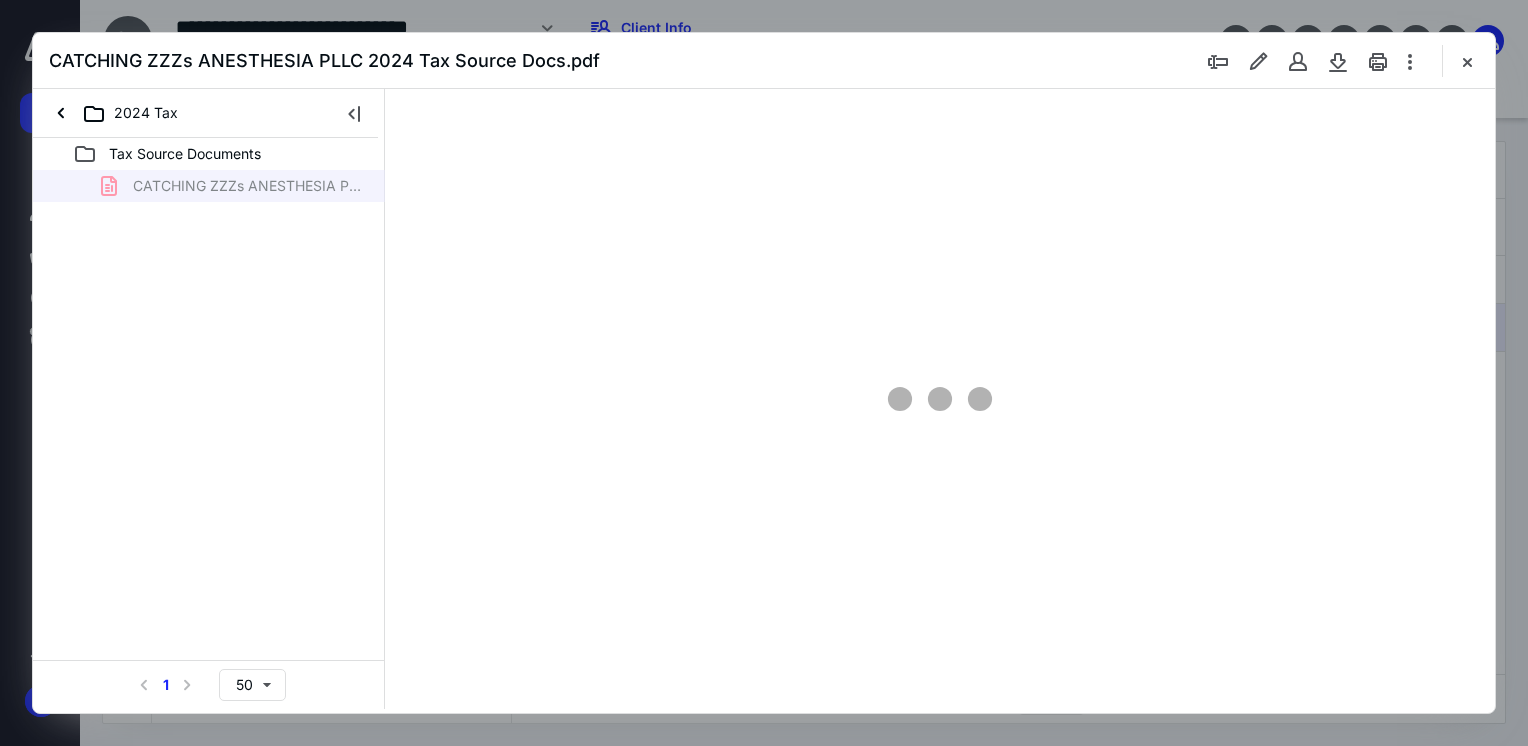 type on "69" 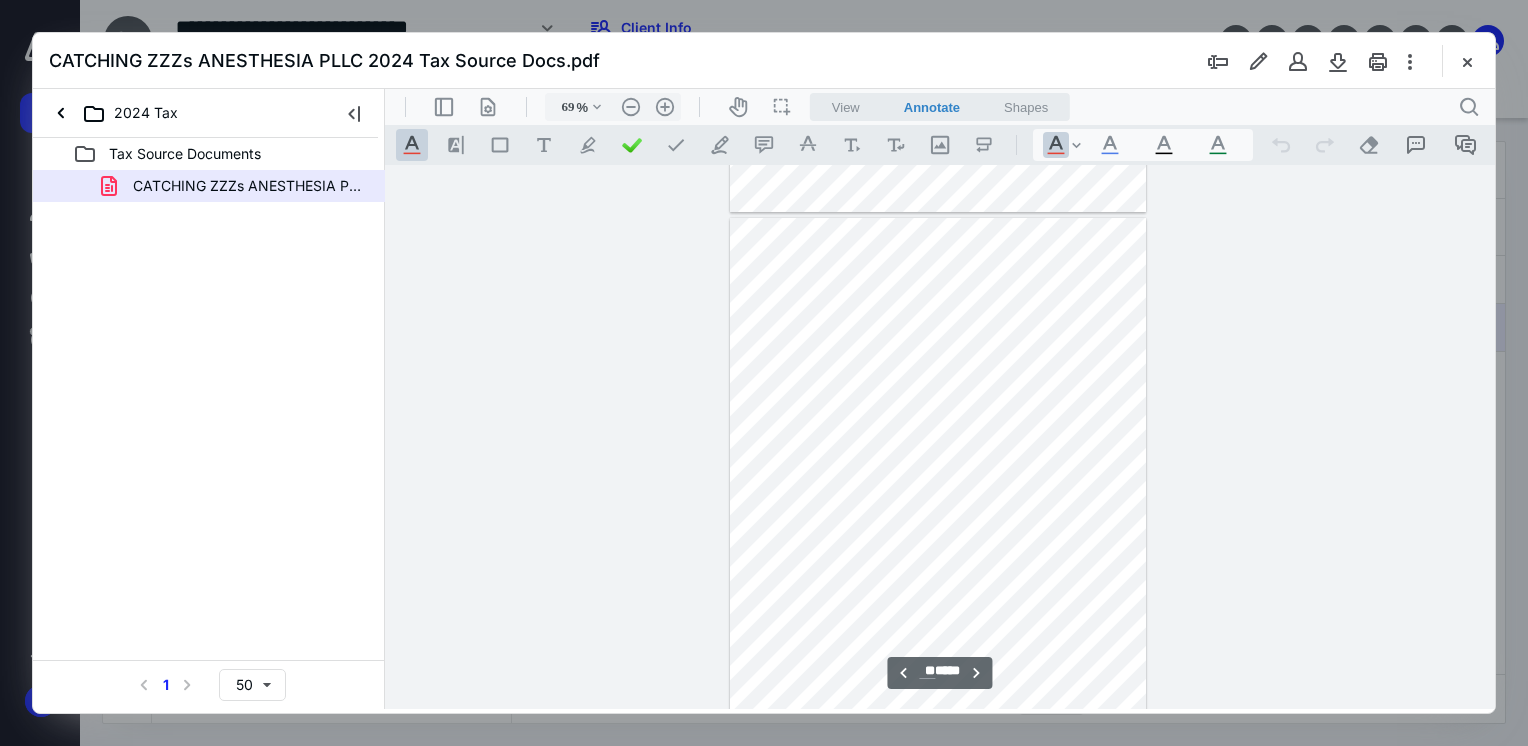 scroll, scrollTop: 5900, scrollLeft: 0, axis: vertical 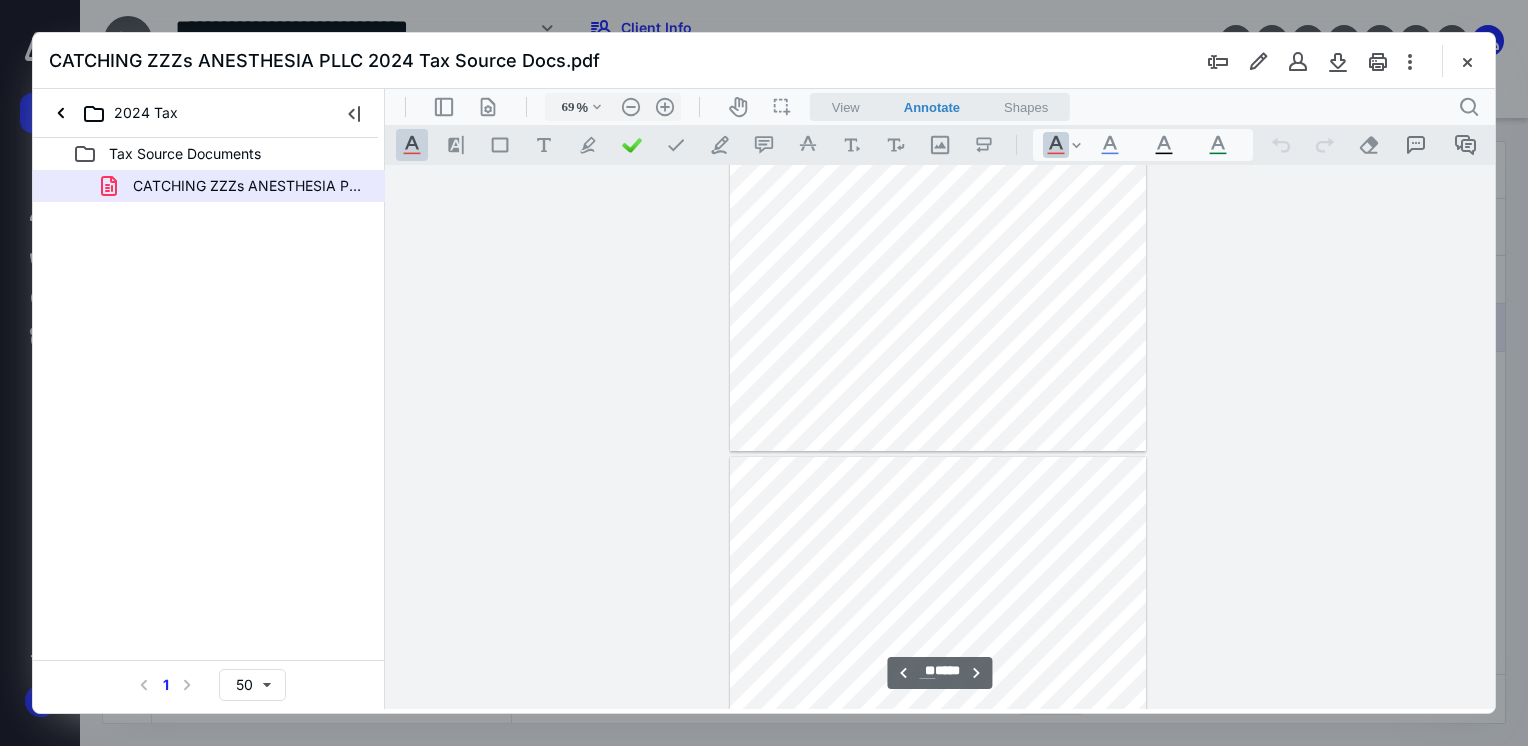 type on "**" 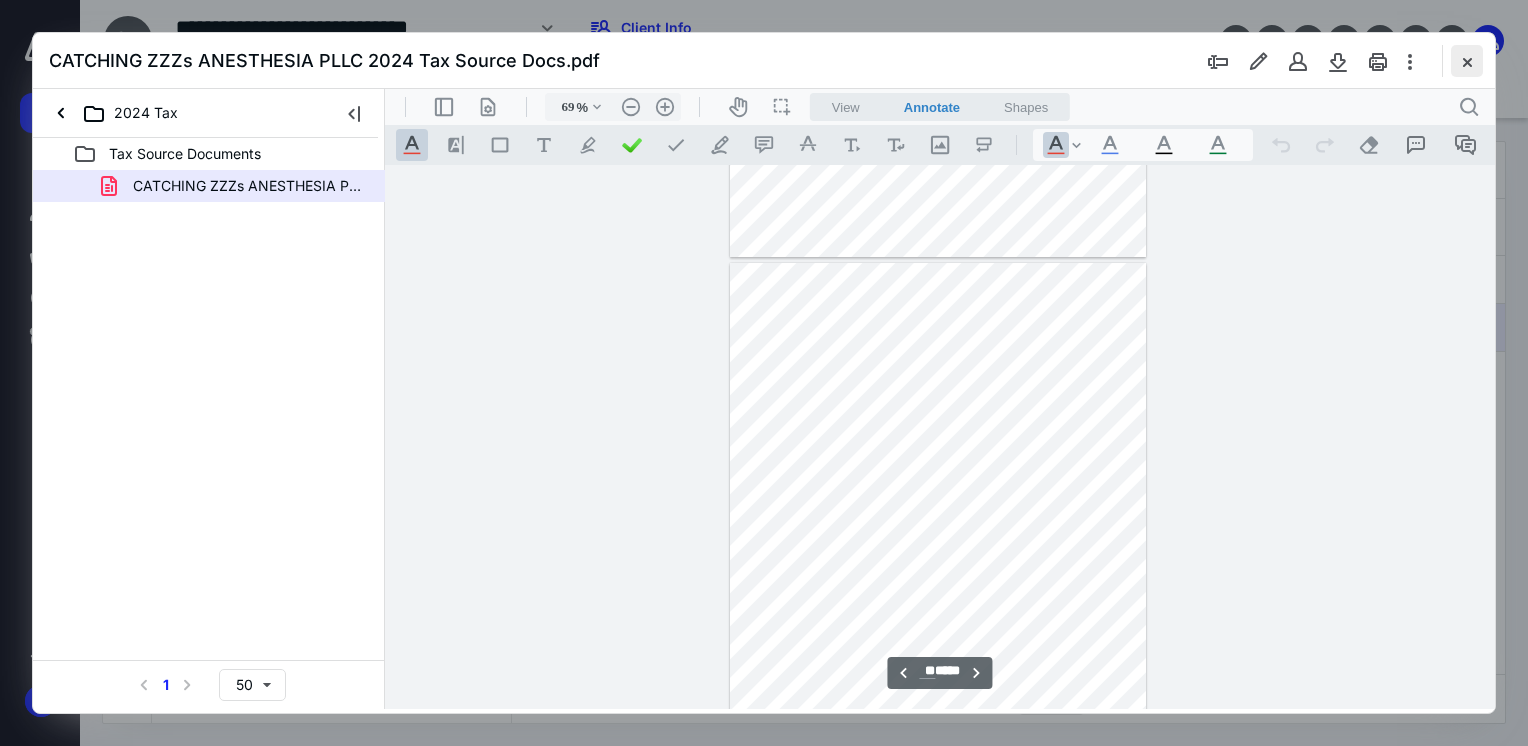 click at bounding box center (1467, 61) 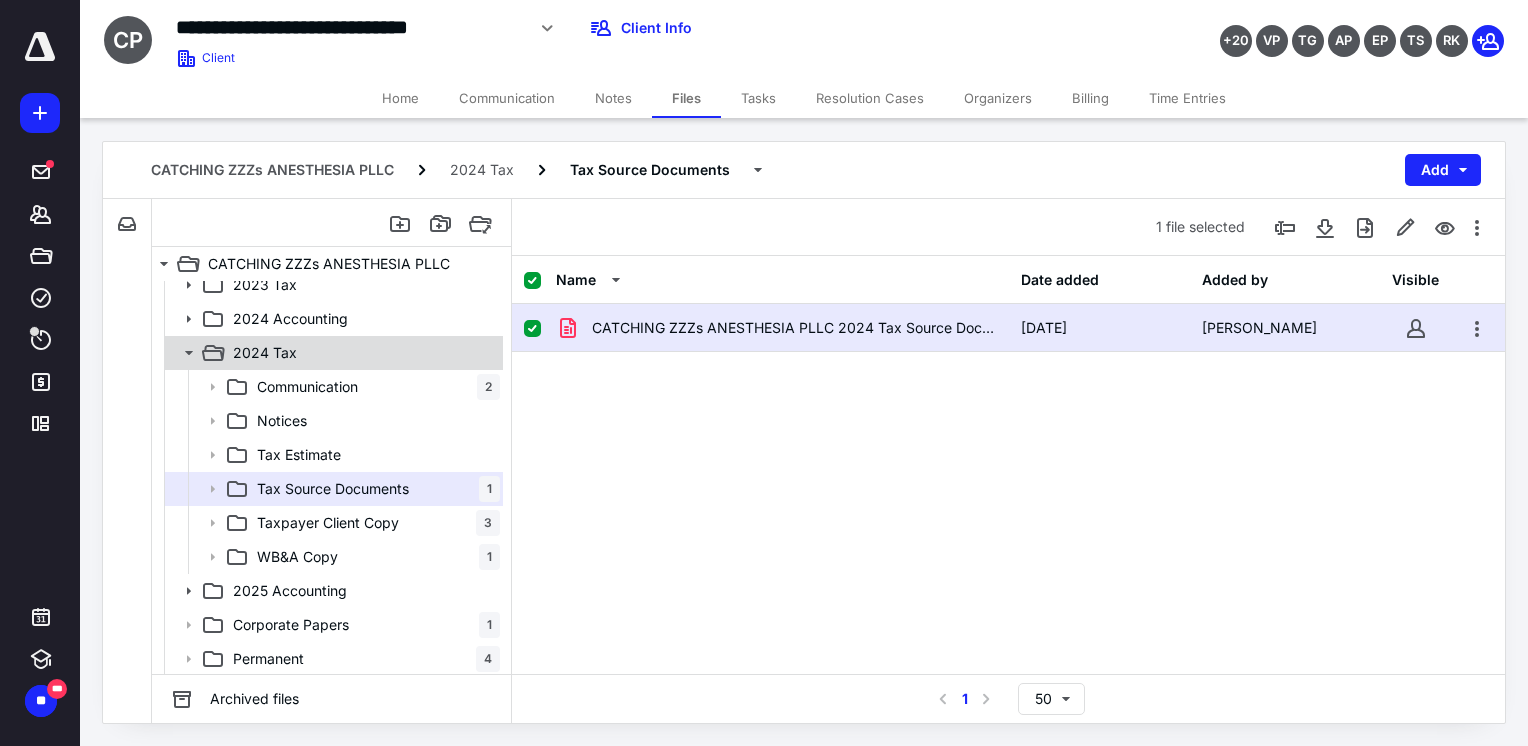 click 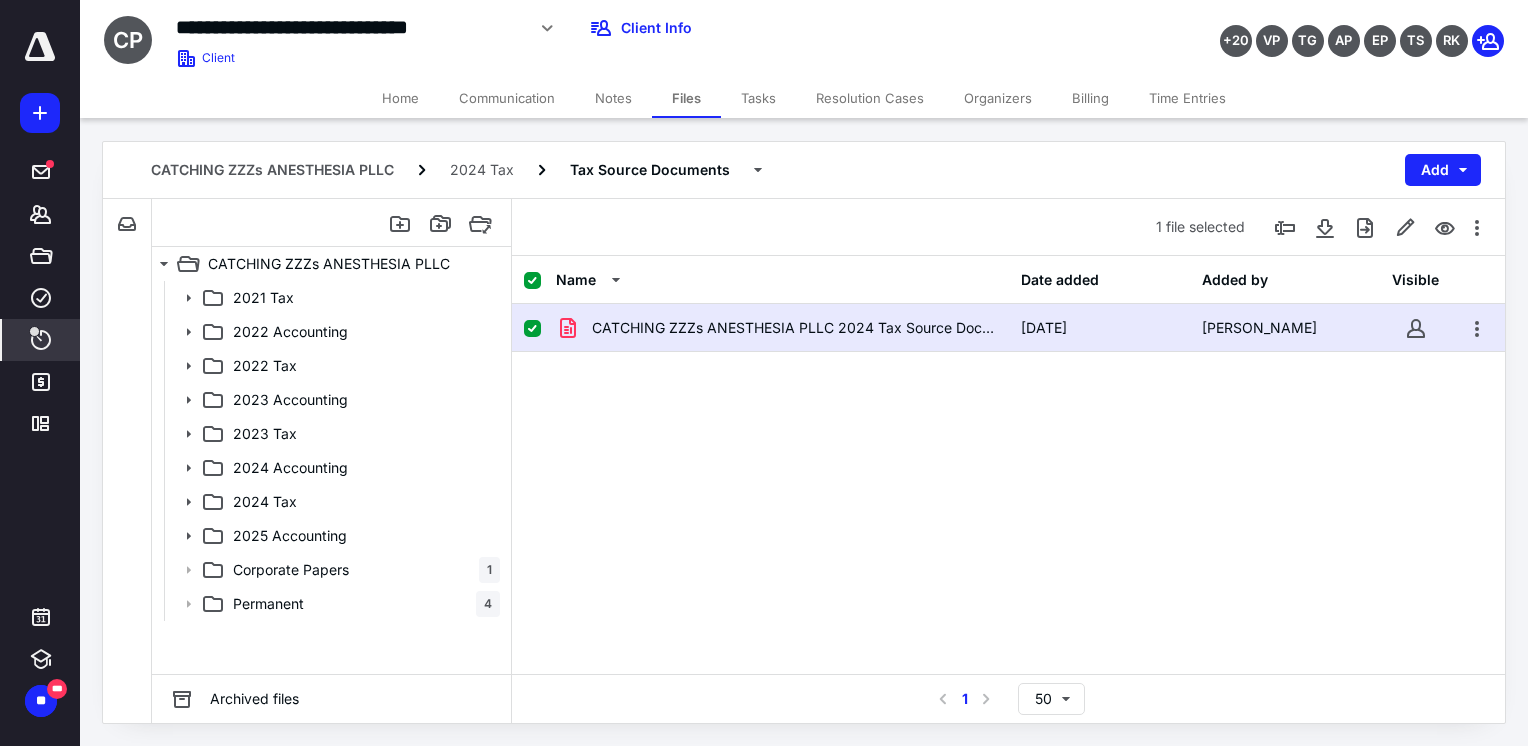 scroll, scrollTop: 0, scrollLeft: 0, axis: both 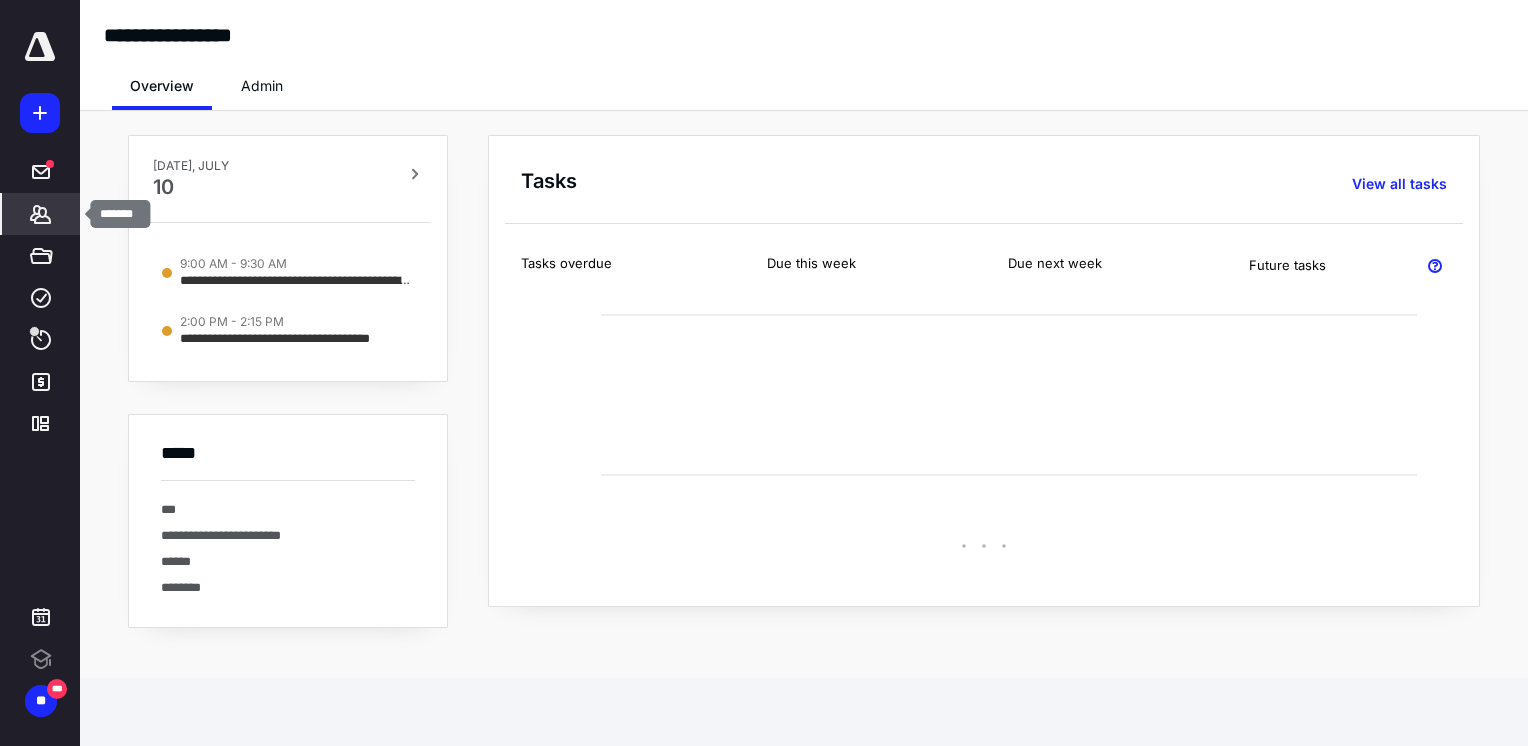 click on "*******" at bounding box center [41, 214] 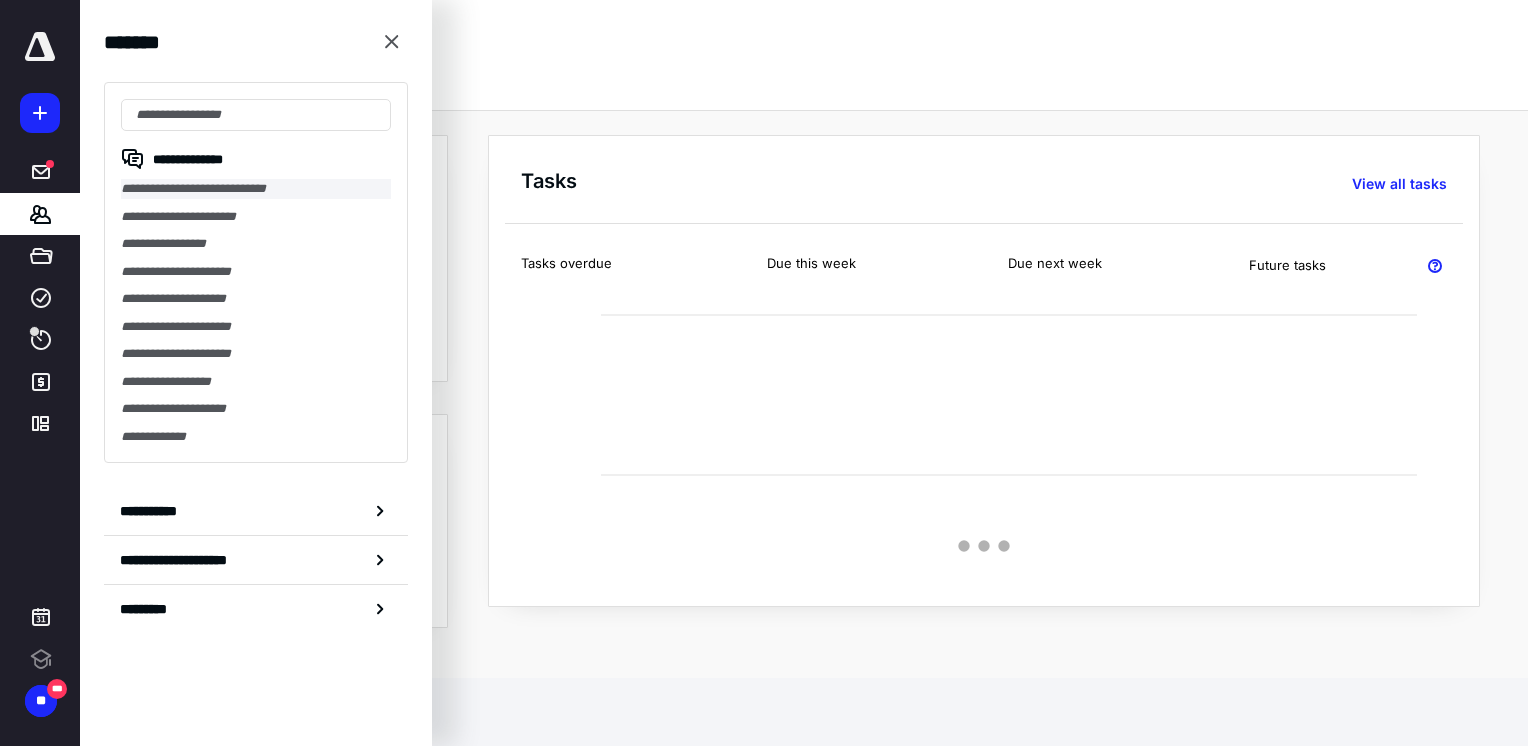 click on "**********" at bounding box center (256, 189) 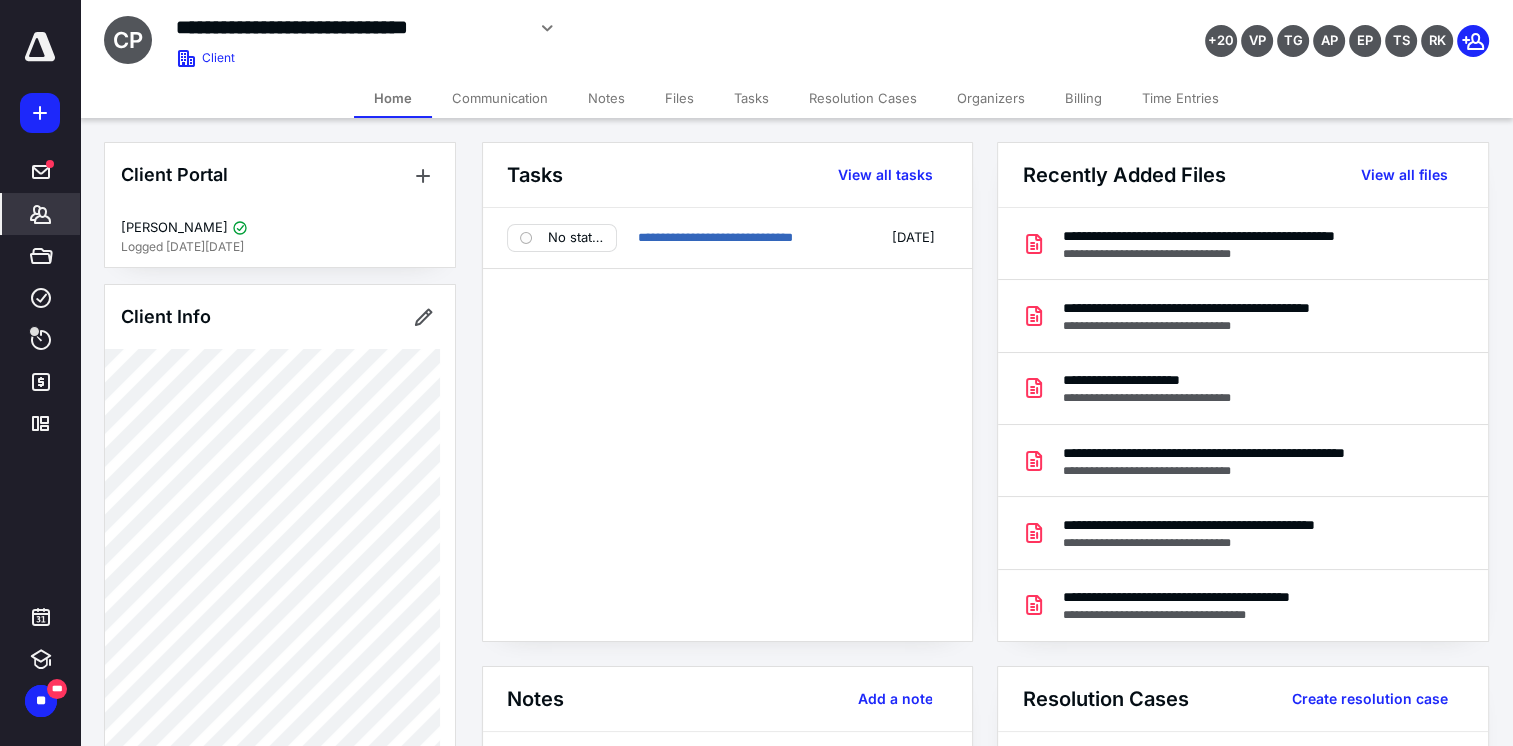 click on "Client Portal [PERSON_NAME] Logged [DATE][DATE] Client Info About Important clients Linked clients Tags Manage all tags" at bounding box center [280, 1801] 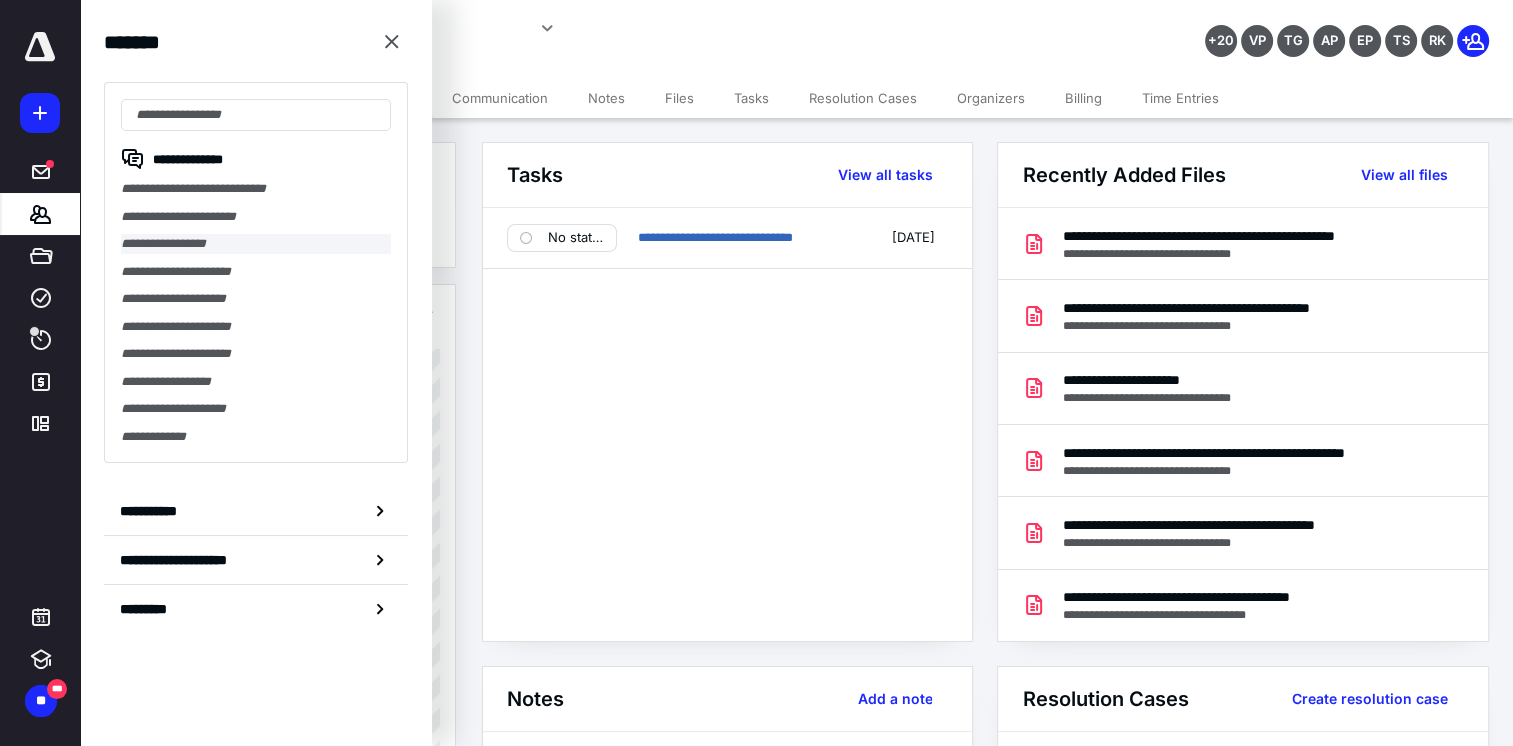 click on "**********" at bounding box center [256, 244] 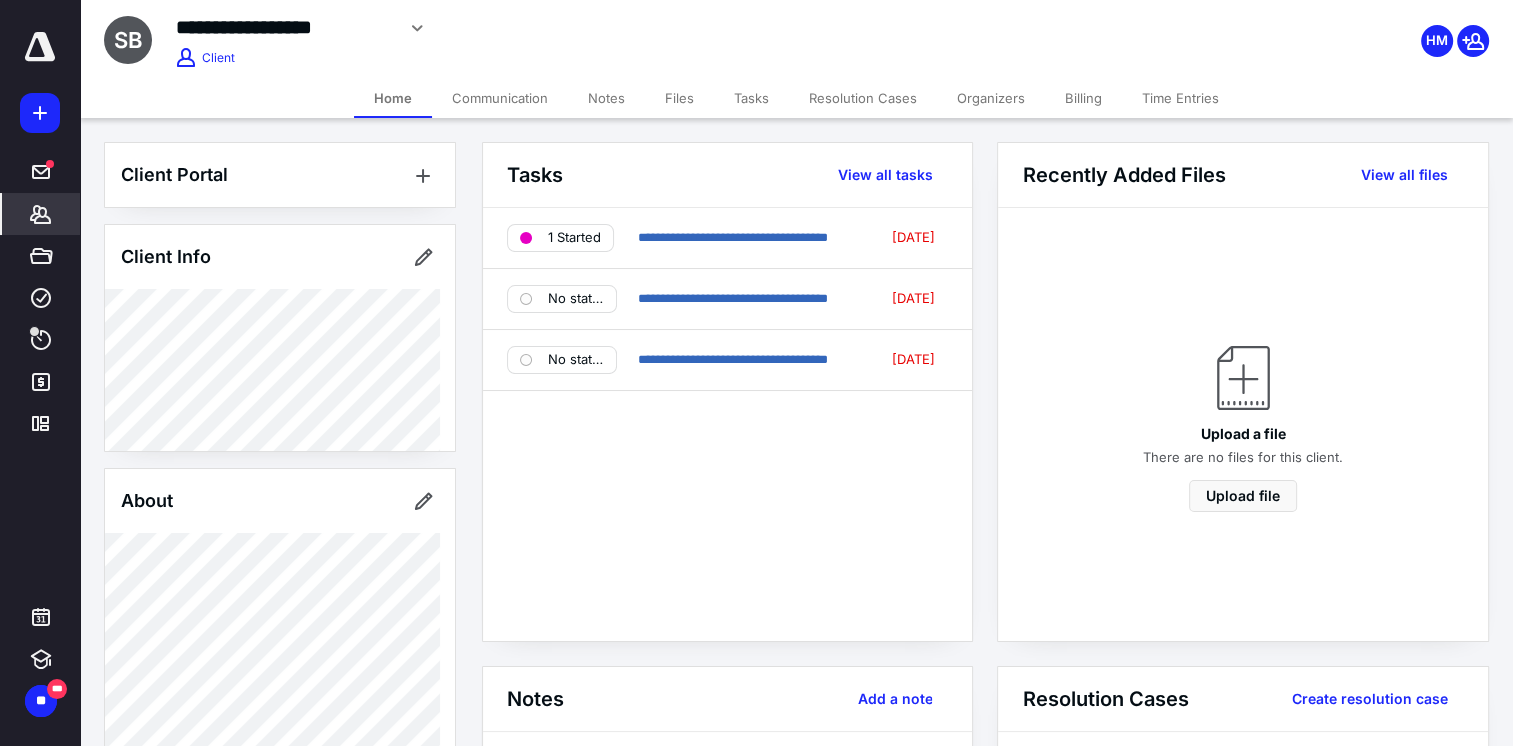 click on "Files" at bounding box center [679, 98] 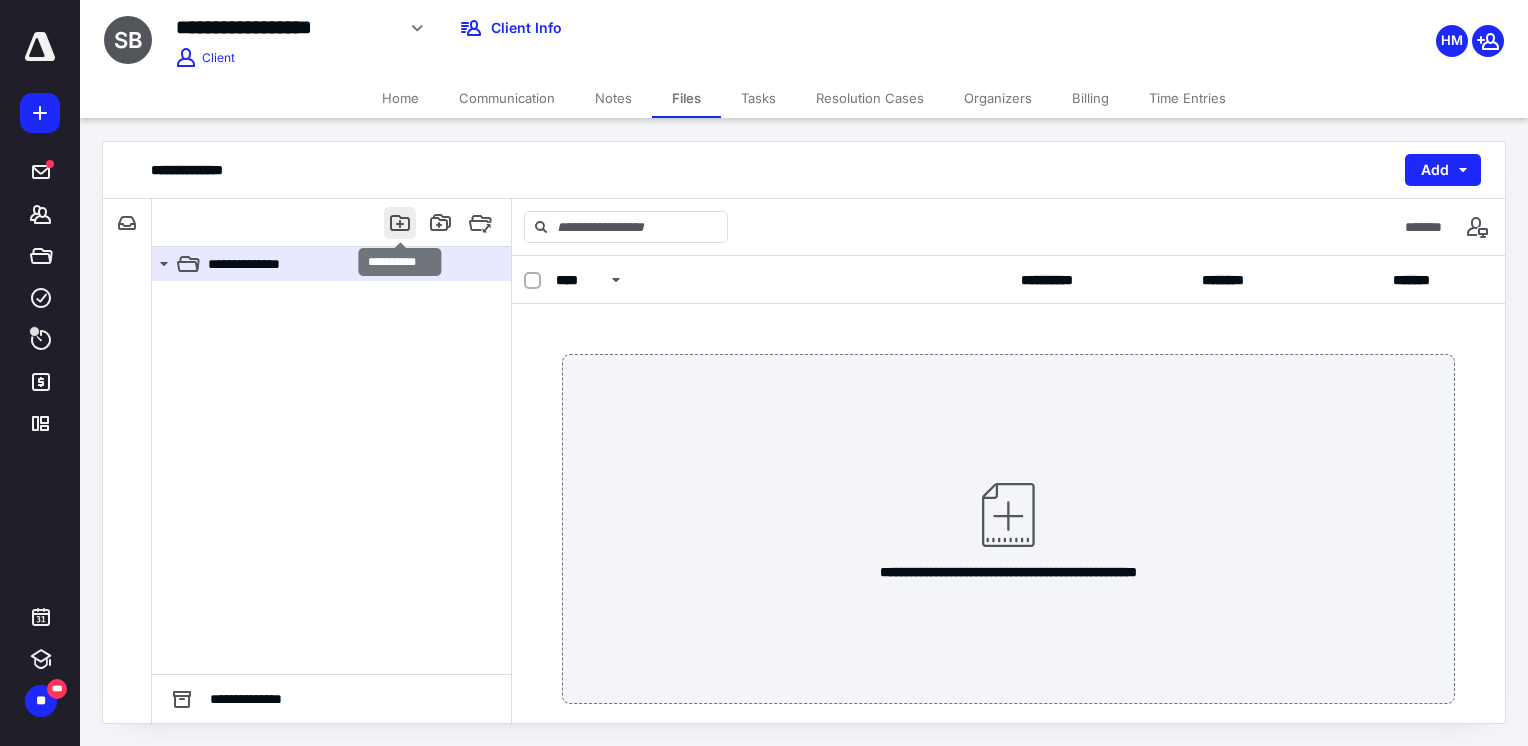 click at bounding box center [400, 223] 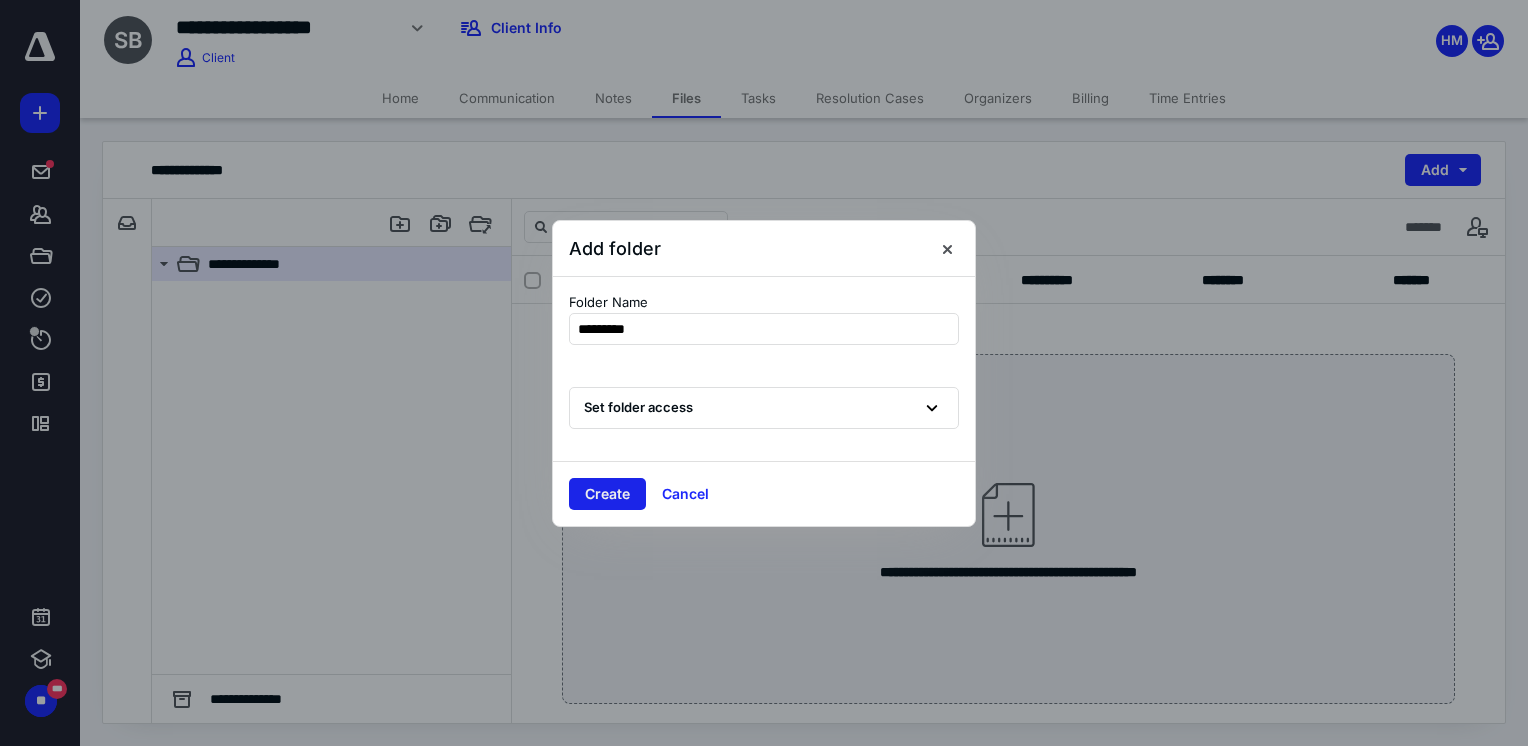 type on "*********" 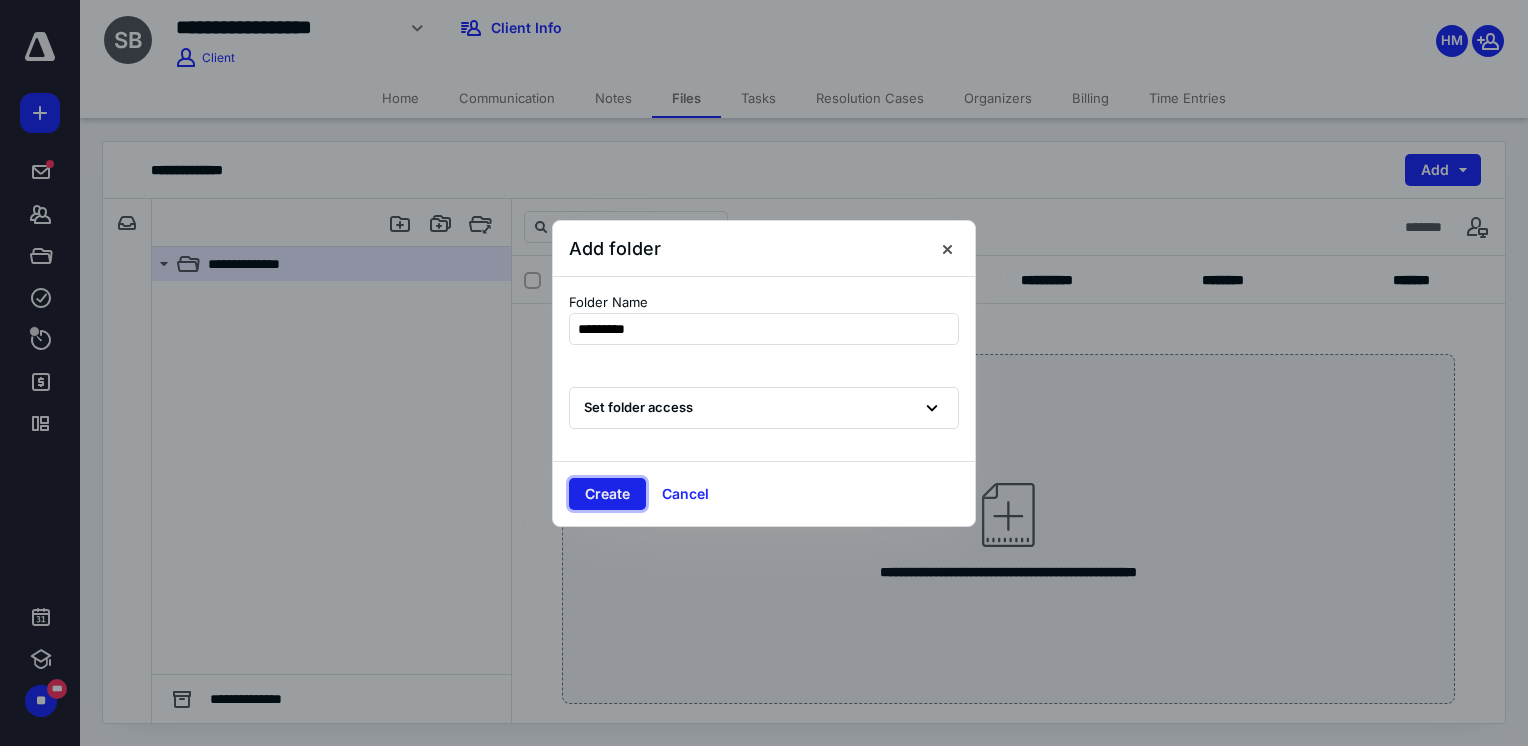 click on "Create" at bounding box center [607, 494] 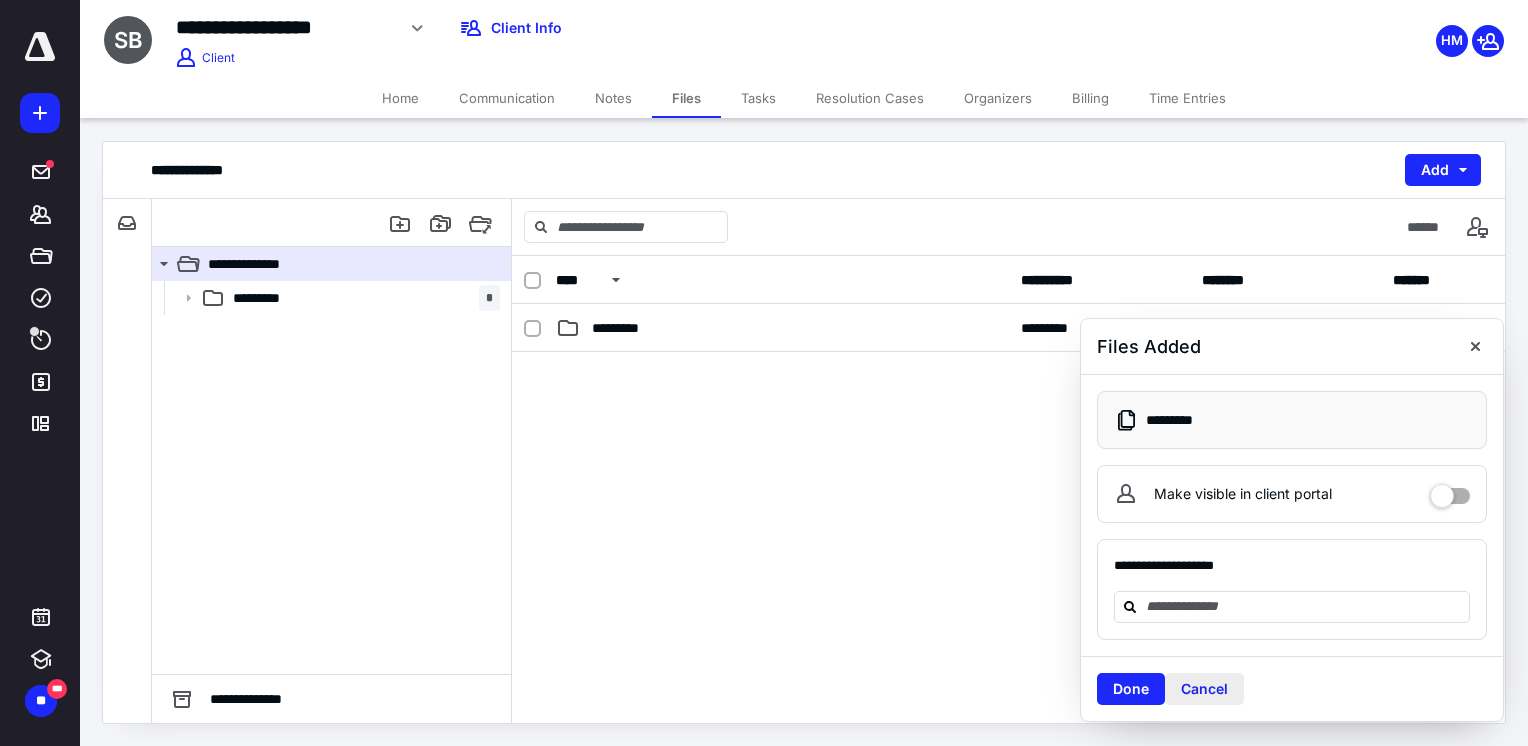 click on "Cancel" at bounding box center [1204, 689] 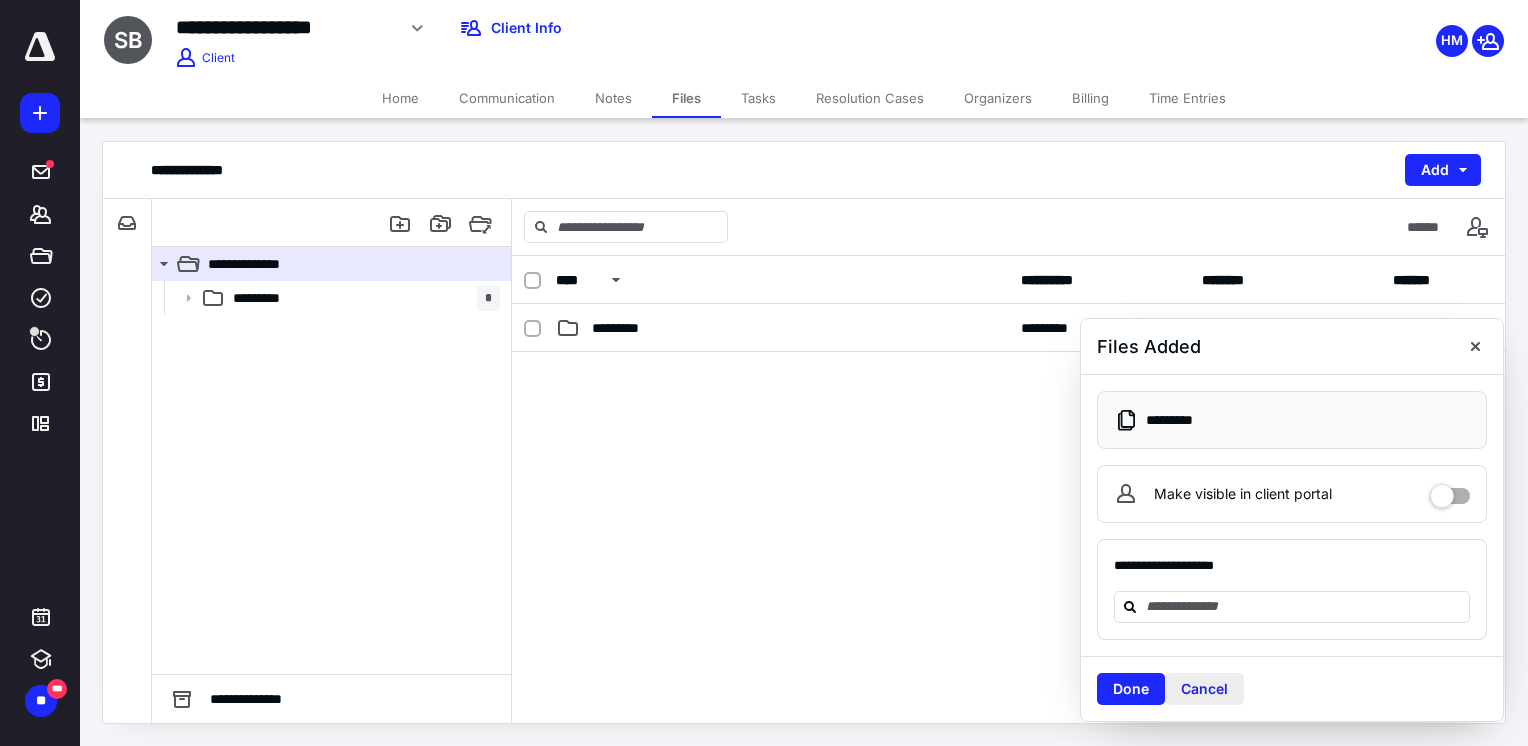 click on "Cancel" at bounding box center [1204, 689] 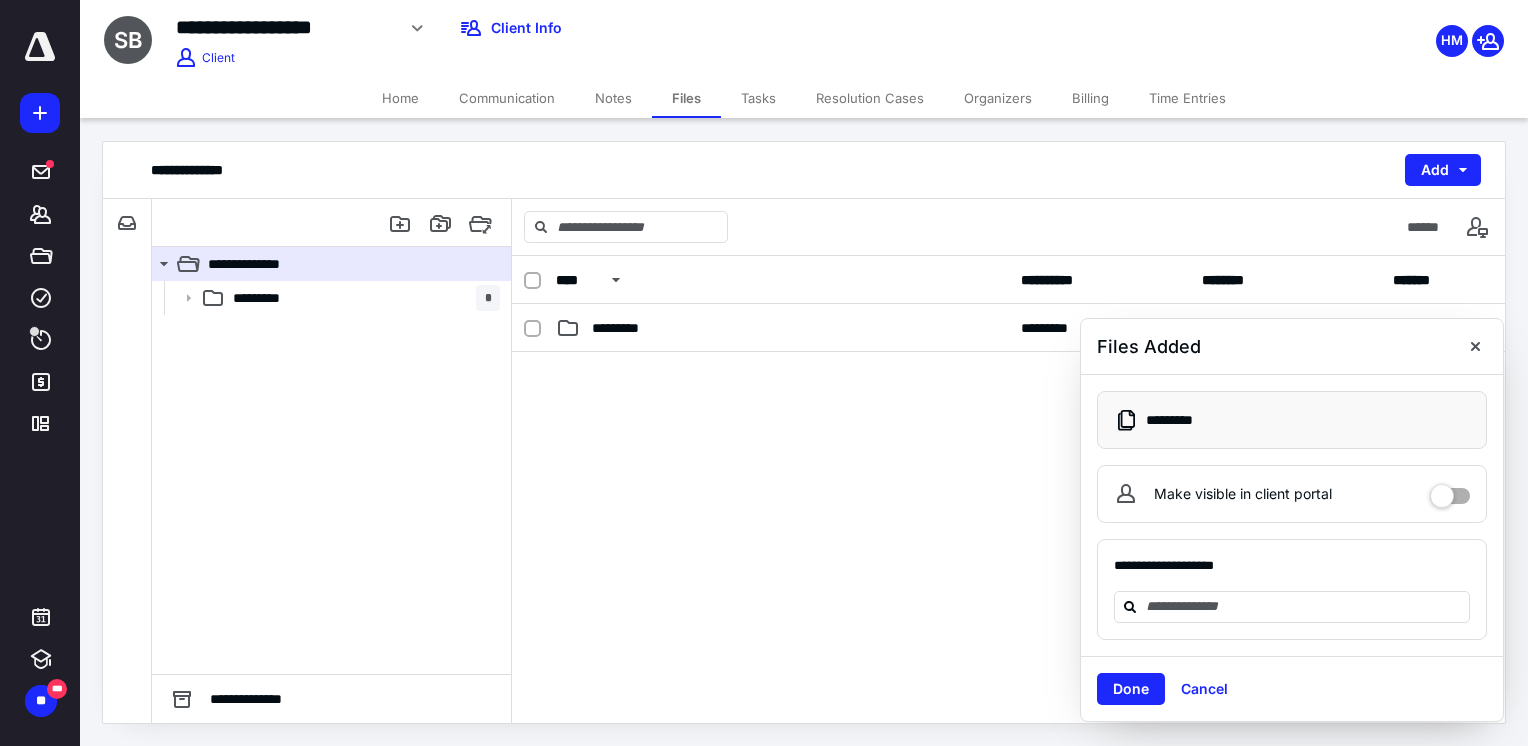 drag, startPoint x: 1193, startPoint y: 678, endPoint x: 1040, endPoint y: 627, distance: 161.27615 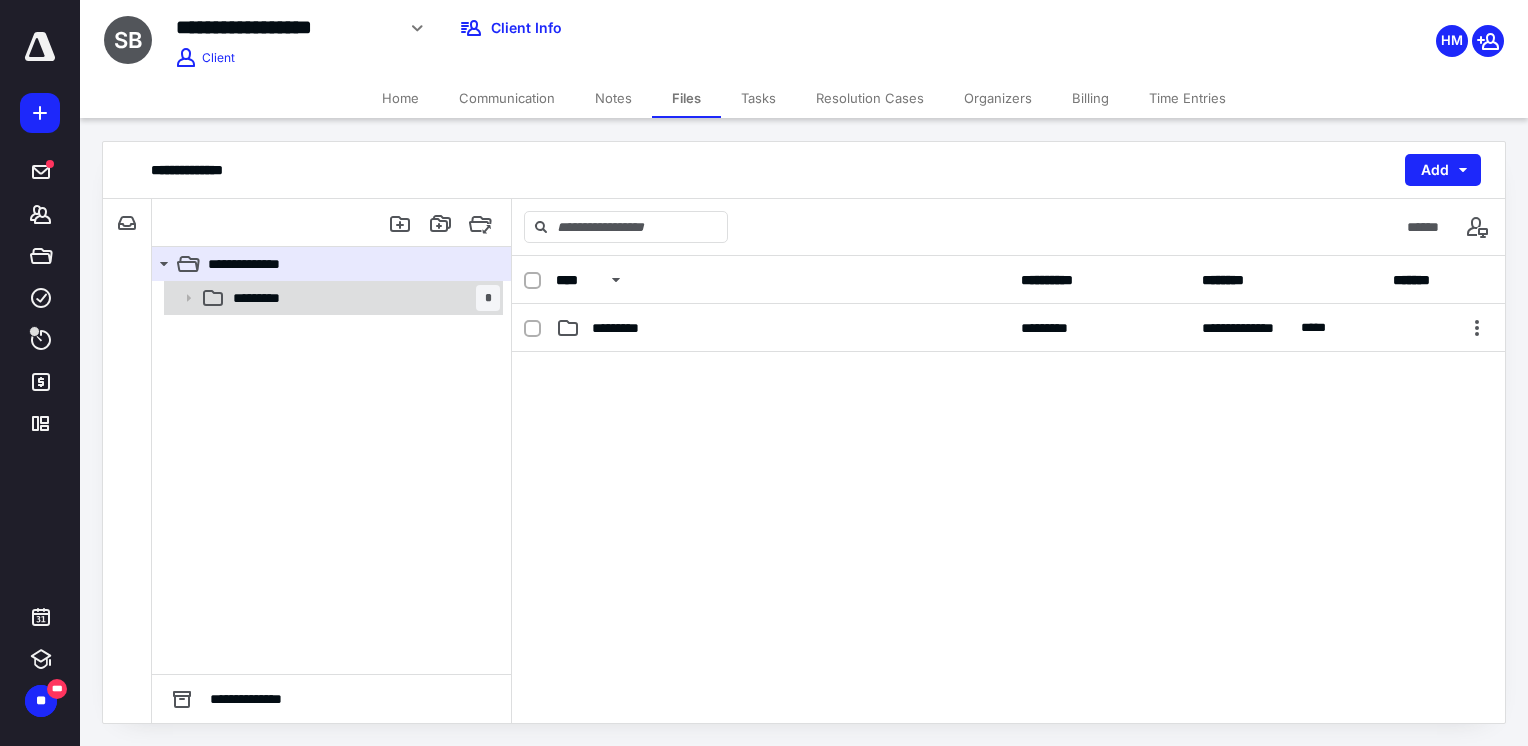 click on "********* *" at bounding box center (362, 298) 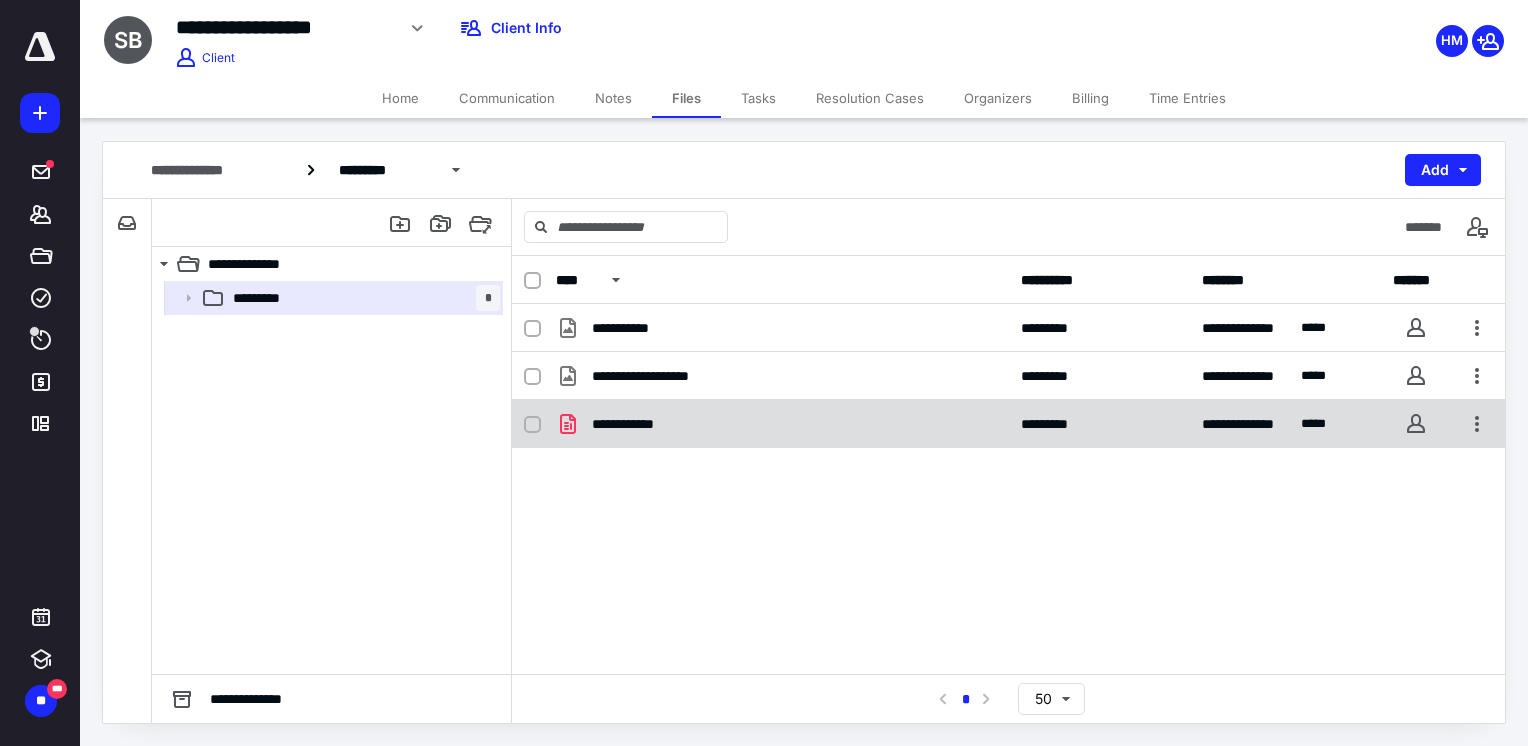 click on "**********" at bounding box center (782, 424) 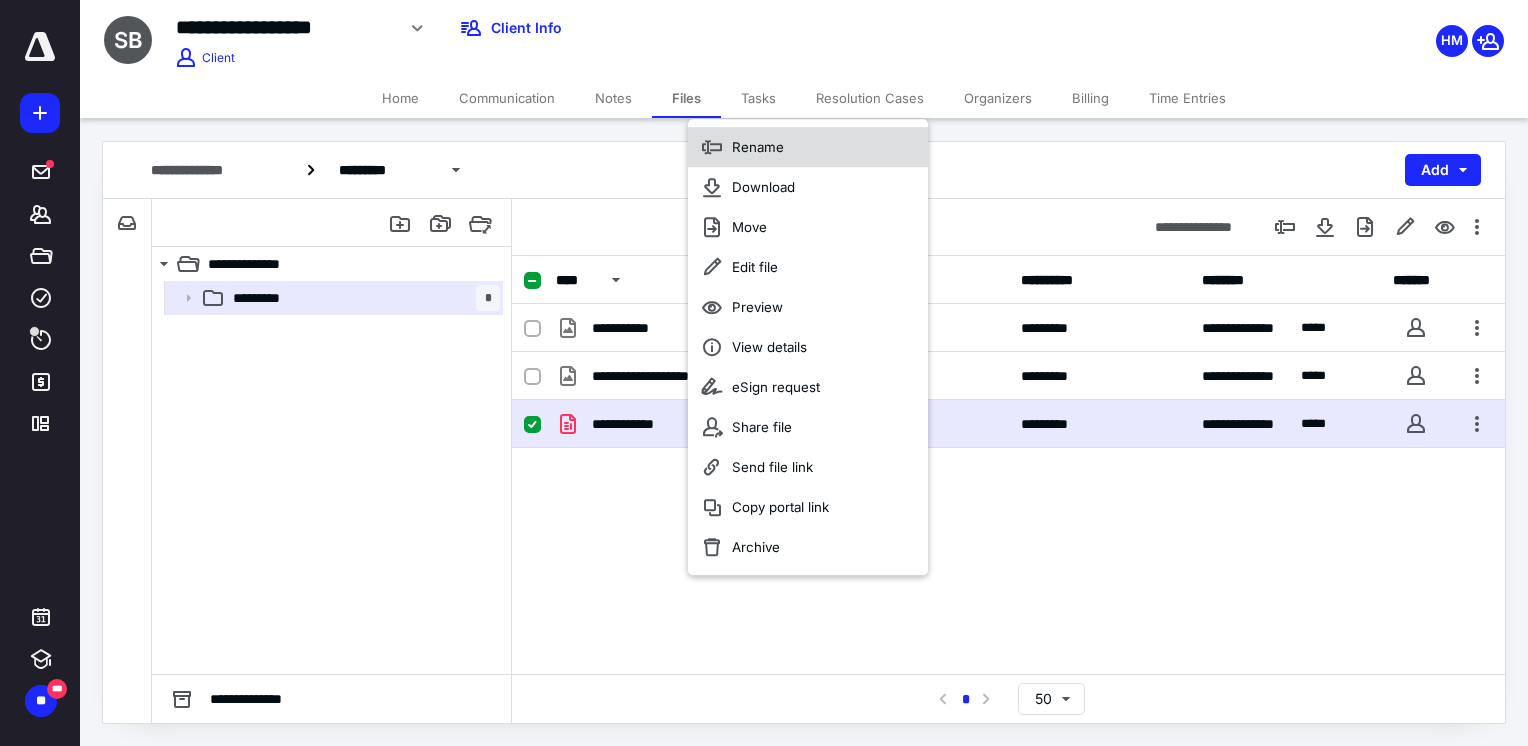 click on "Rename" at bounding box center (758, 147) 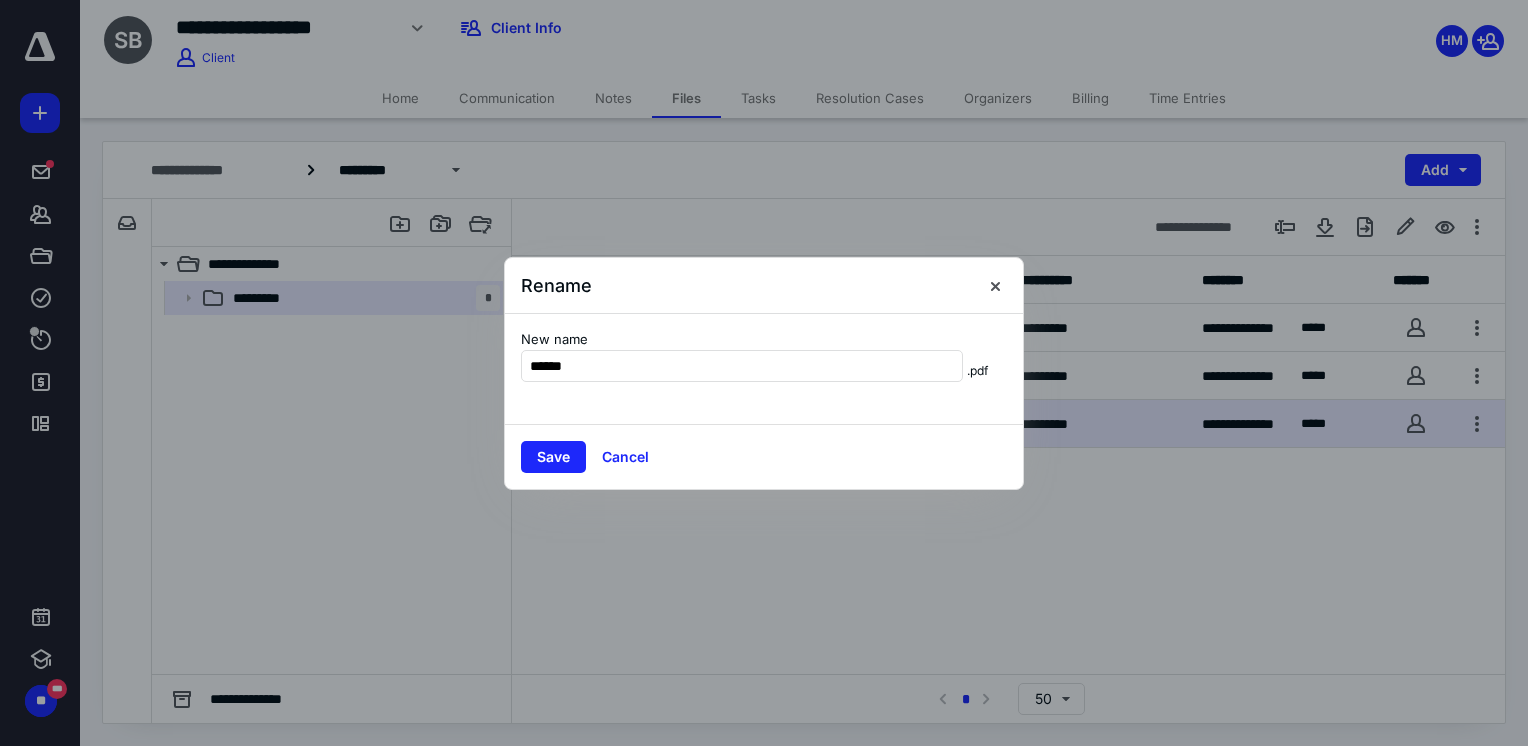 type on "******" 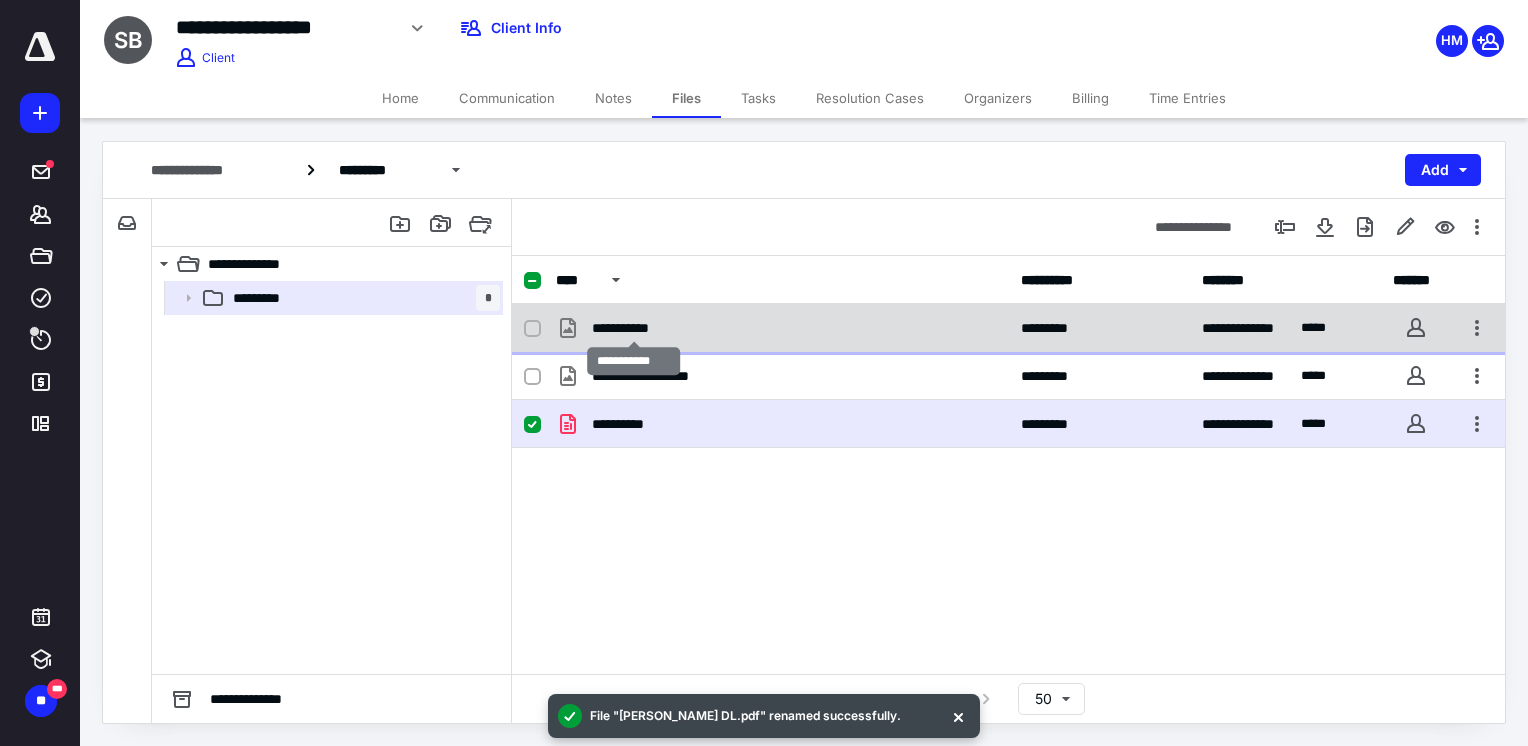 click on "**********" at bounding box center (634, 328) 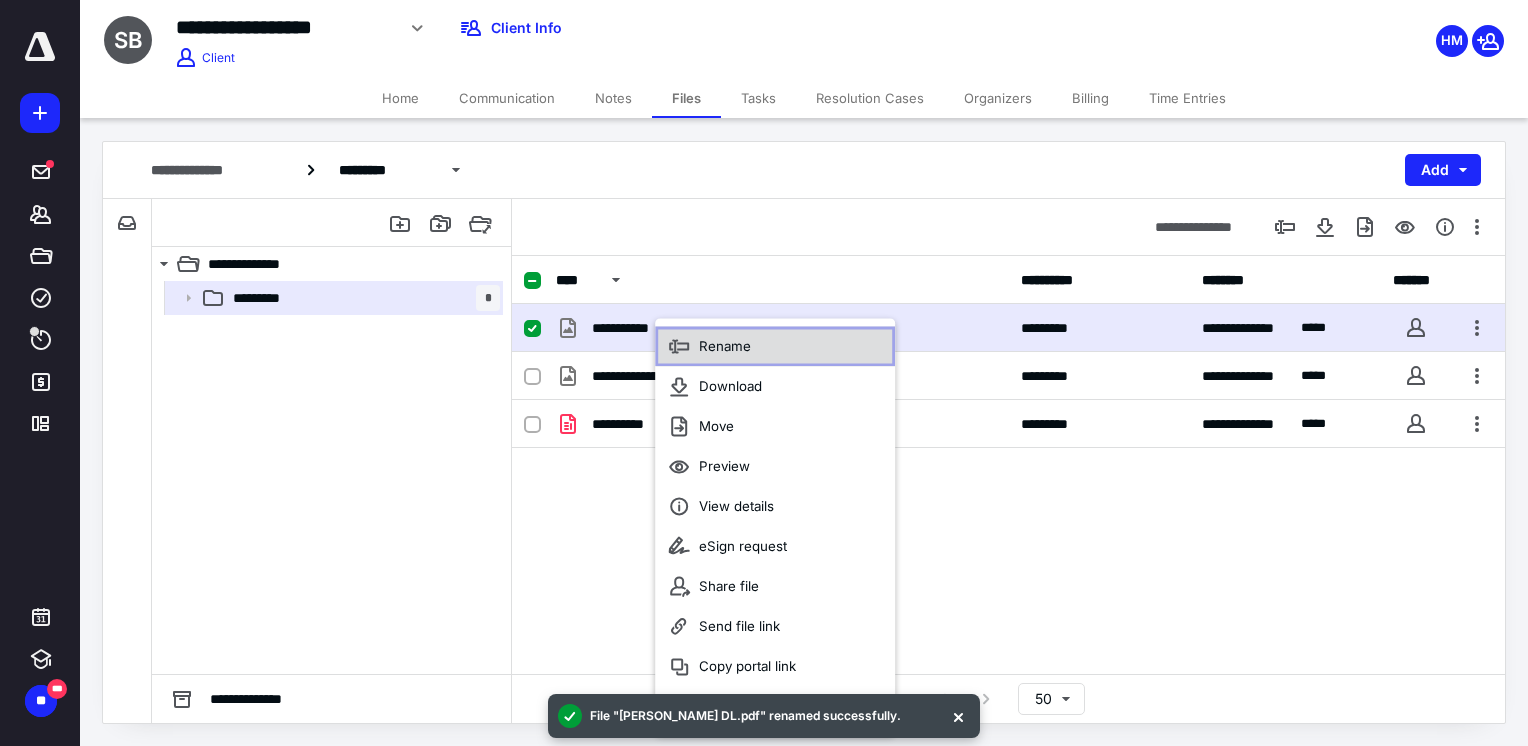 click on "Rename" at bounding box center (725, 346) 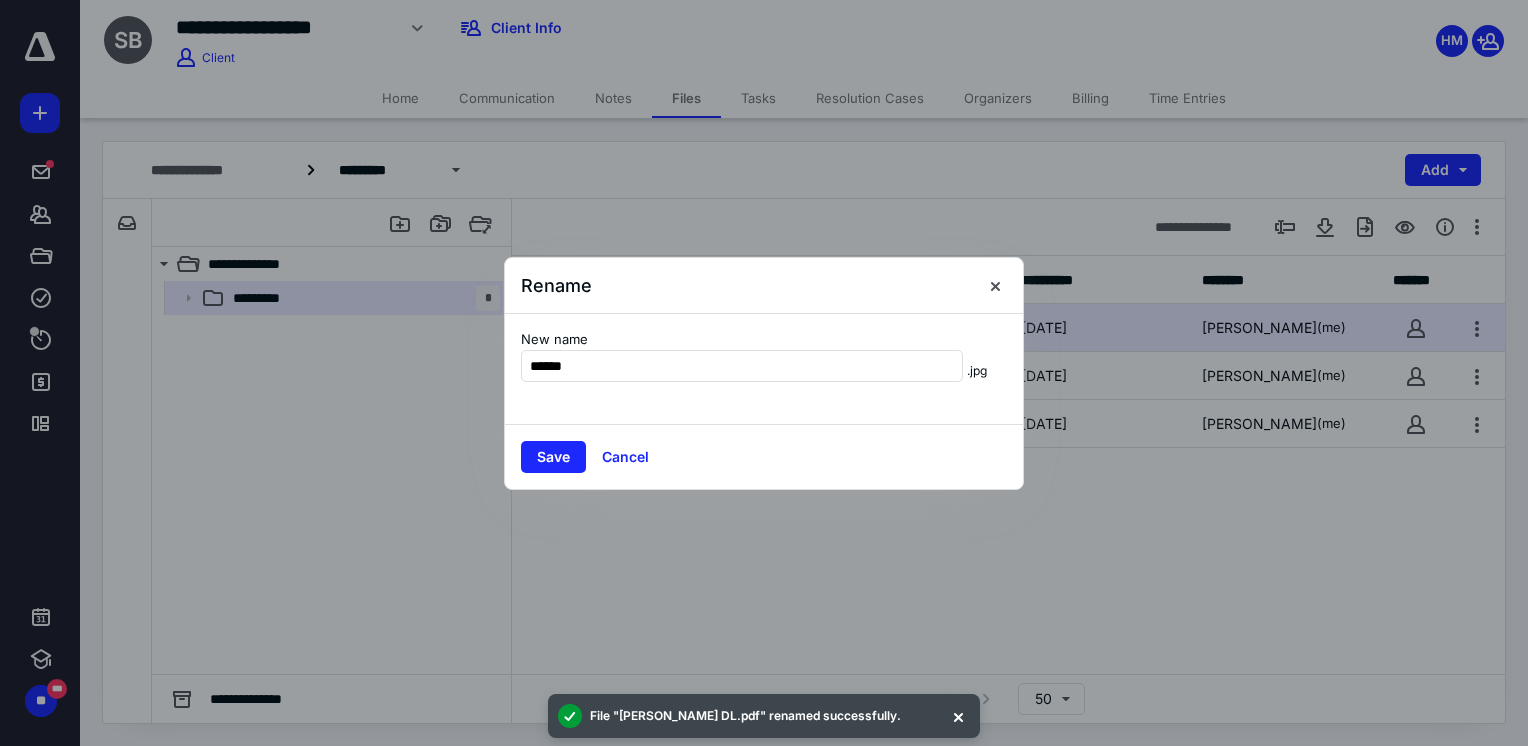 type on "******" 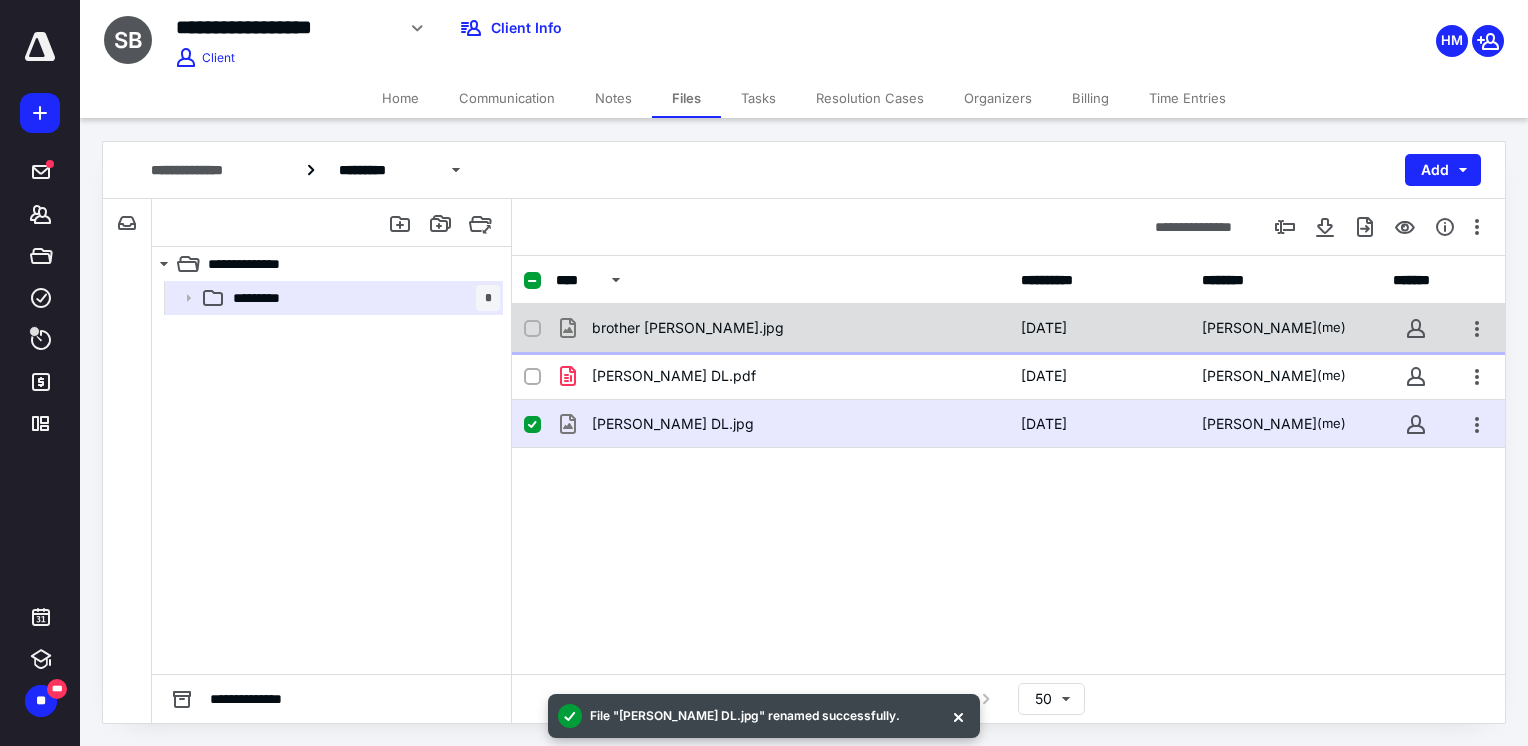 click on "brother [PERSON_NAME].jpg" at bounding box center (688, 328) 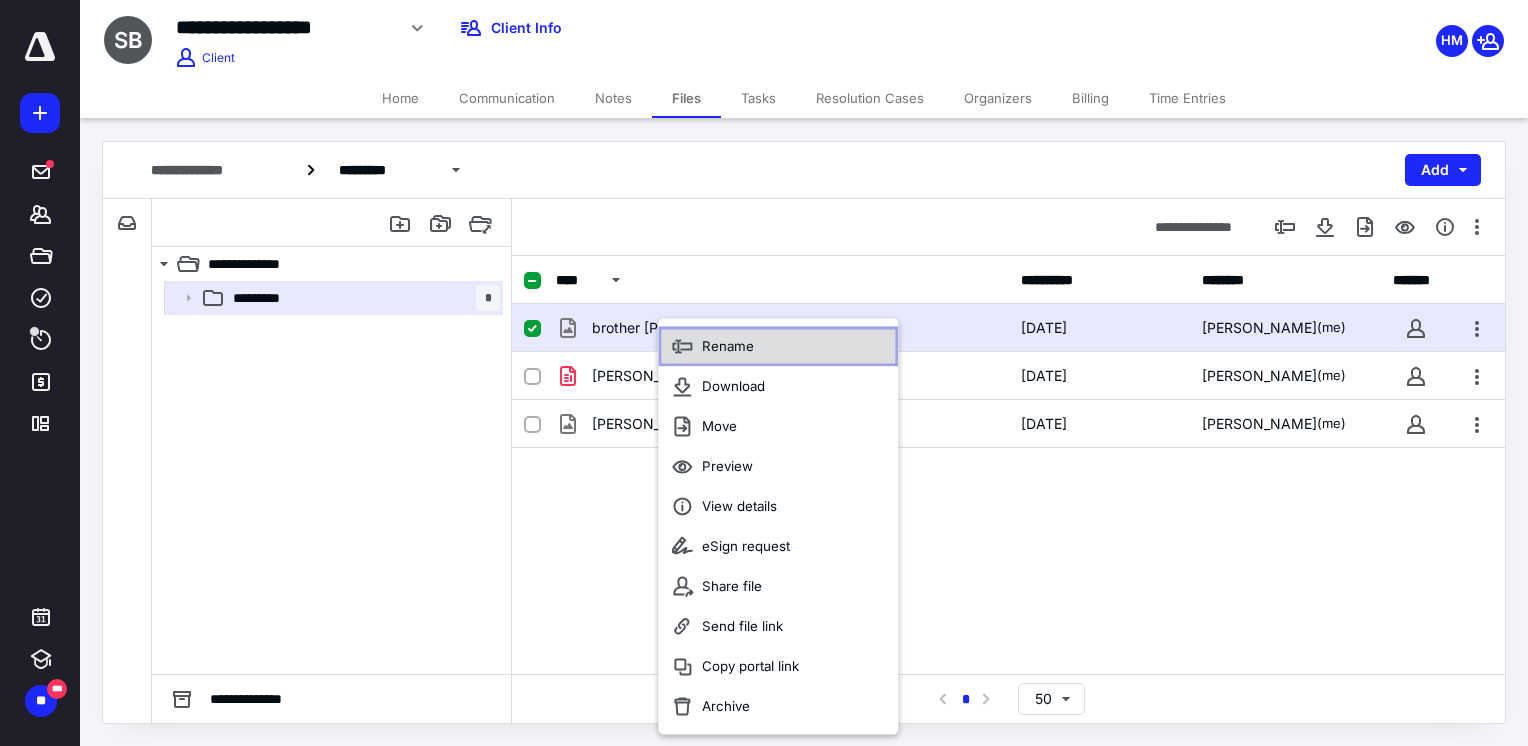 click on "Rename" at bounding box center (728, 346) 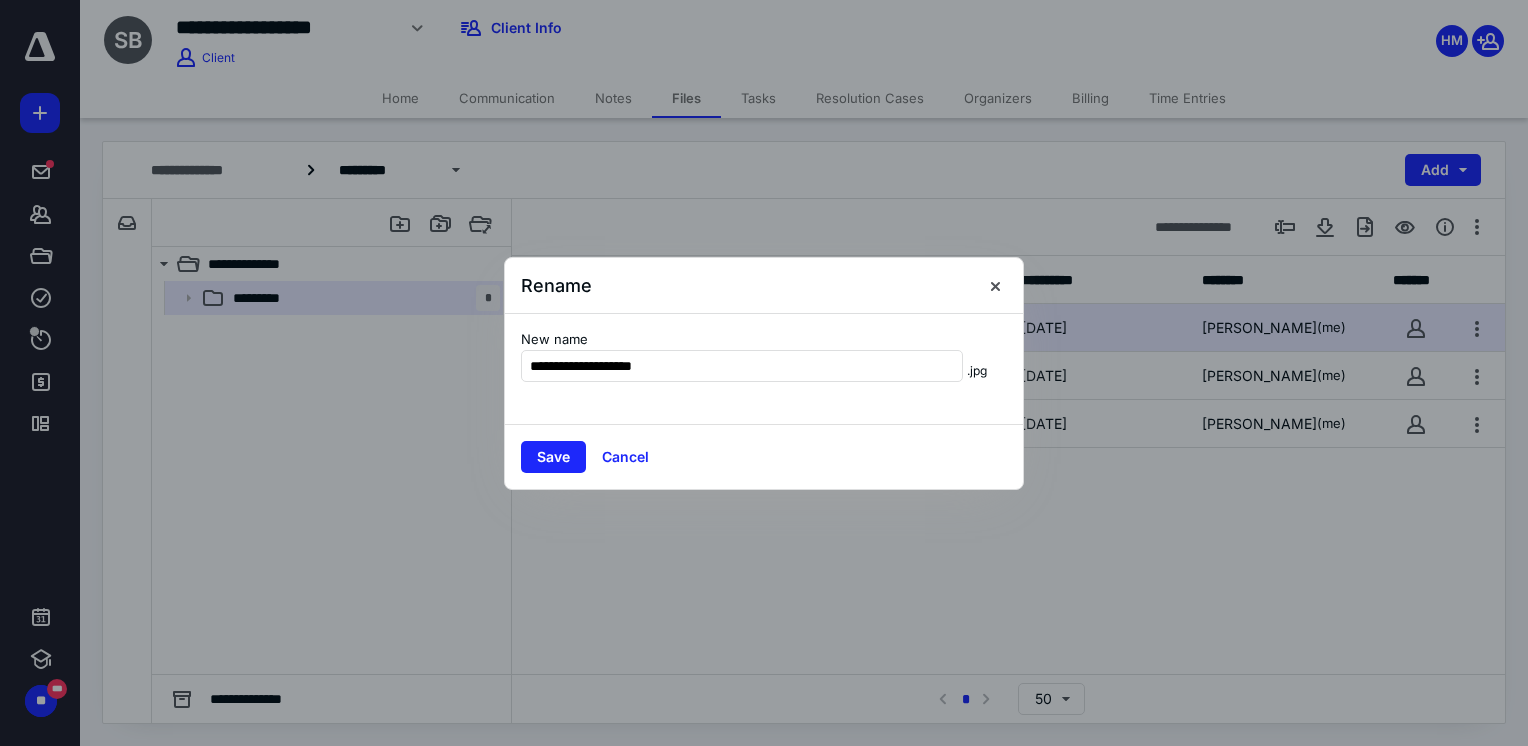 type on "**********" 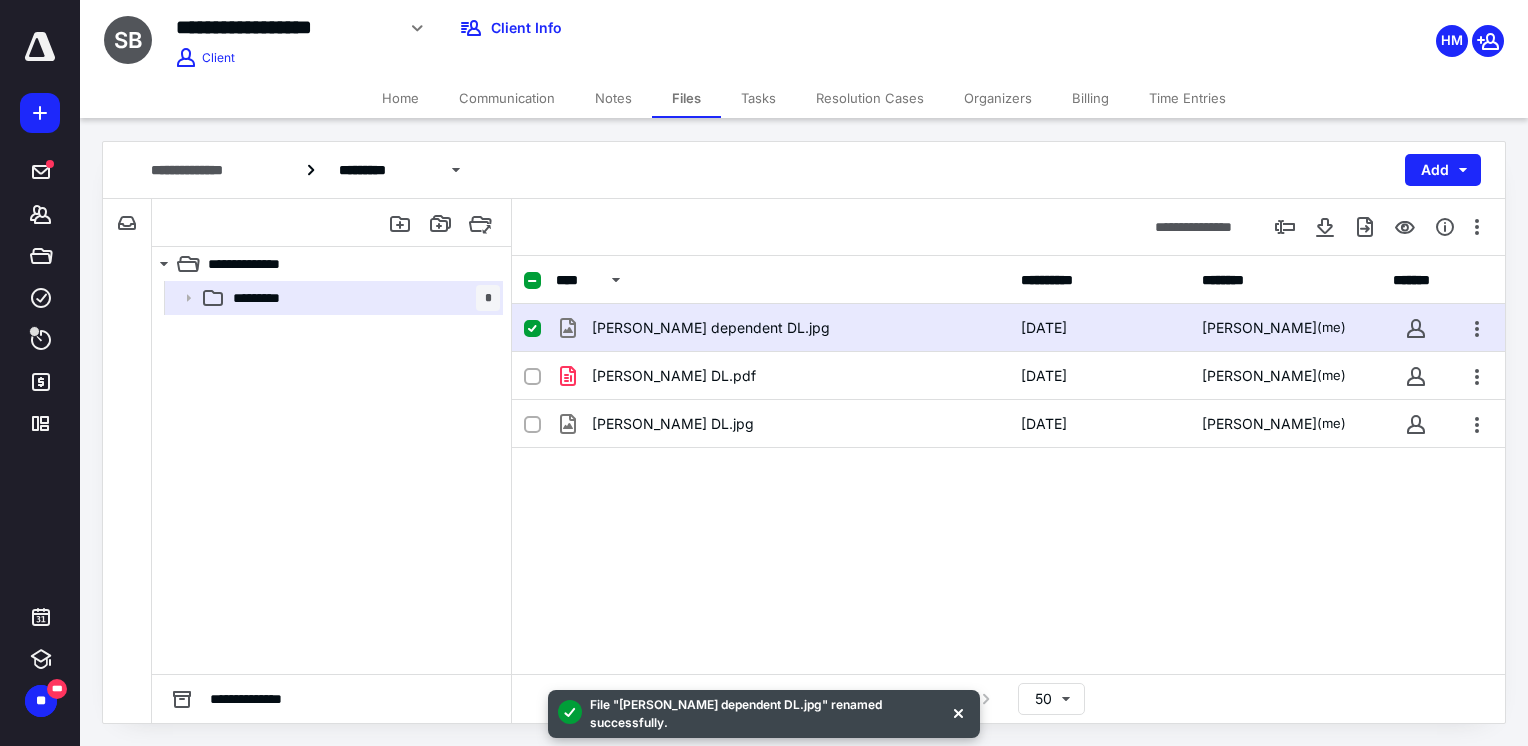 click on "Home" at bounding box center (400, 98) 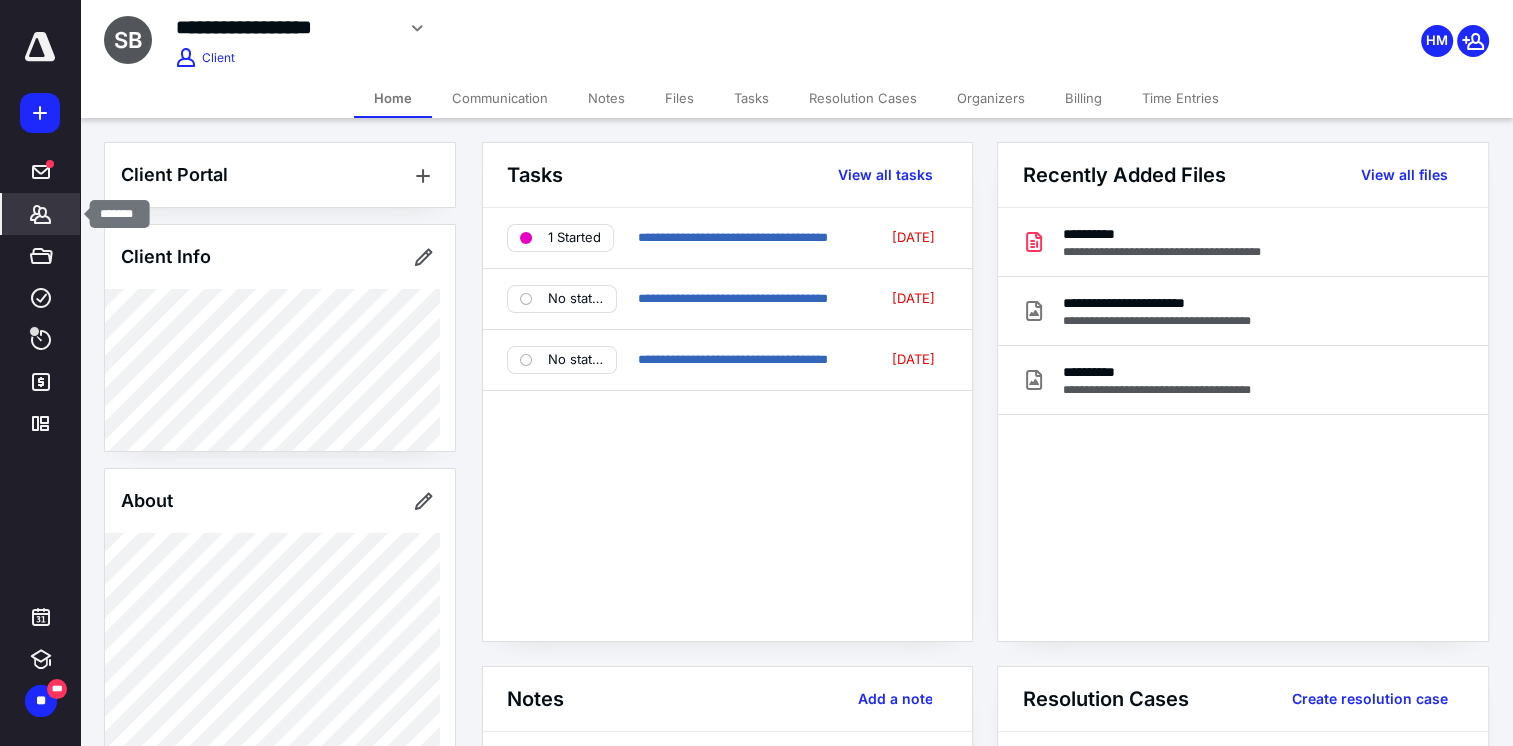 click 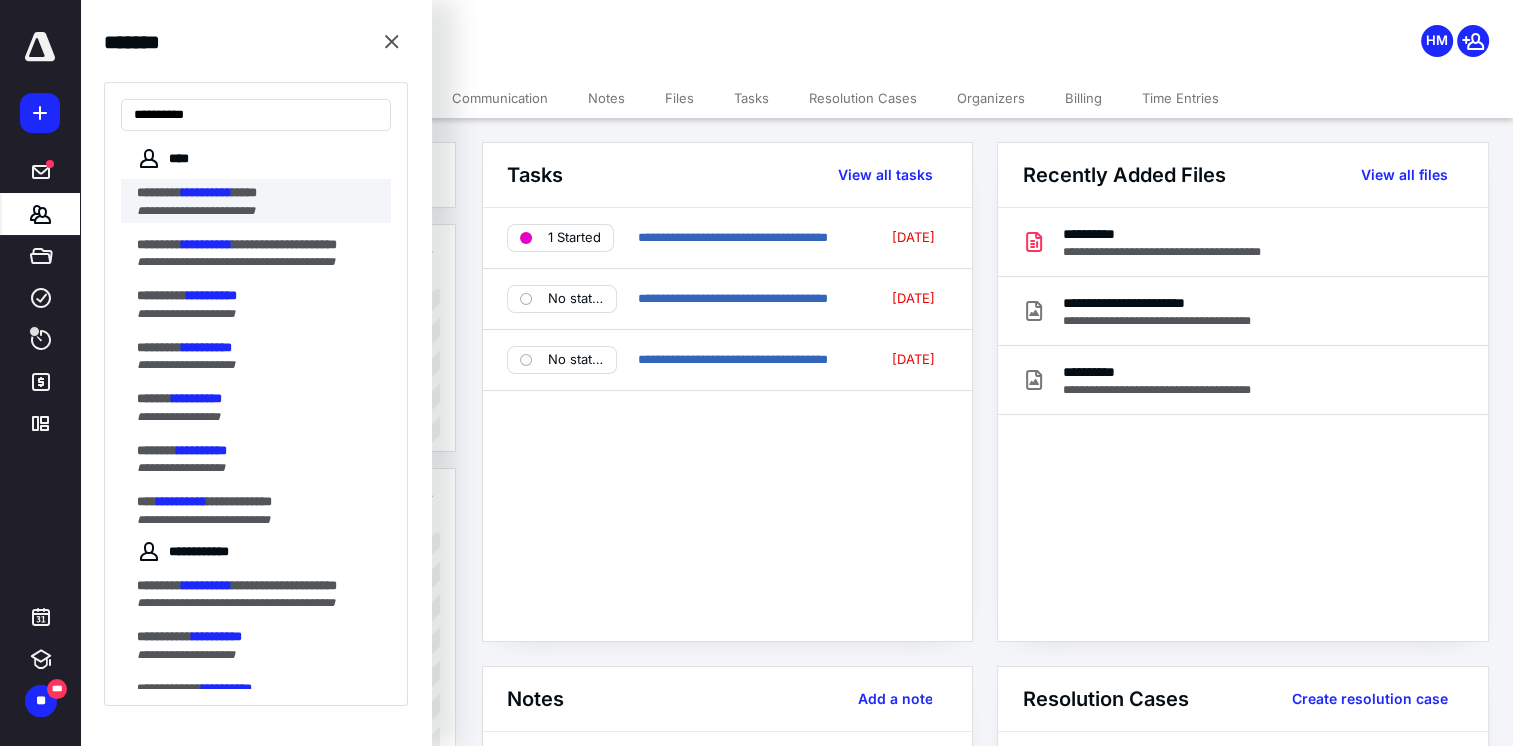 type on "**********" 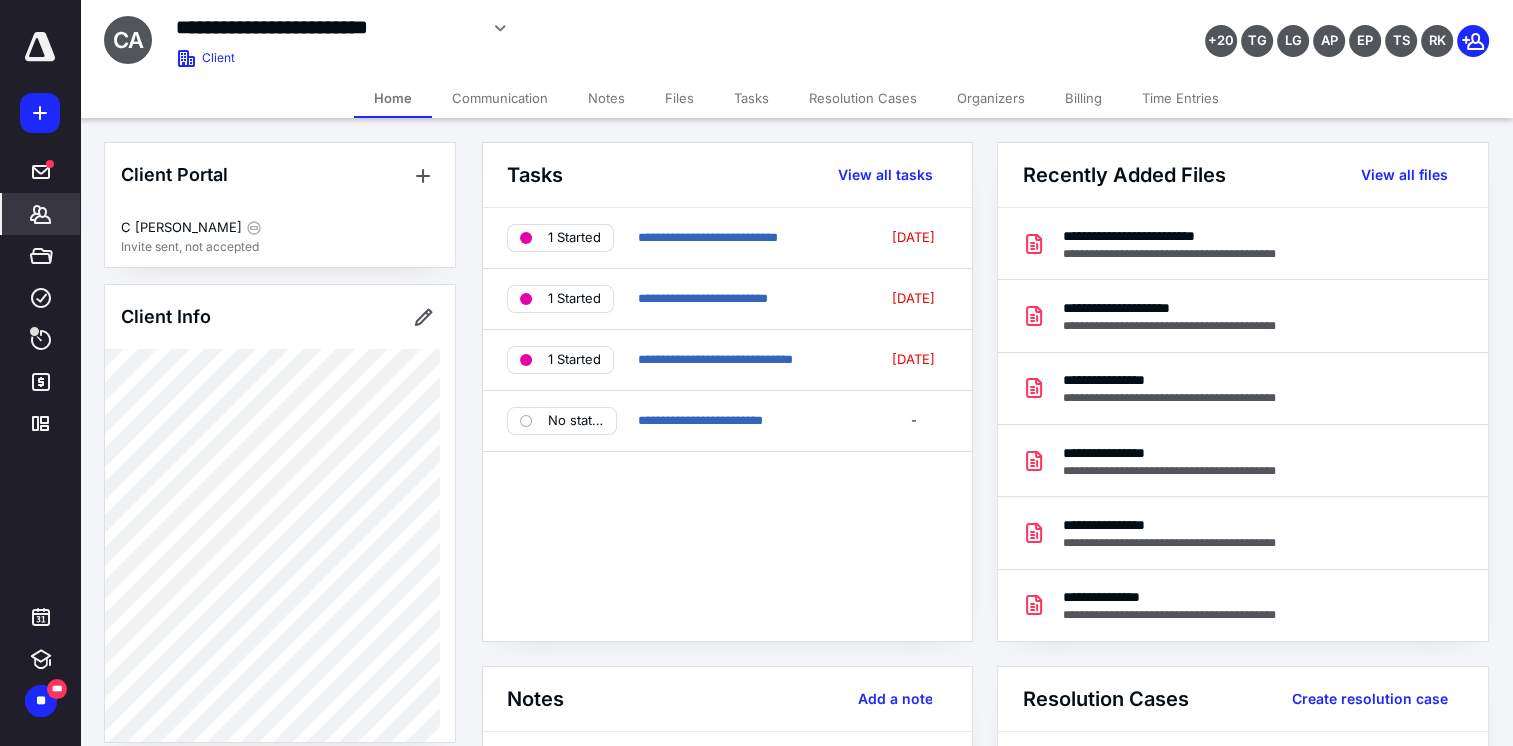 click 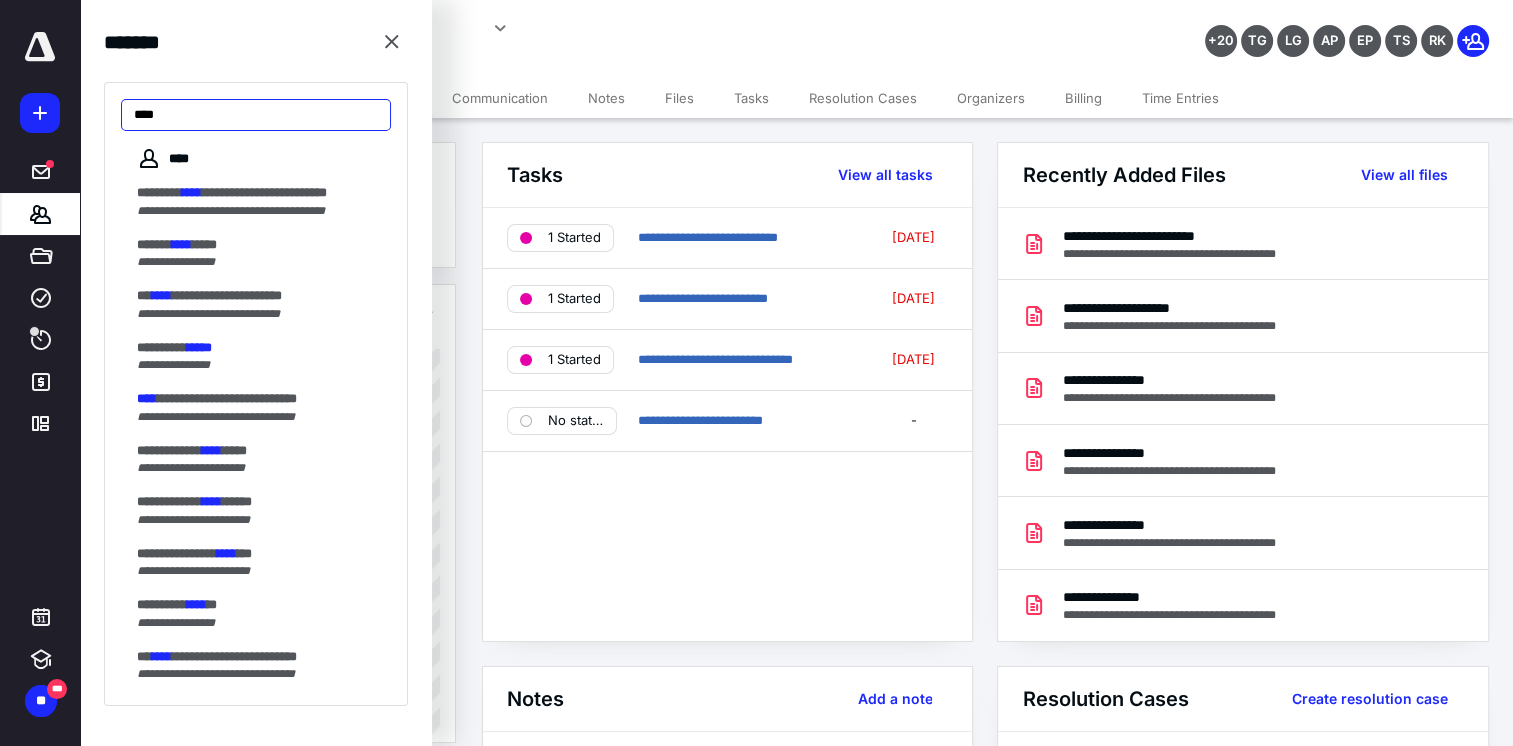 click on "****" at bounding box center (256, 115) 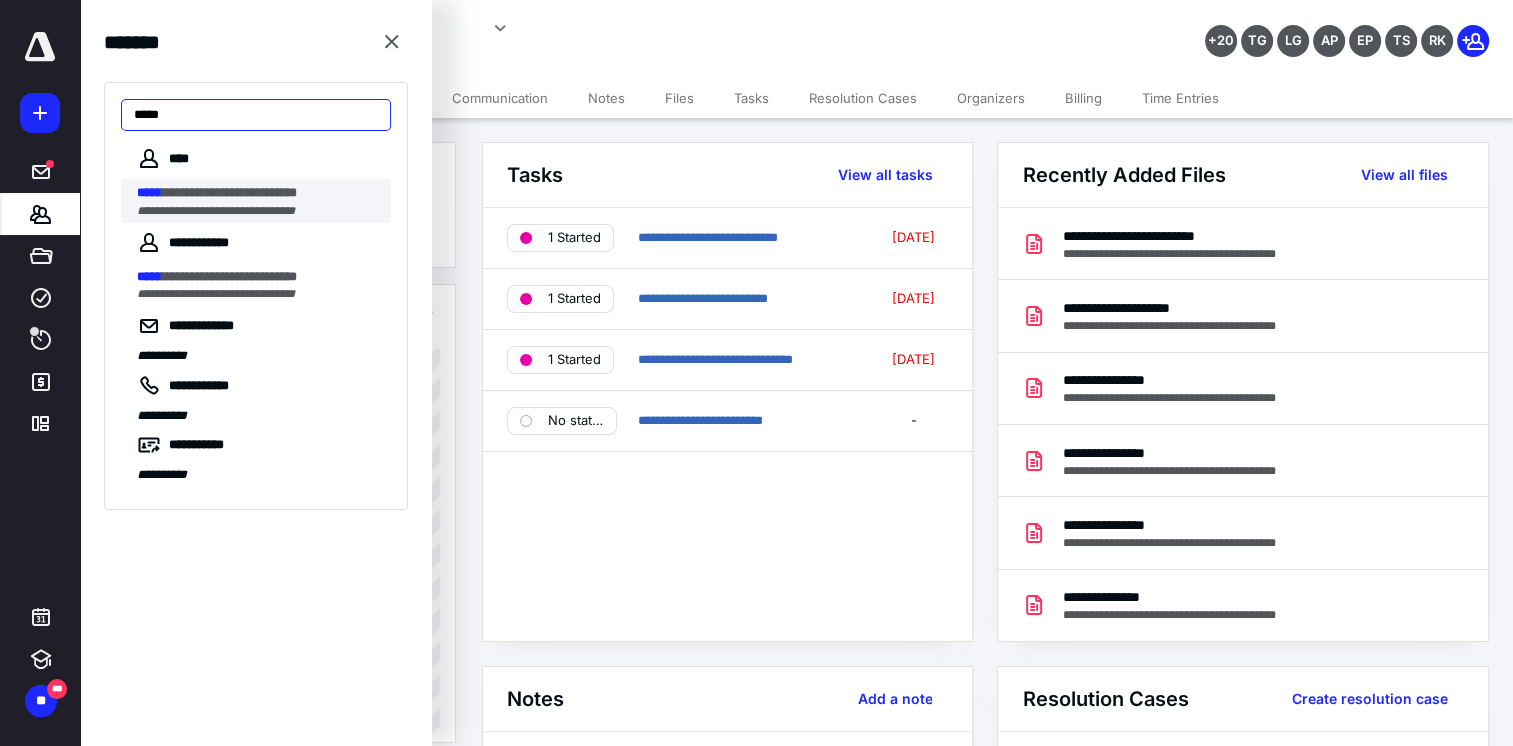 type on "*****" 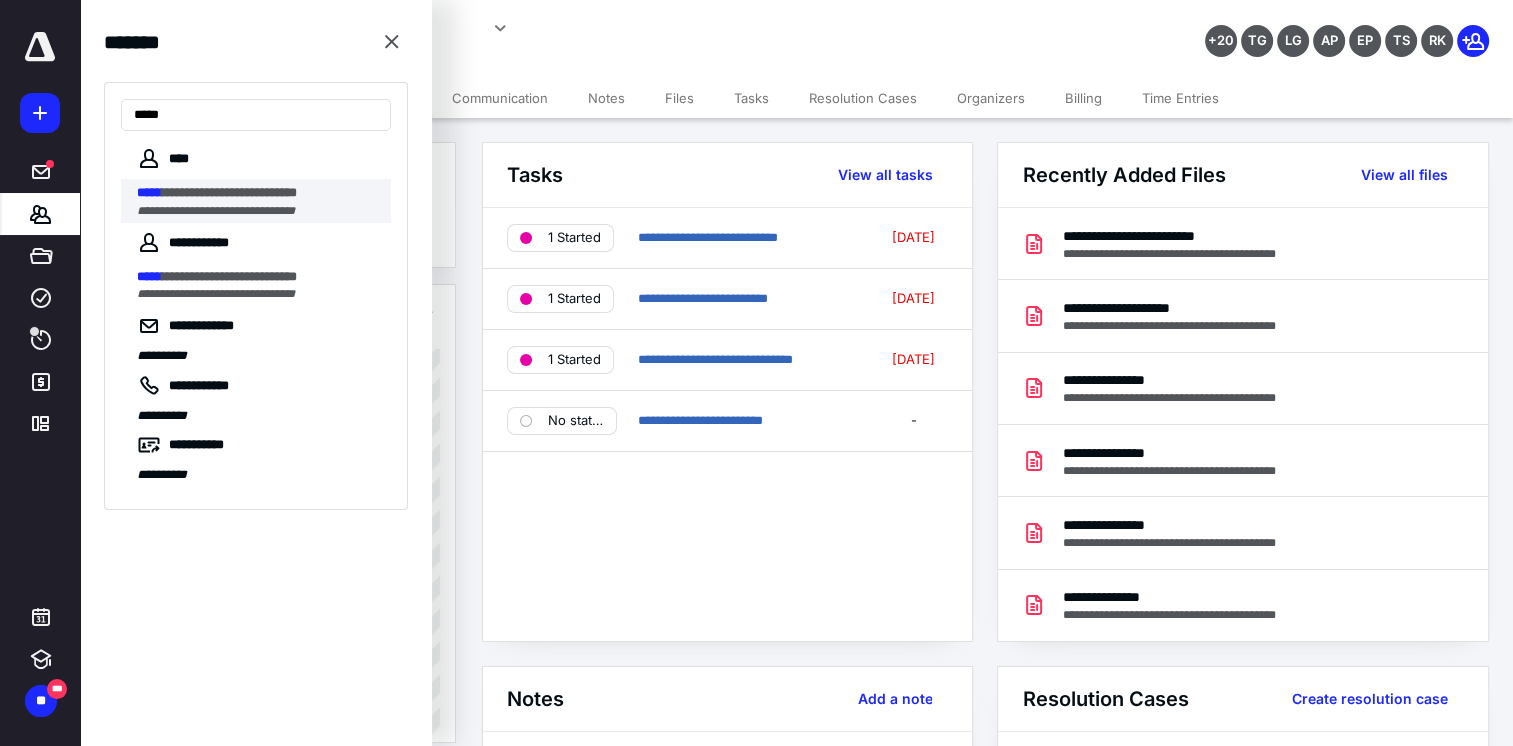 click on "**********" at bounding box center (229, 192) 